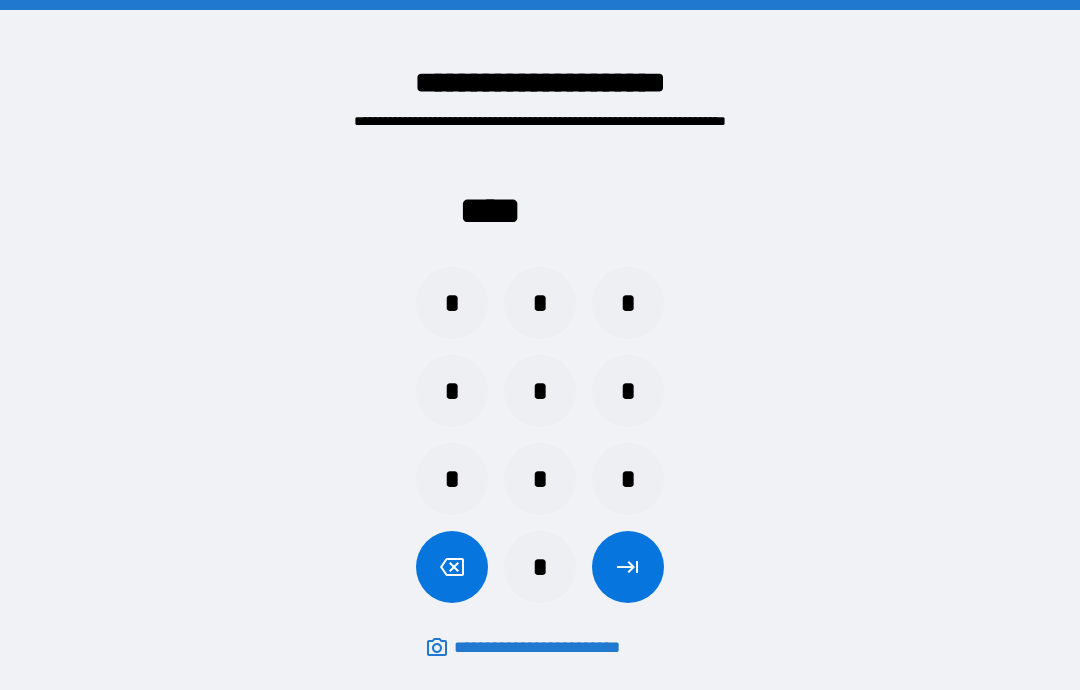 scroll, scrollTop: 0, scrollLeft: 0, axis: both 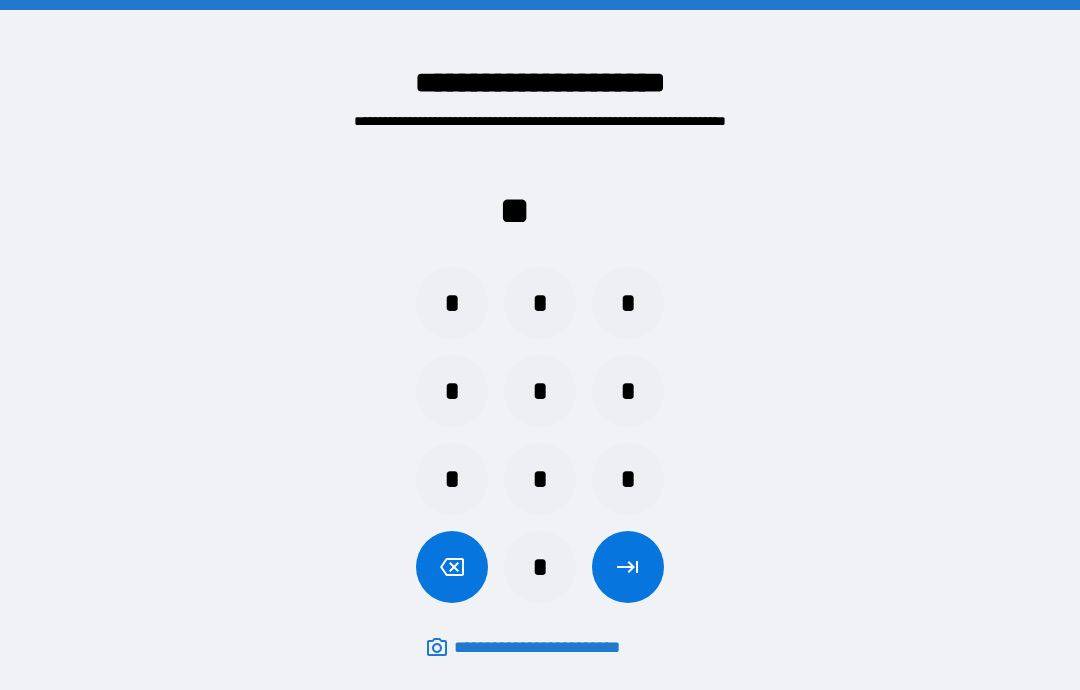 click on "*" at bounding box center (540, 567) 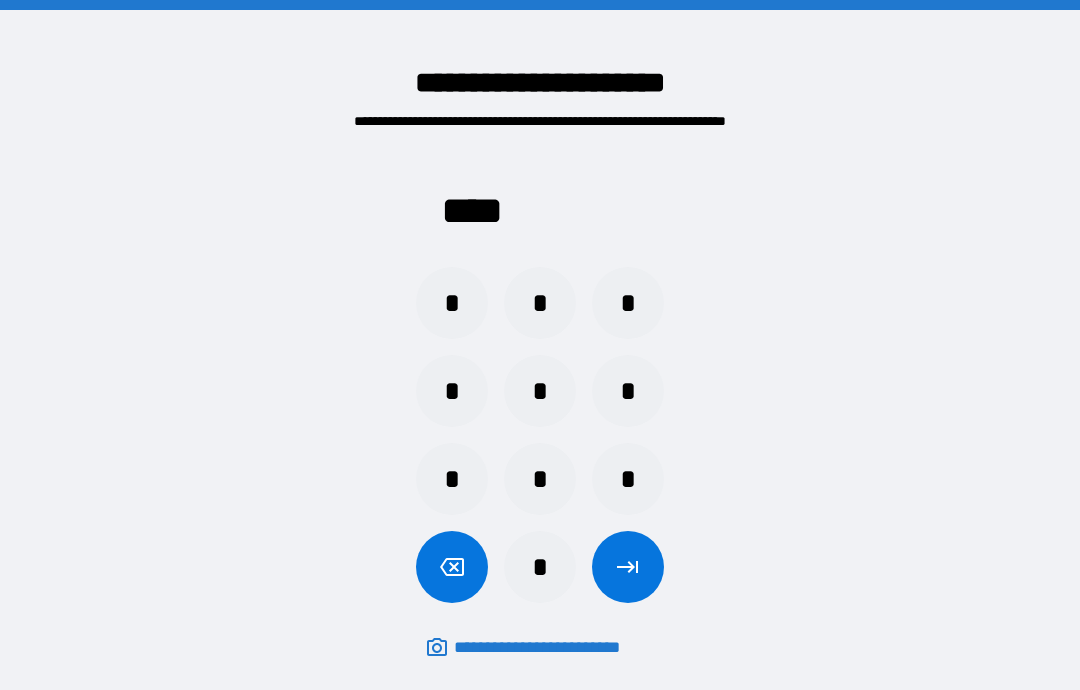 click at bounding box center [628, 567] 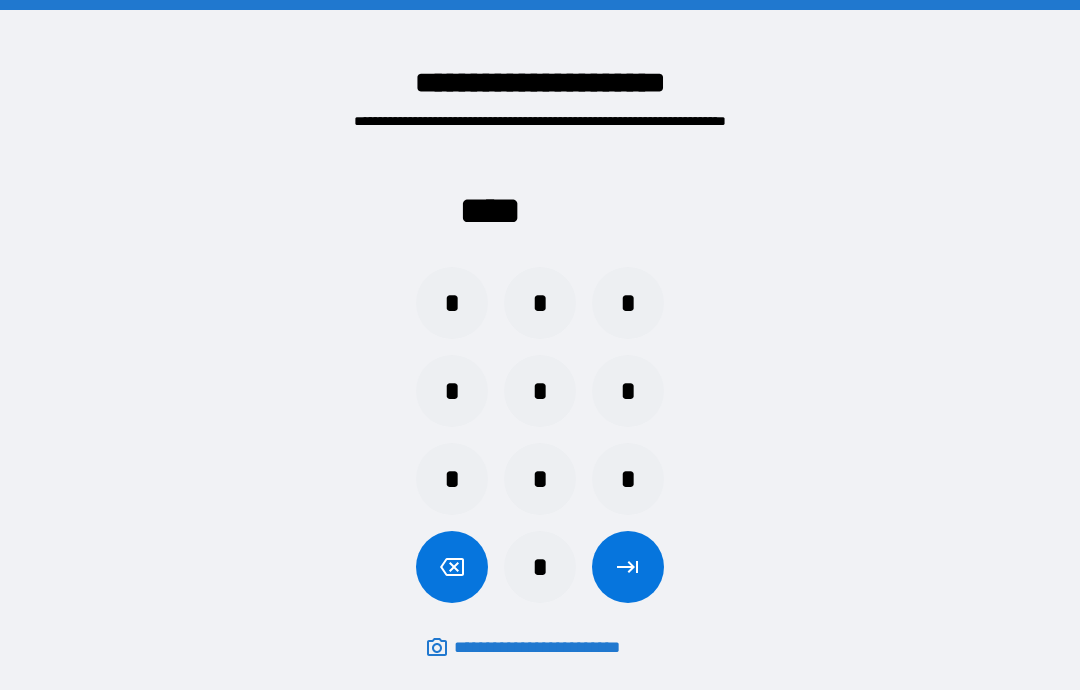scroll, scrollTop: 0, scrollLeft: 0, axis: both 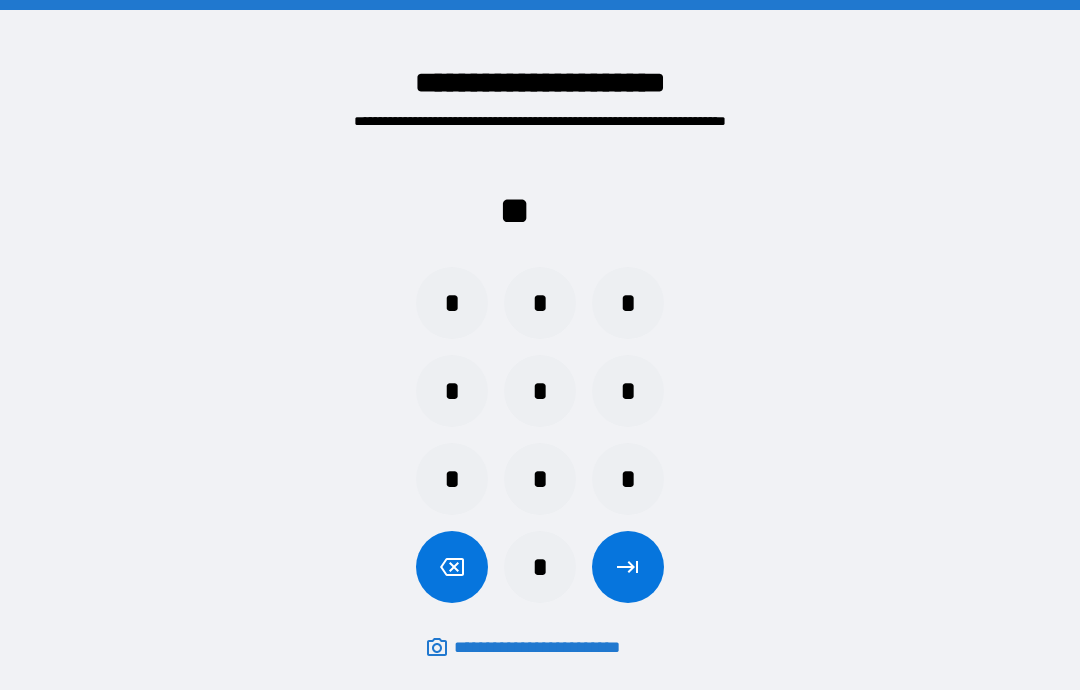 click on "*" at bounding box center [540, 567] 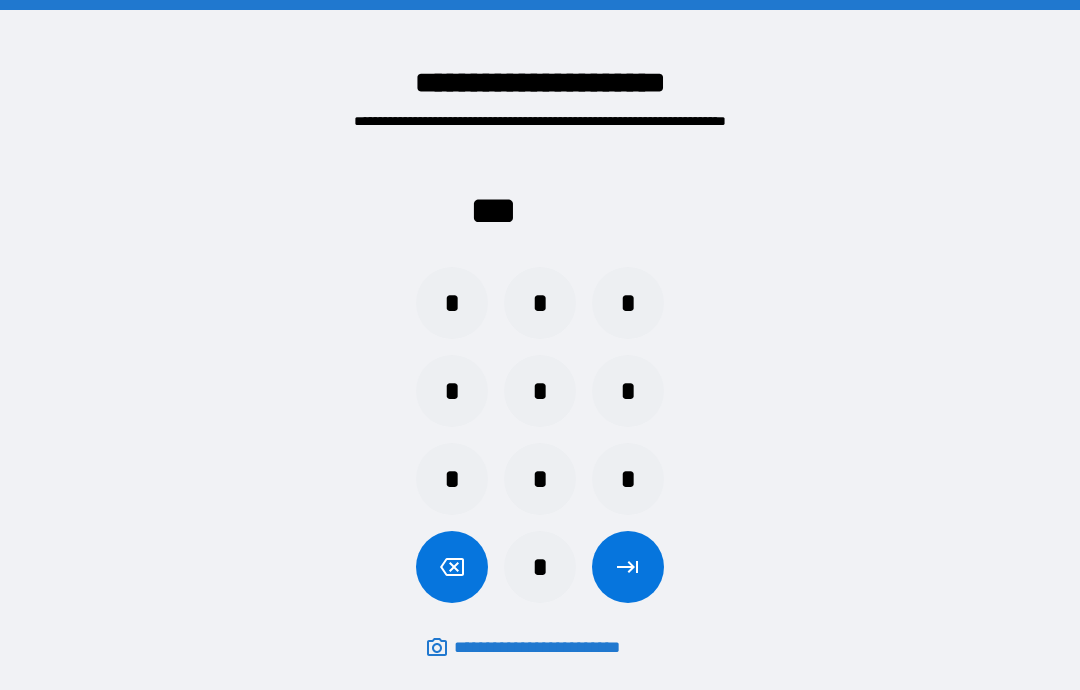 click on "*" at bounding box center (452, 479) 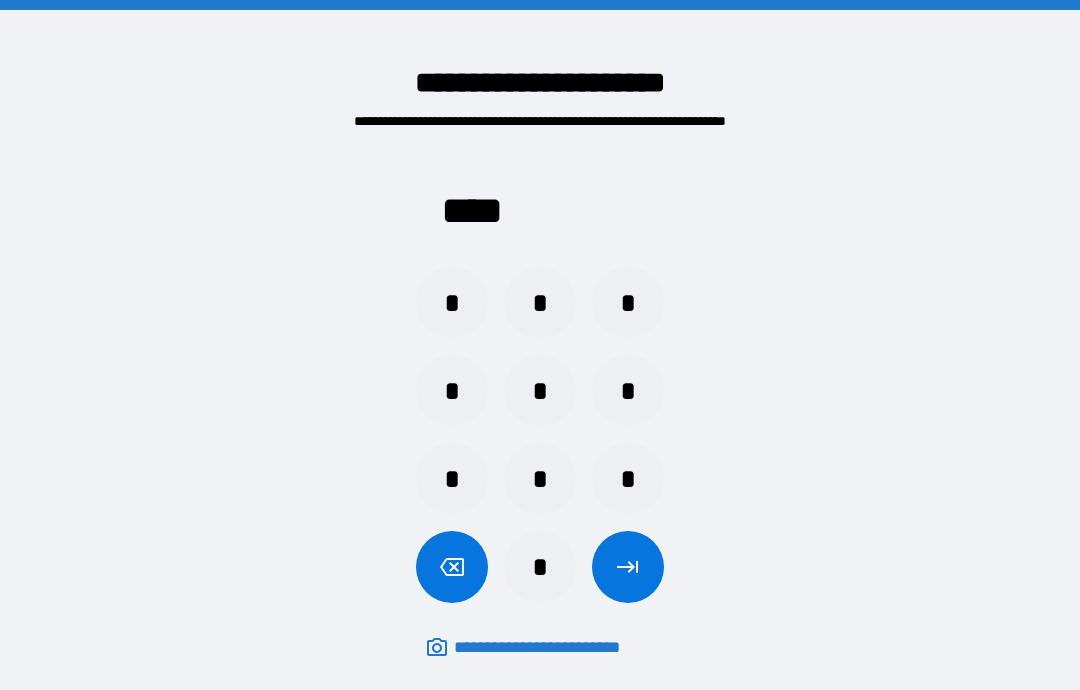 click 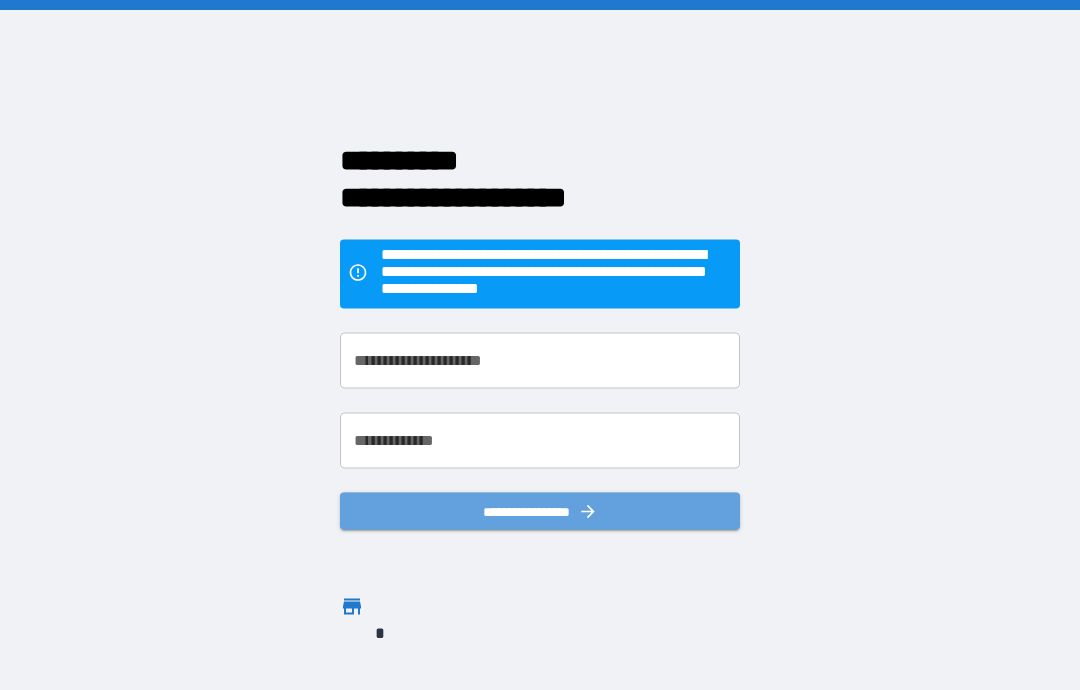 click on "**********" at bounding box center [540, 511] 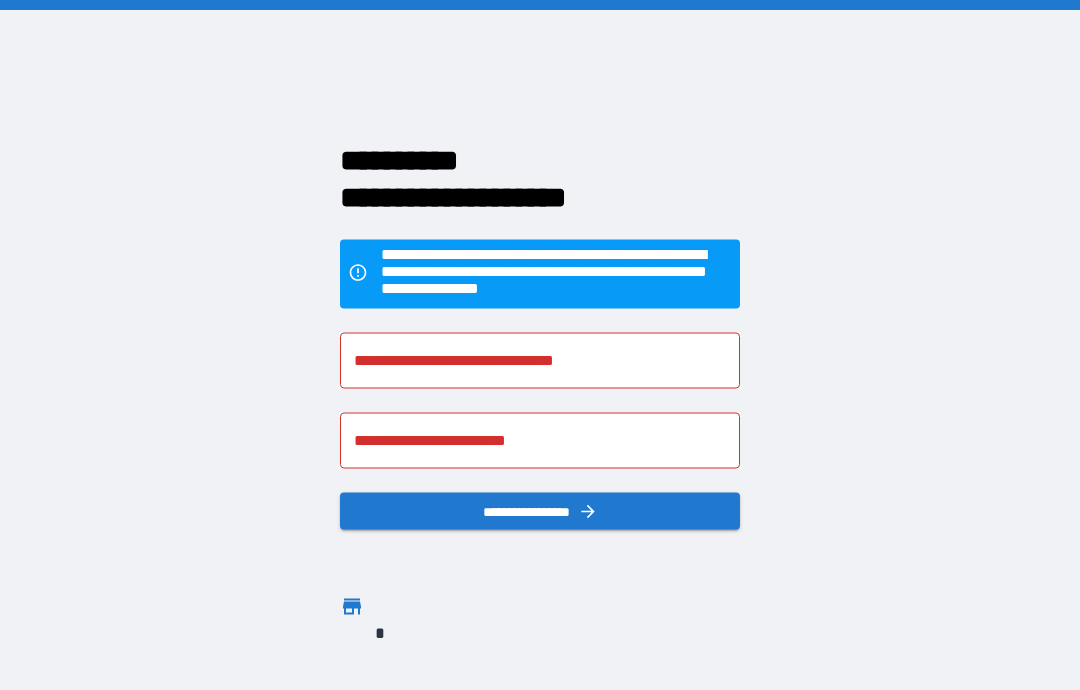 click on "**********" at bounding box center (540, 511) 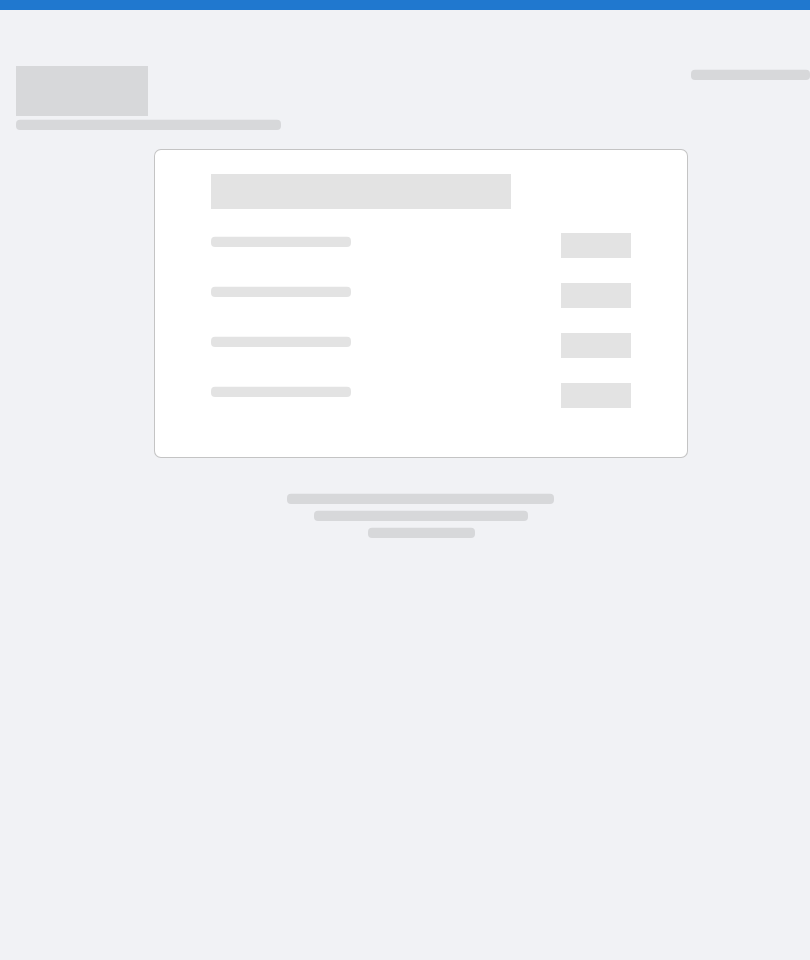 scroll, scrollTop: 0, scrollLeft: 0, axis: both 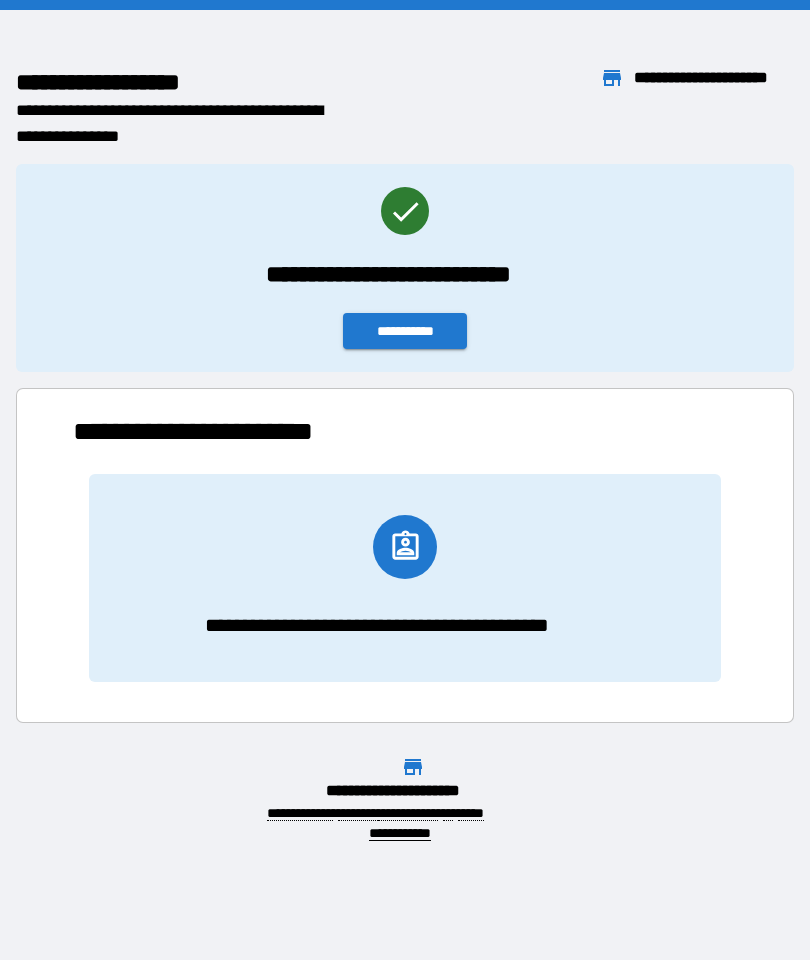 click on "**********" at bounding box center [405, 331] 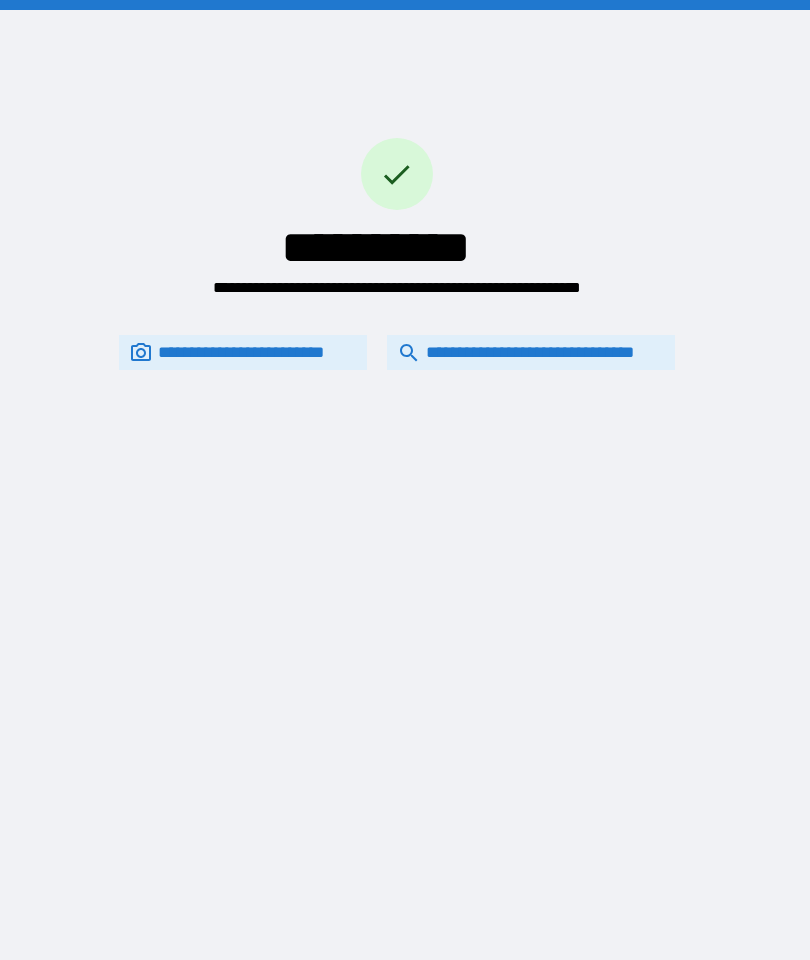 click on "**********" at bounding box center (531, 352) 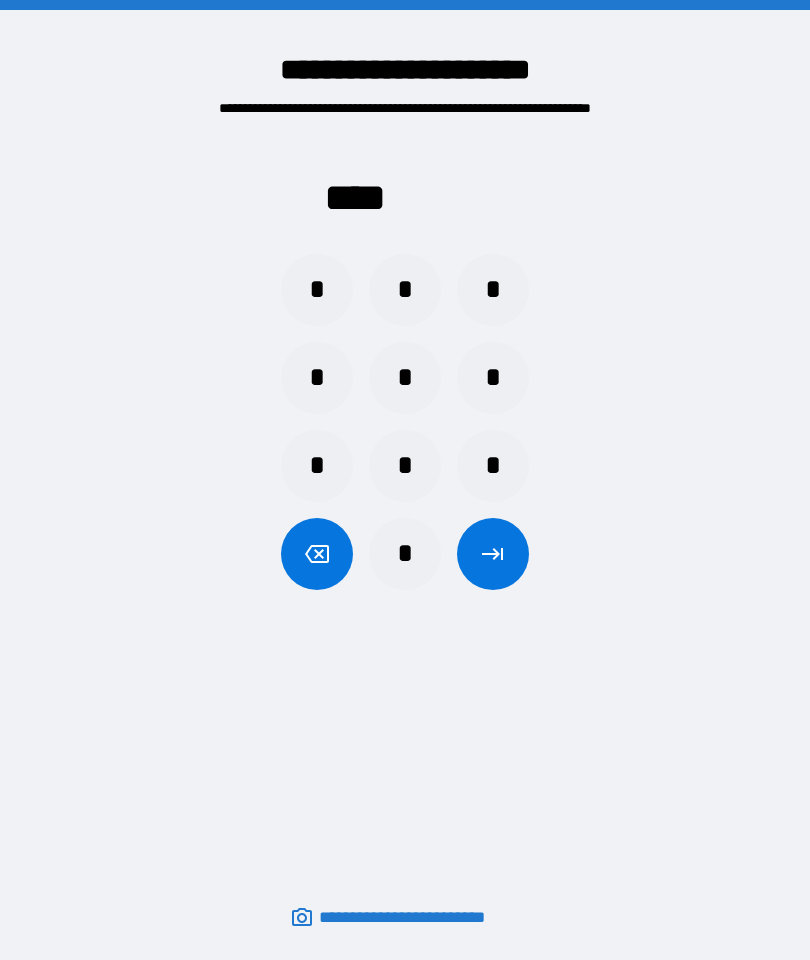 click on "*" at bounding box center (317, 466) 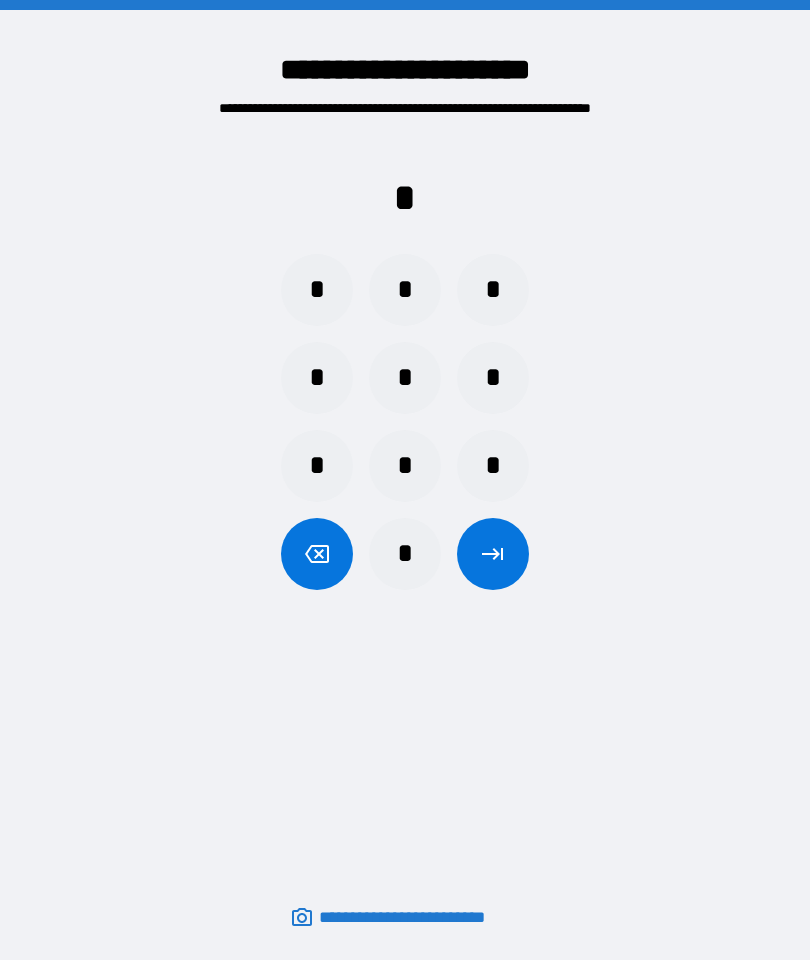click on "*" at bounding box center [317, 466] 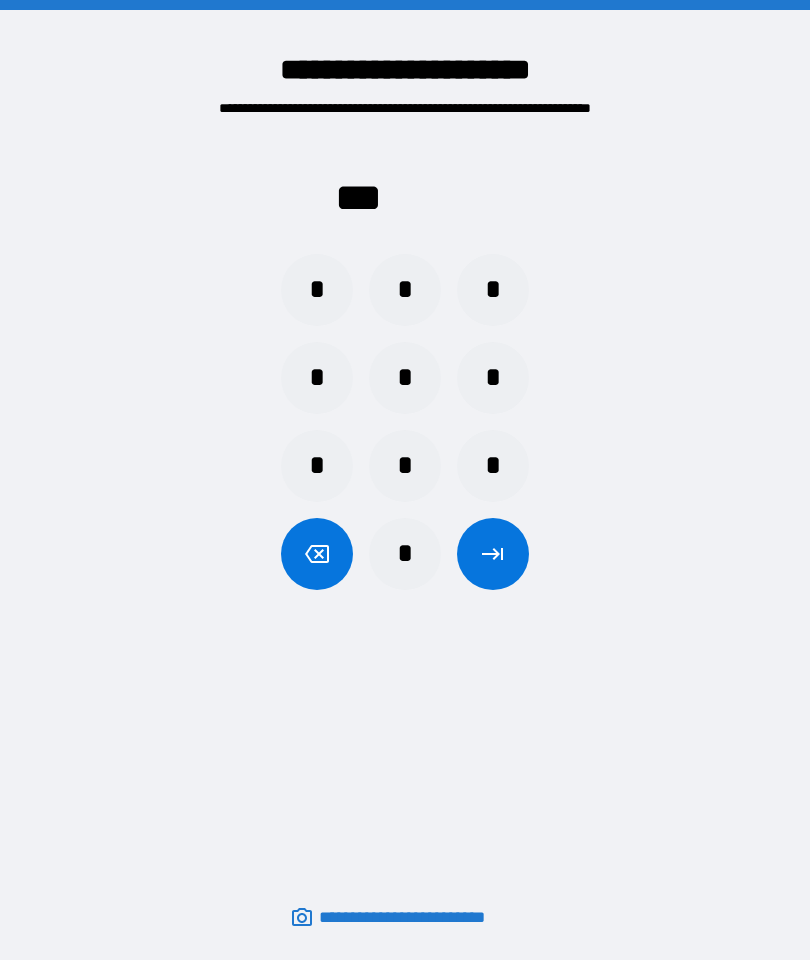 click on "*" at bounding box center (317, 466) 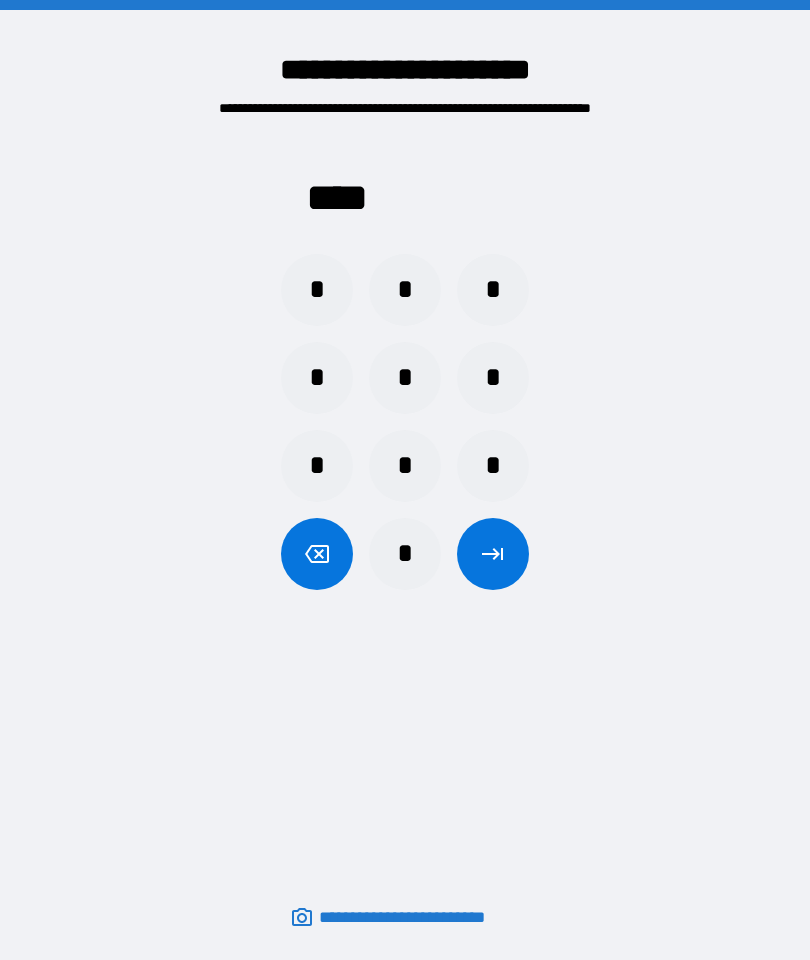 click at bounding box center (493, 554) 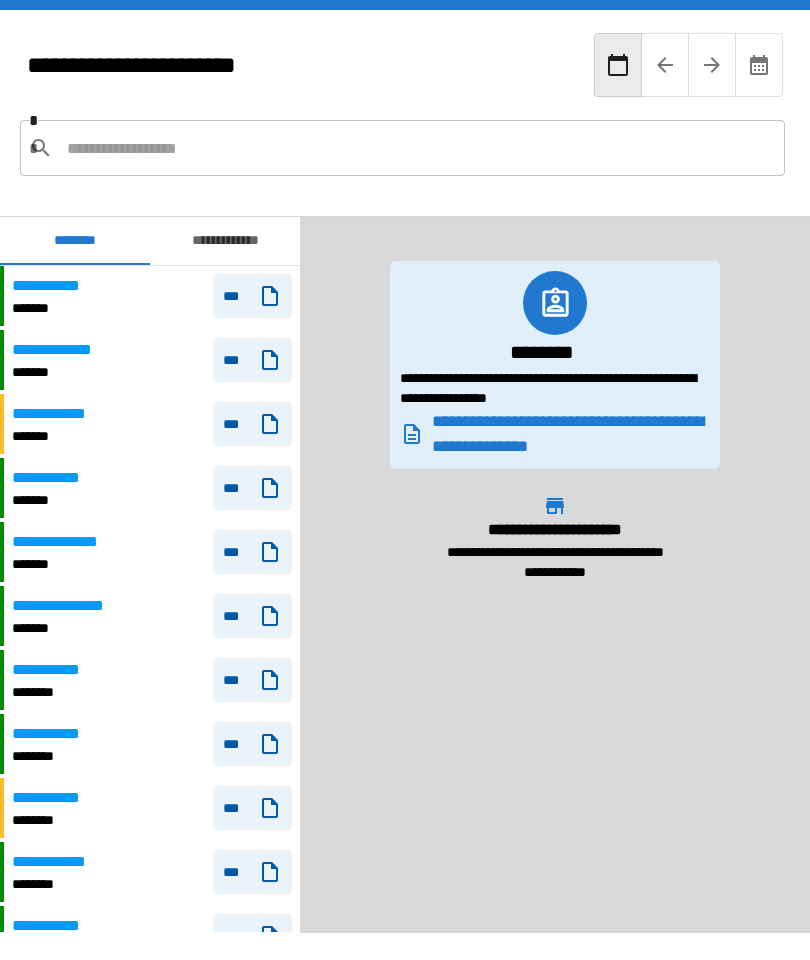 scroll, scrollTop: 180, scrollLeft: 0, axis: vertical 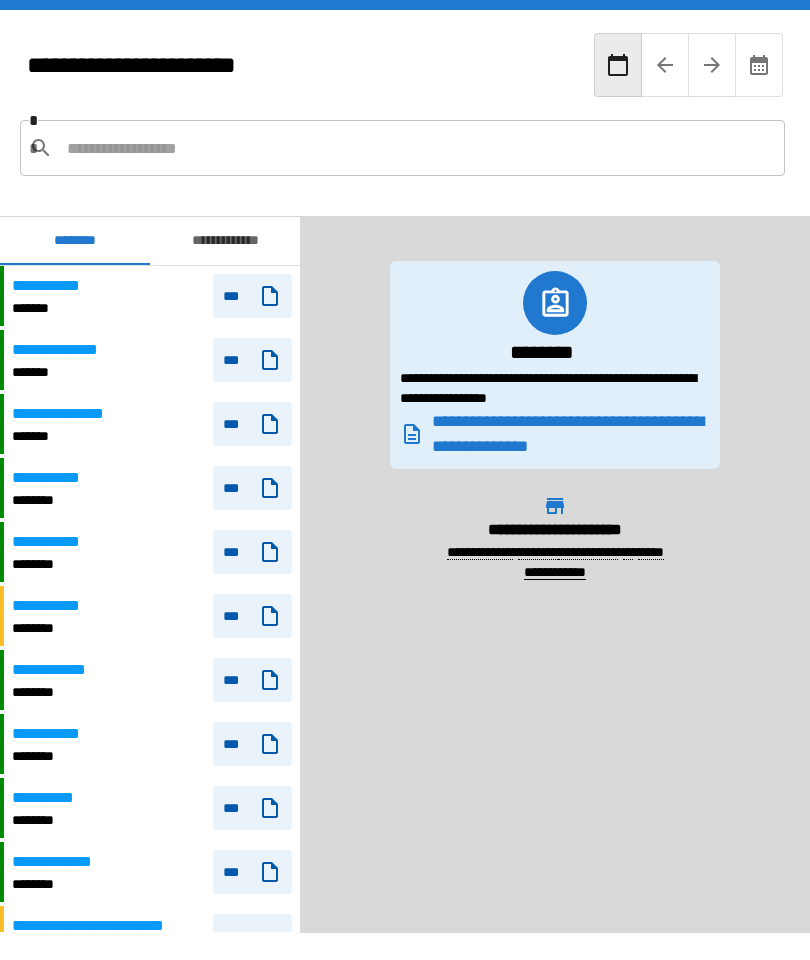 click on "***" at bounding box center [252, 296] 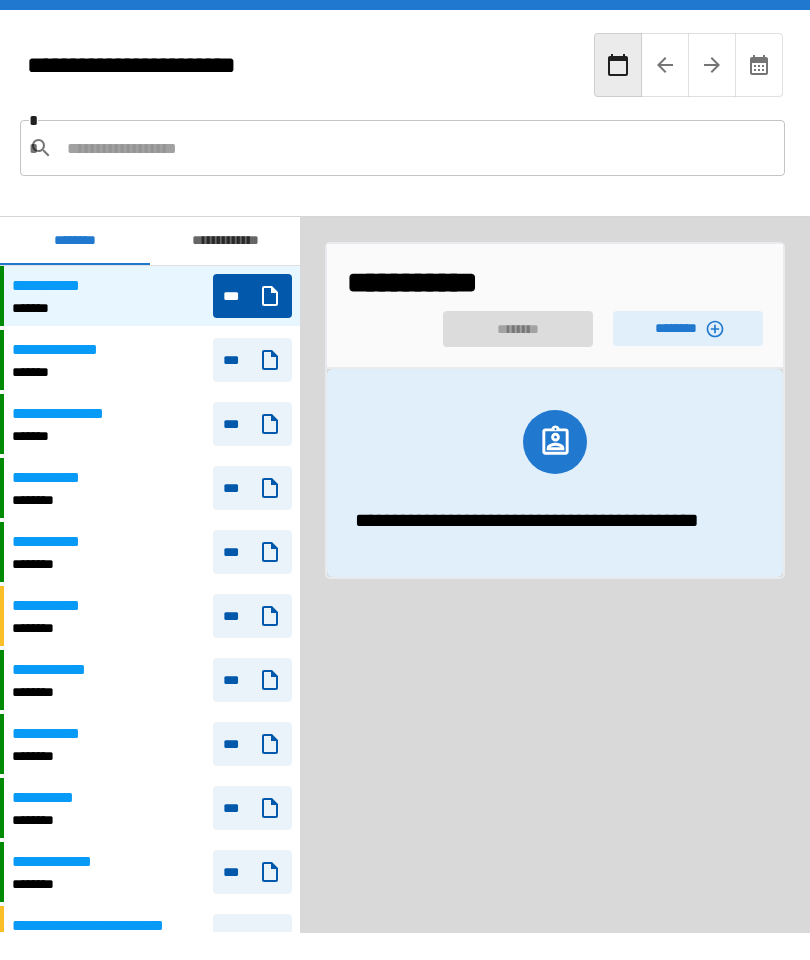 click on "********" at bounding box center (688, 328) 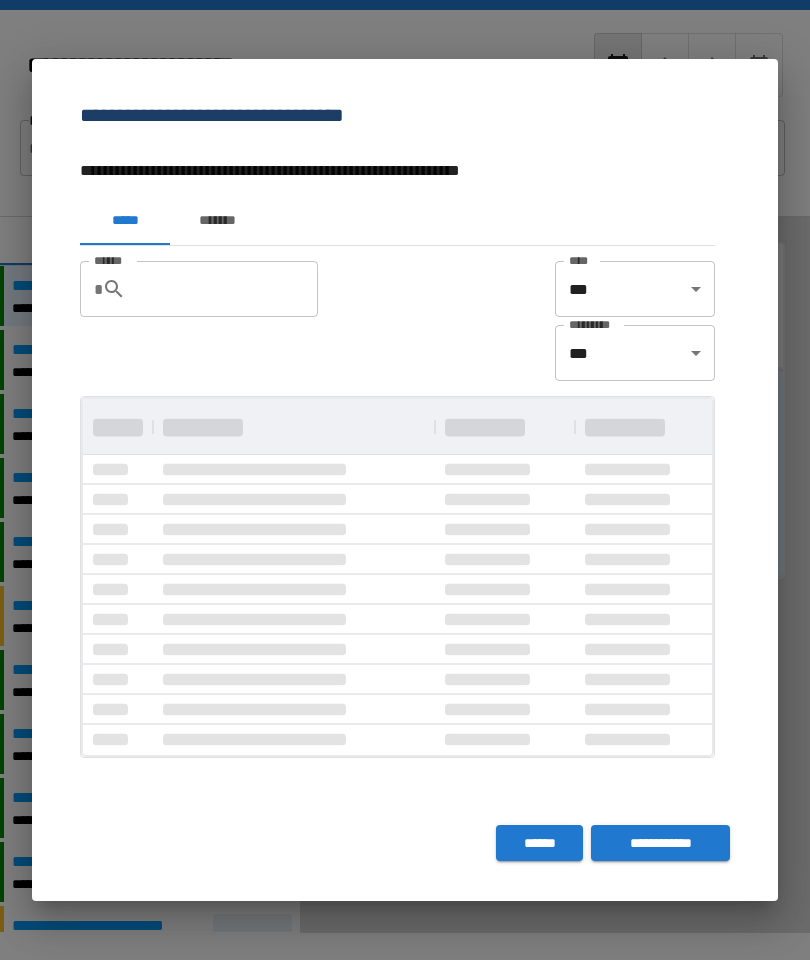 scroll, scrollTop: 0, scrollLeft: 0, axis: both 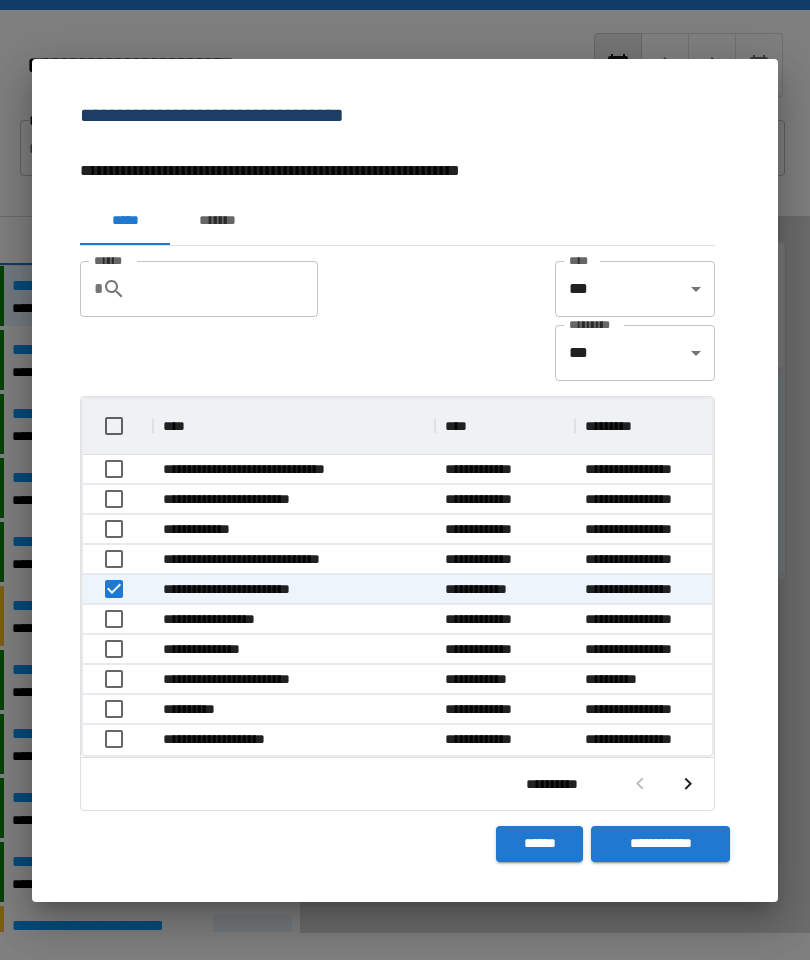 click on "**********" at bounding box center (660, 844) 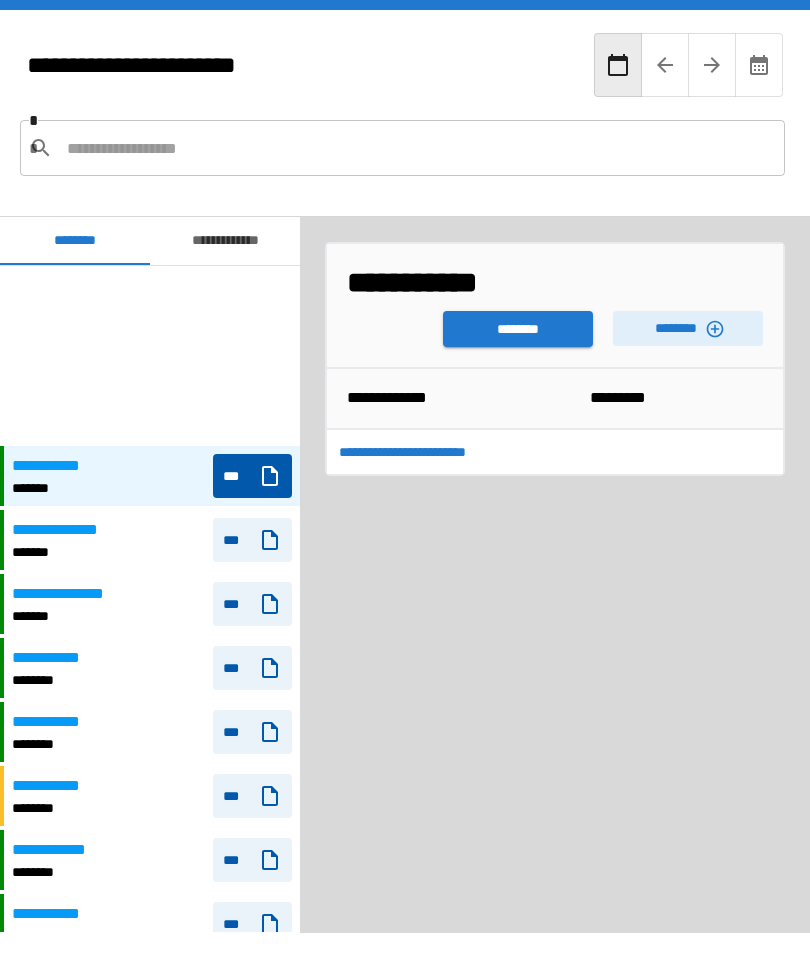 scroll, scrollTop: 180, scrollLeft: 0, axis: vertical 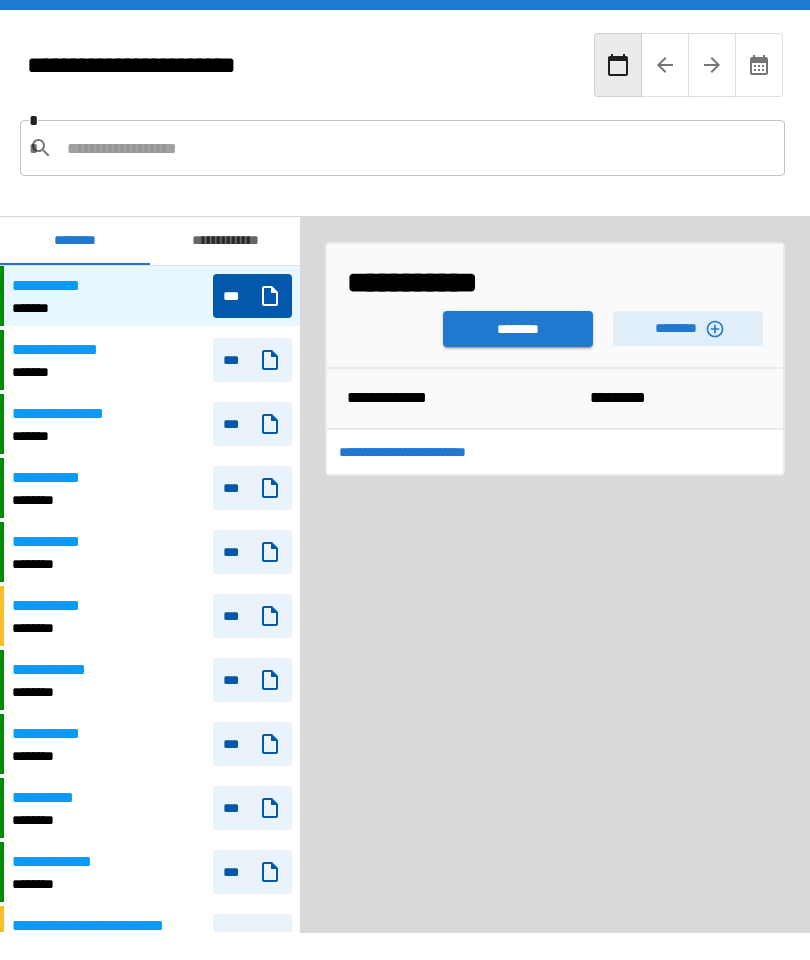 click on "********" at bounding box center (518, 329) 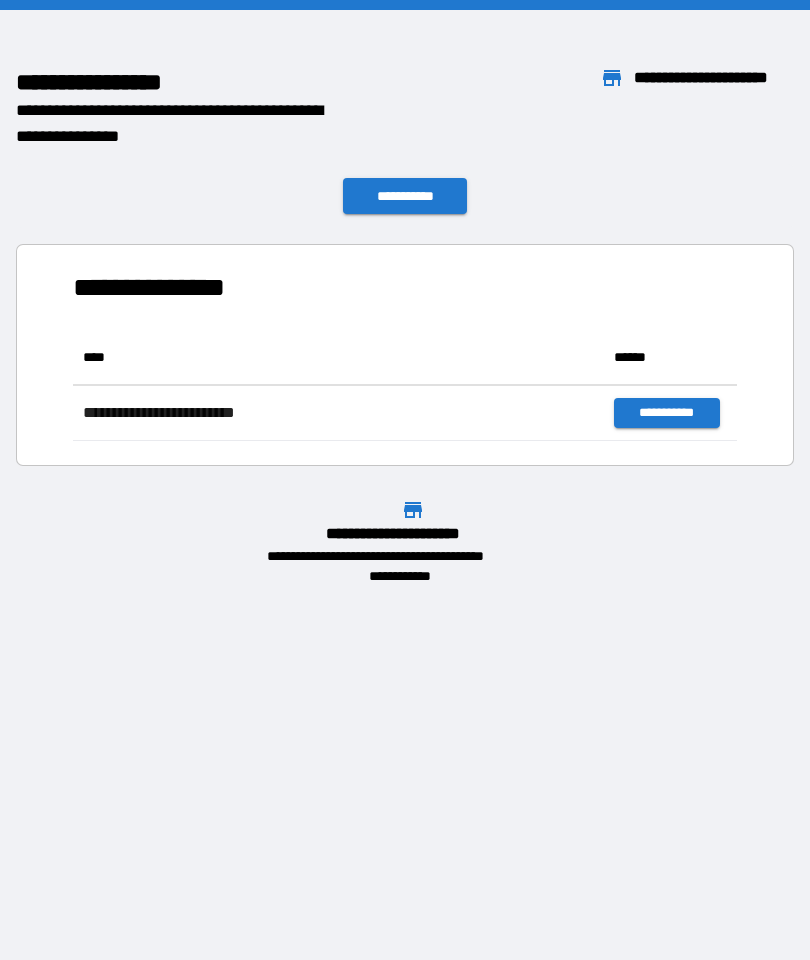 scroll, scrollTop: 111, scrollLeft: 664, axis: both 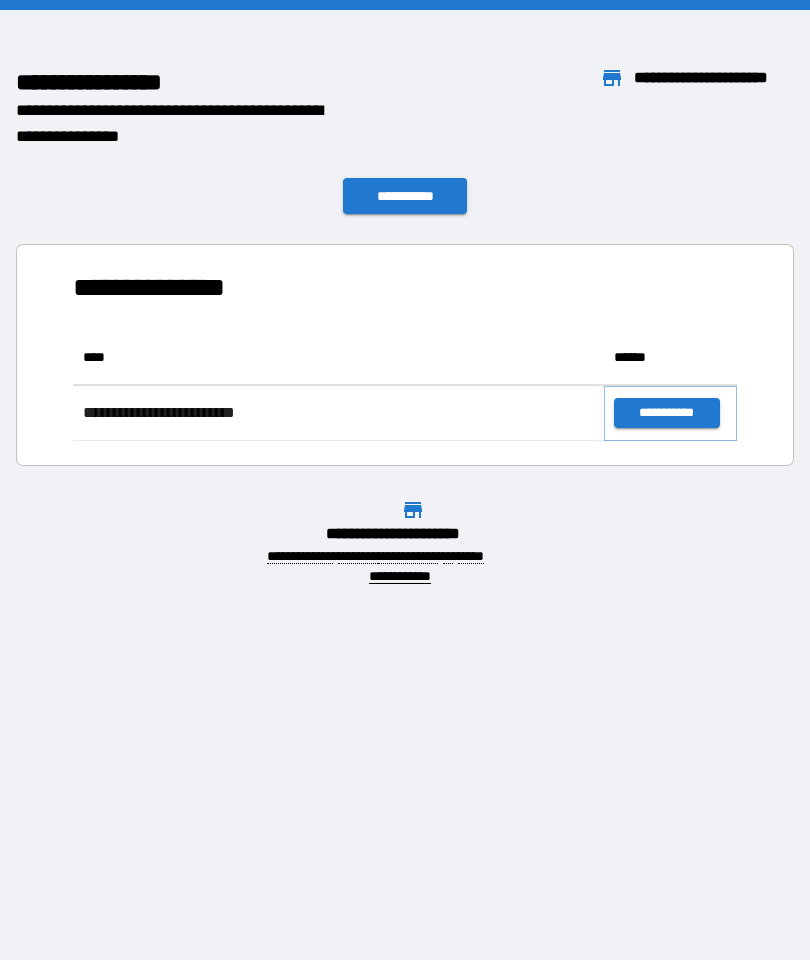 click on "**********" at bounding box center [666, 413] 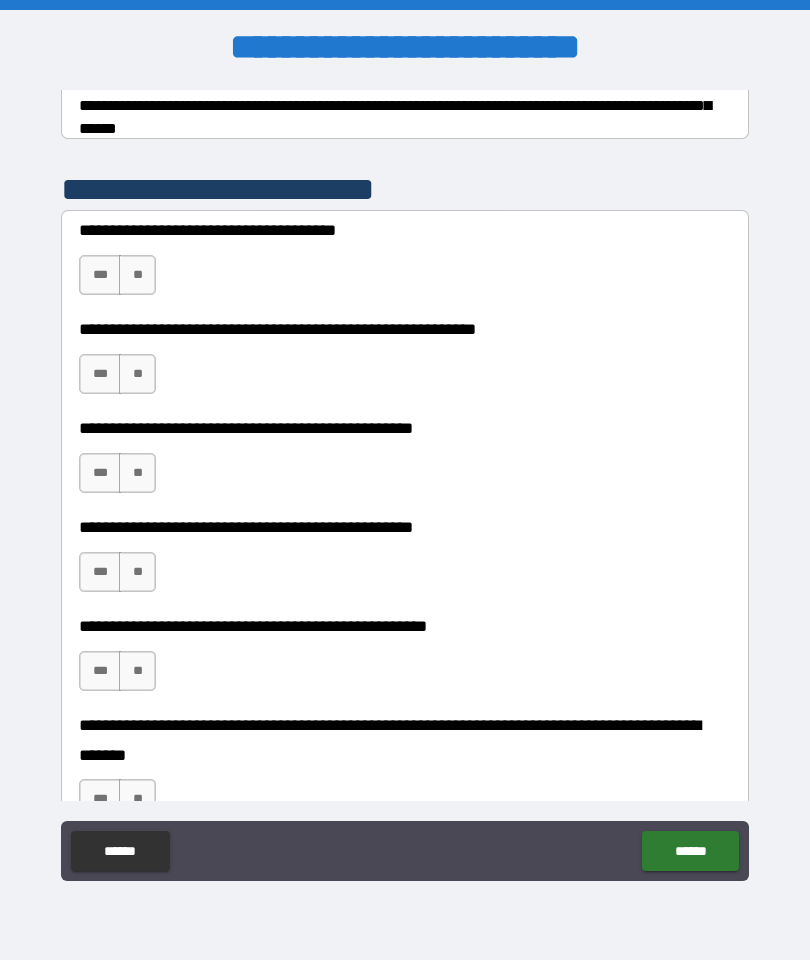 scroll, scrollTop: 374, scrollLeft: 0, axis: vertical 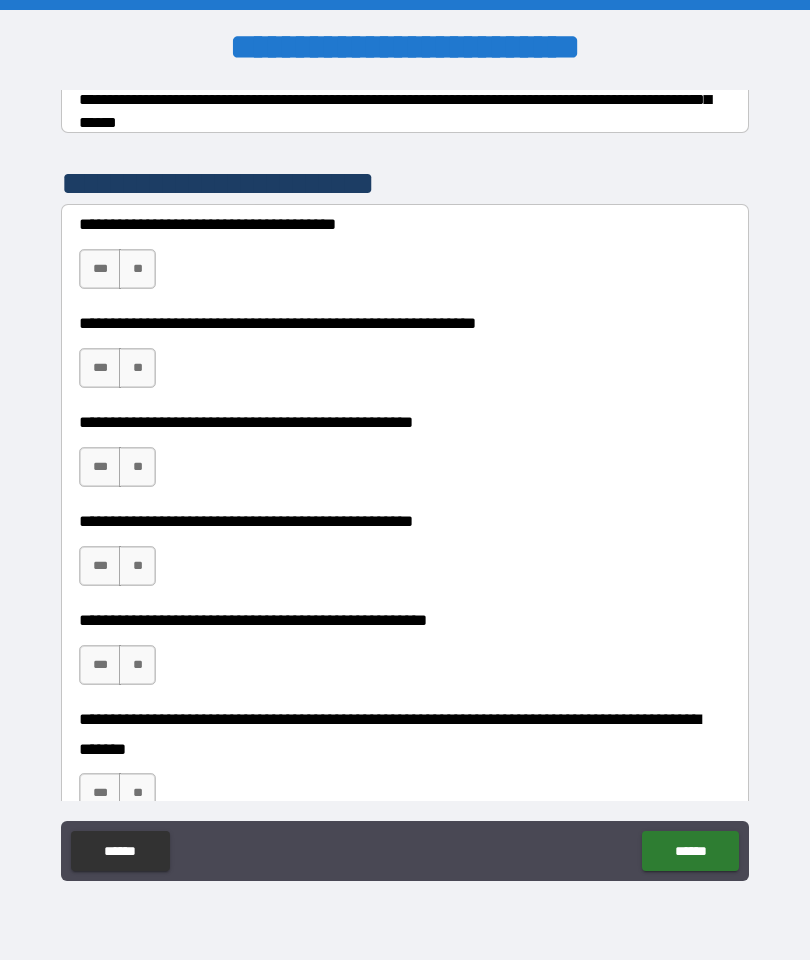 click on "***" at bounding box center [100, 269] 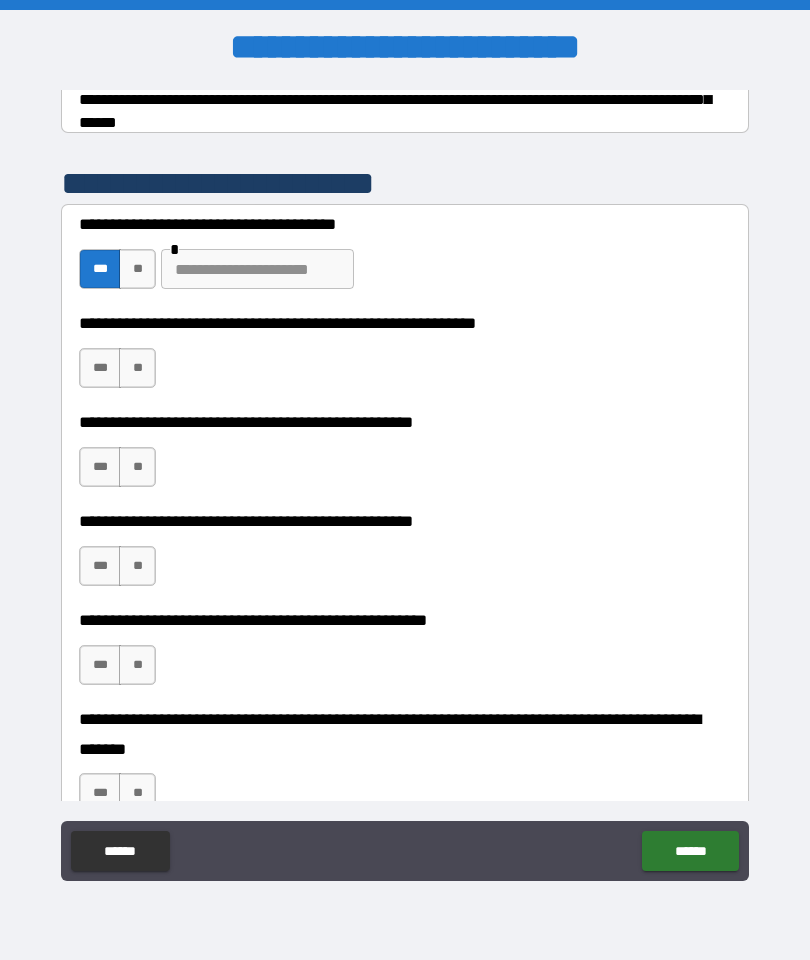 click on "**" at bounding box center [137, 269] 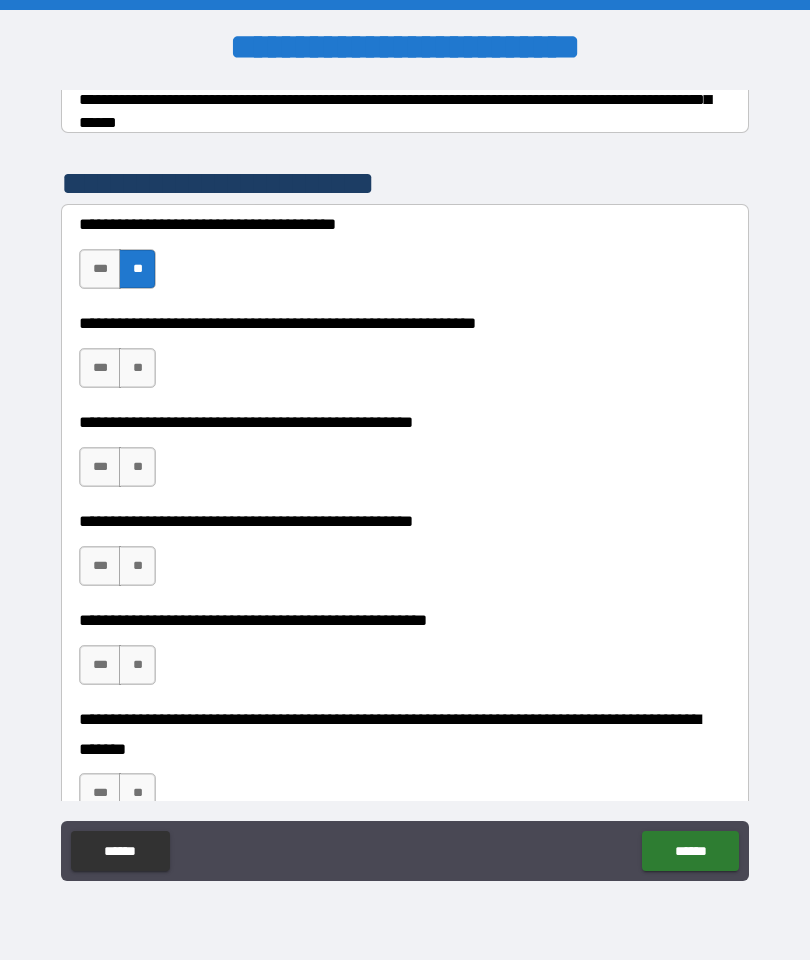 click on "***" at bounding box center (100, 269) 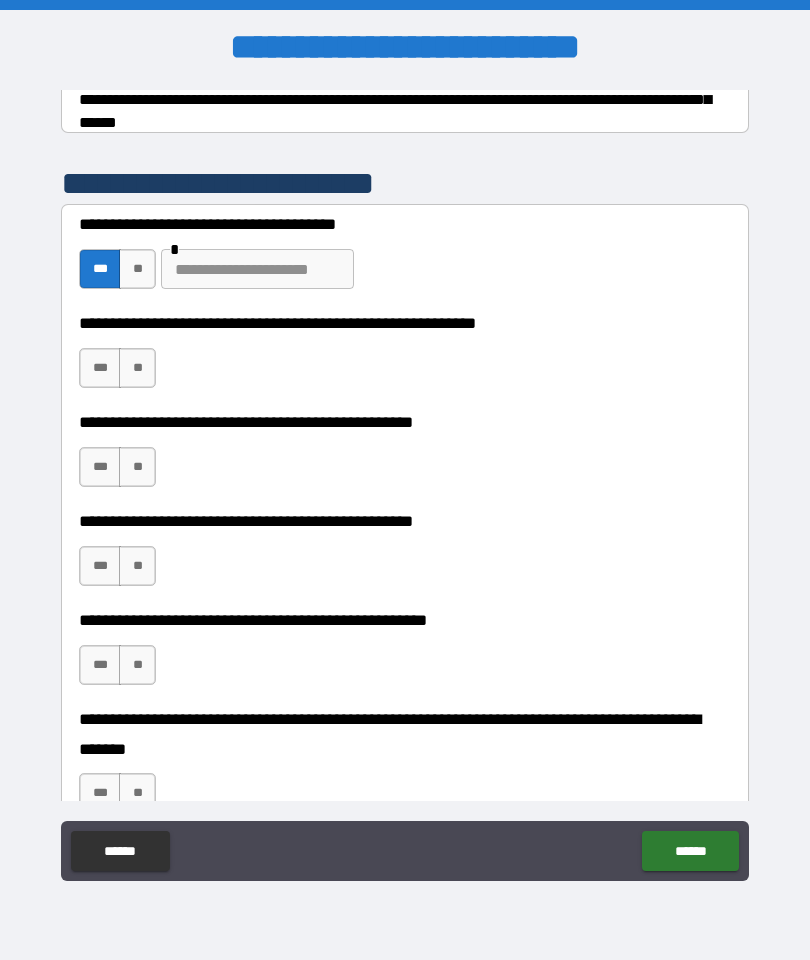 click on "**" at bounding box center (137, 269) 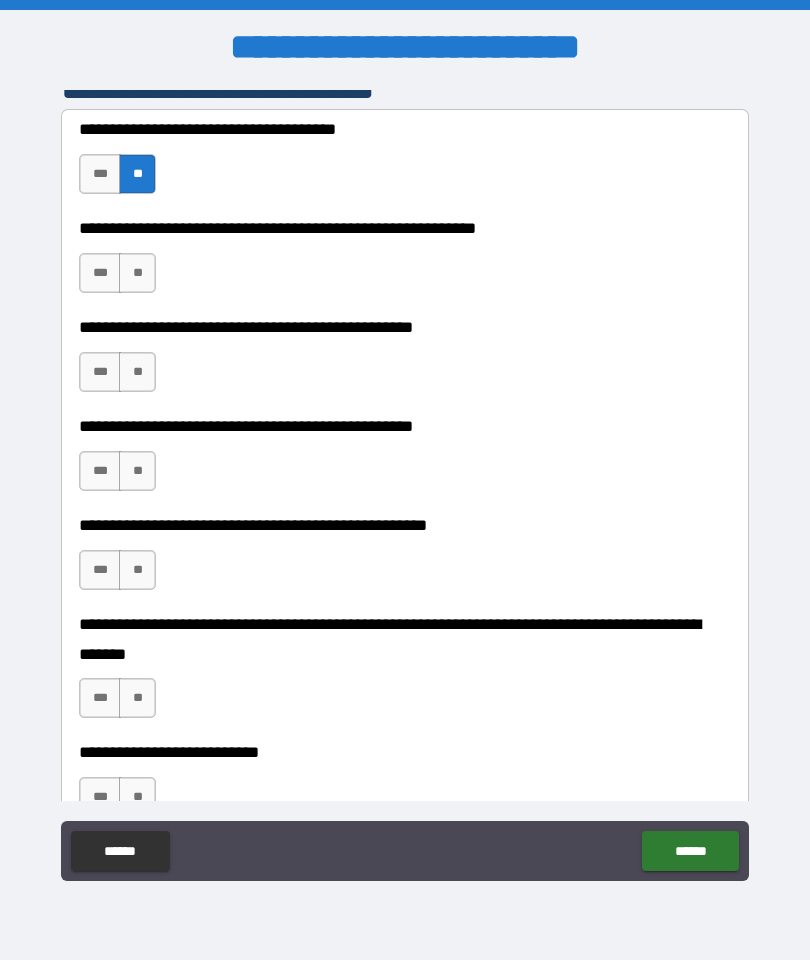 scroll, scrollTop: 473, scrollLeft: 0, axis: vertical 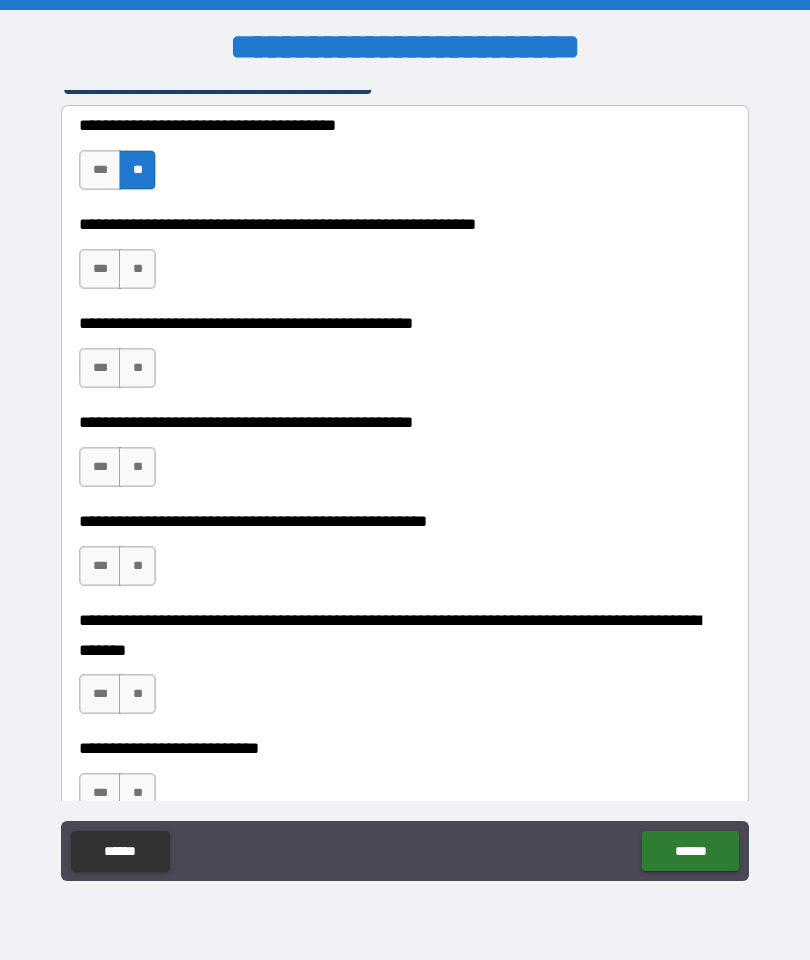 click on "**" at bounding box center (137, 269) 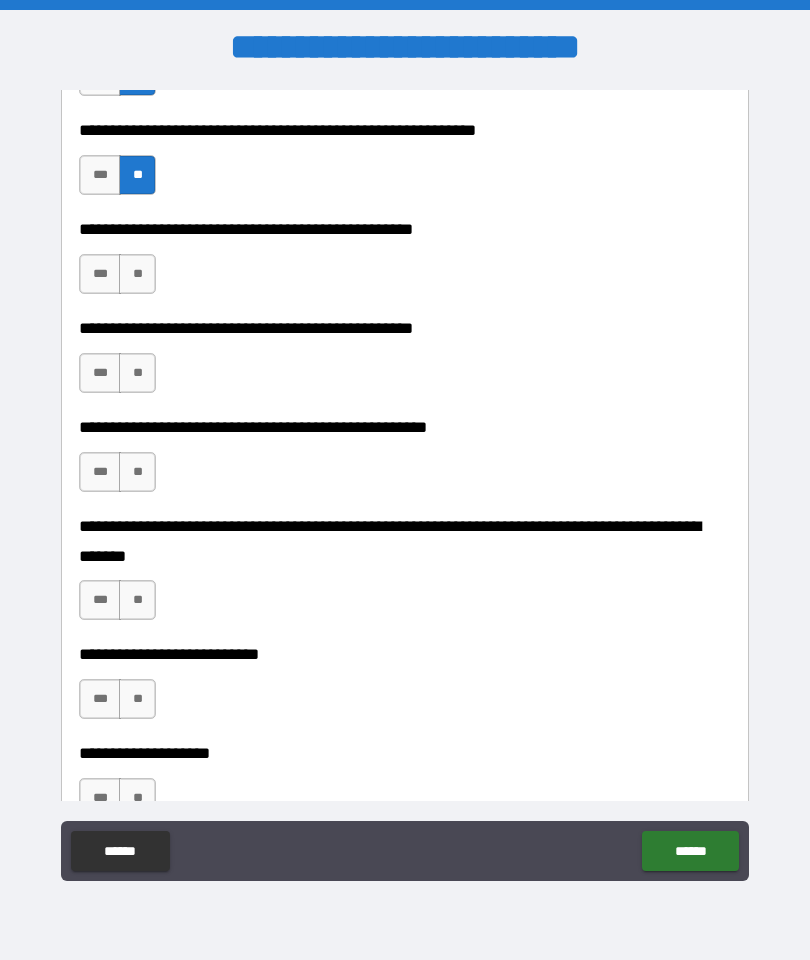 scroll, scrollTop: 573, scrollLeft: 0, axis: vertical 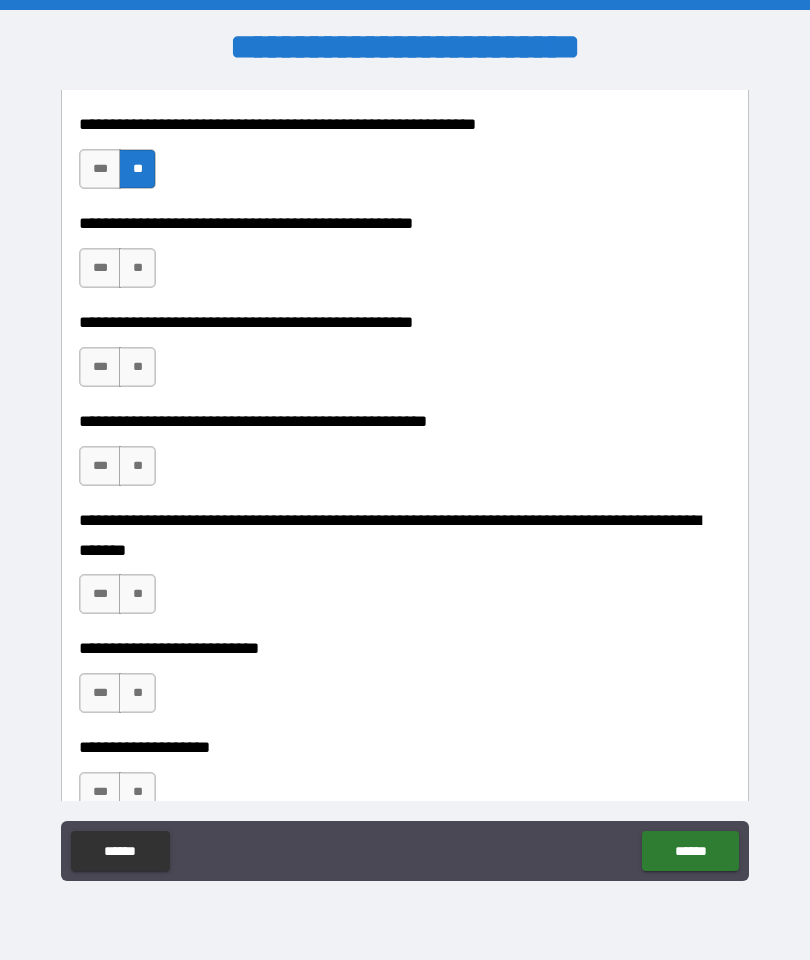 click on "**" at bounding box center (137, 268) 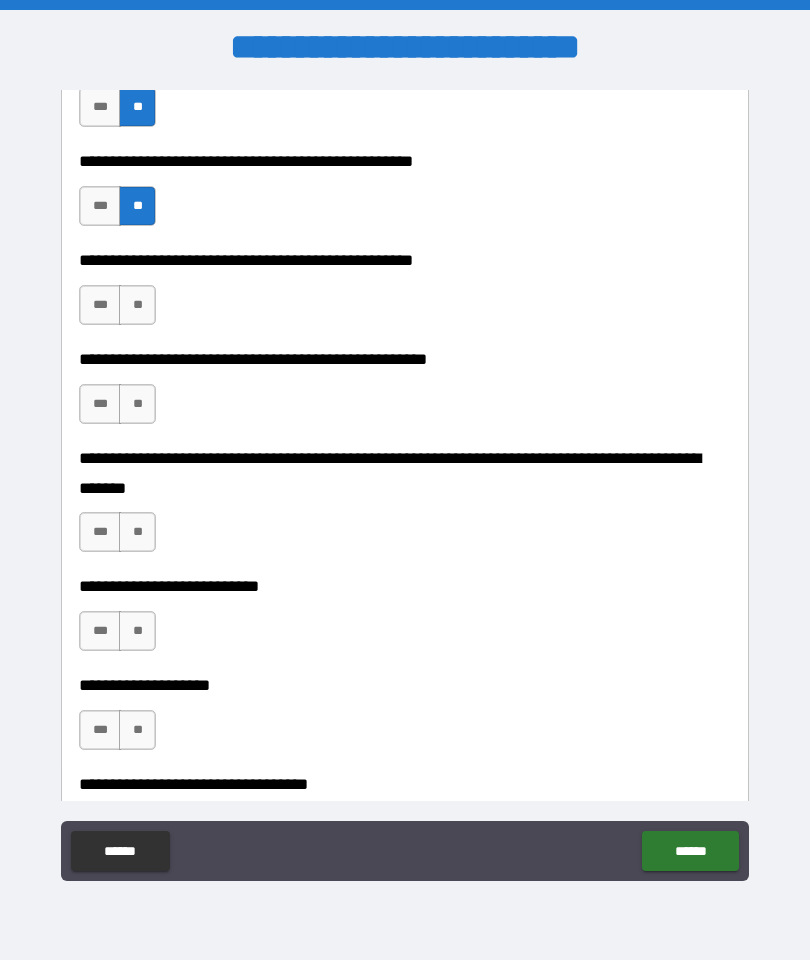 scroll, scrollTop: 650, scrollLeft: 0, axis: vertical 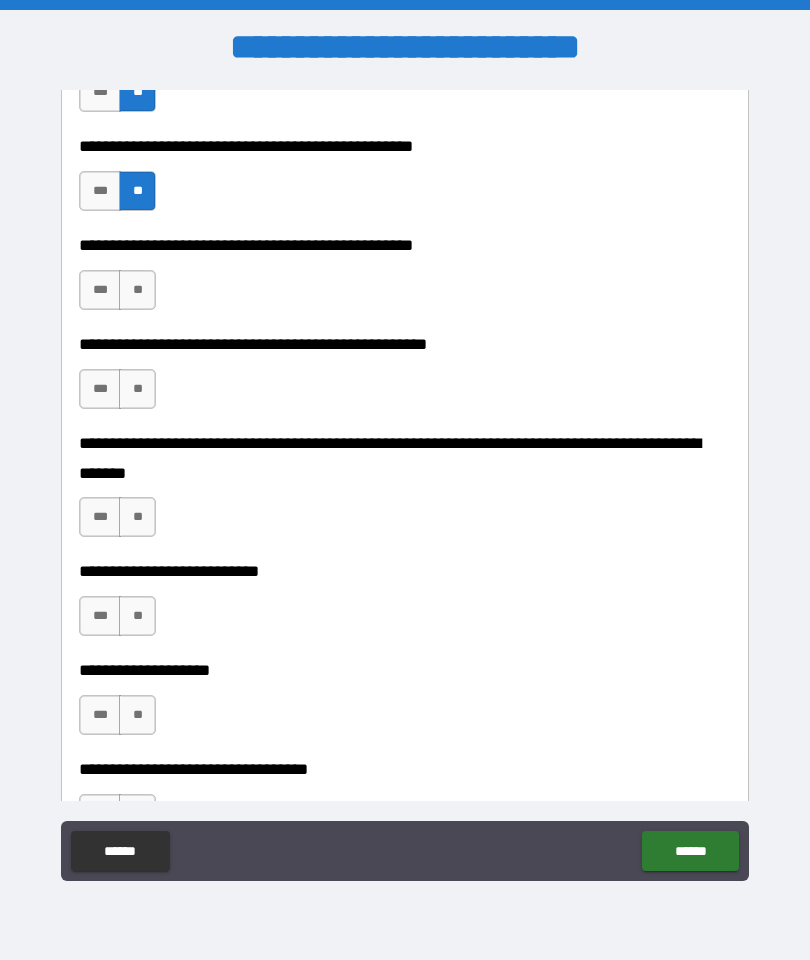 click on "***" at bounding box center [100, 290] 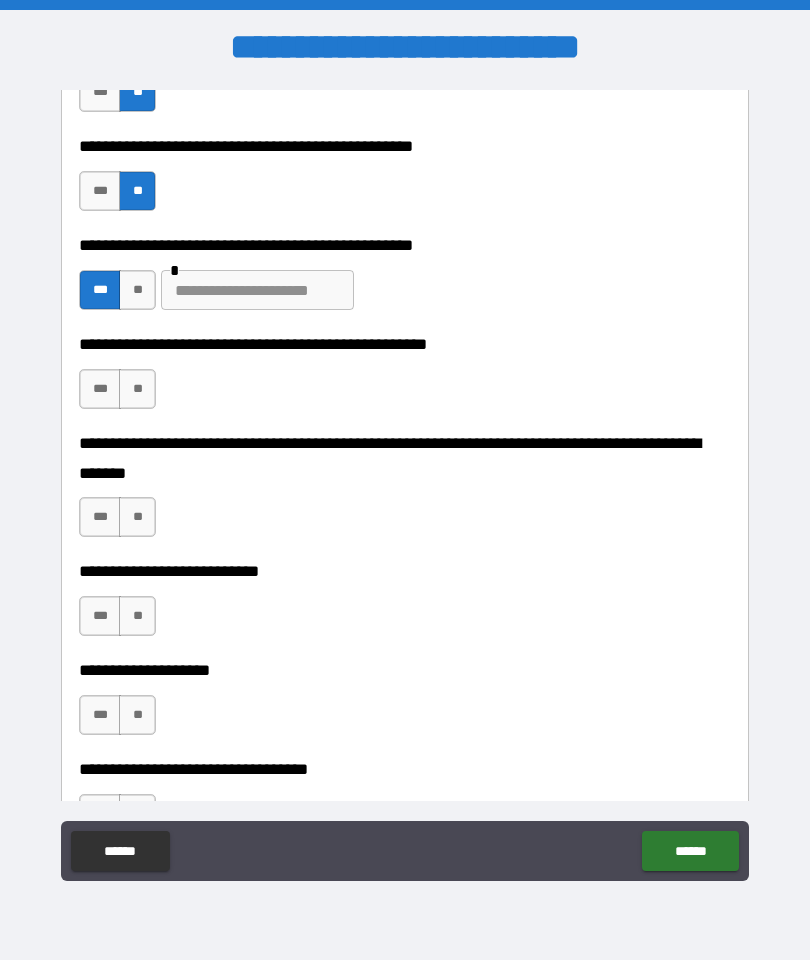 click at bounding box center (257, 290) 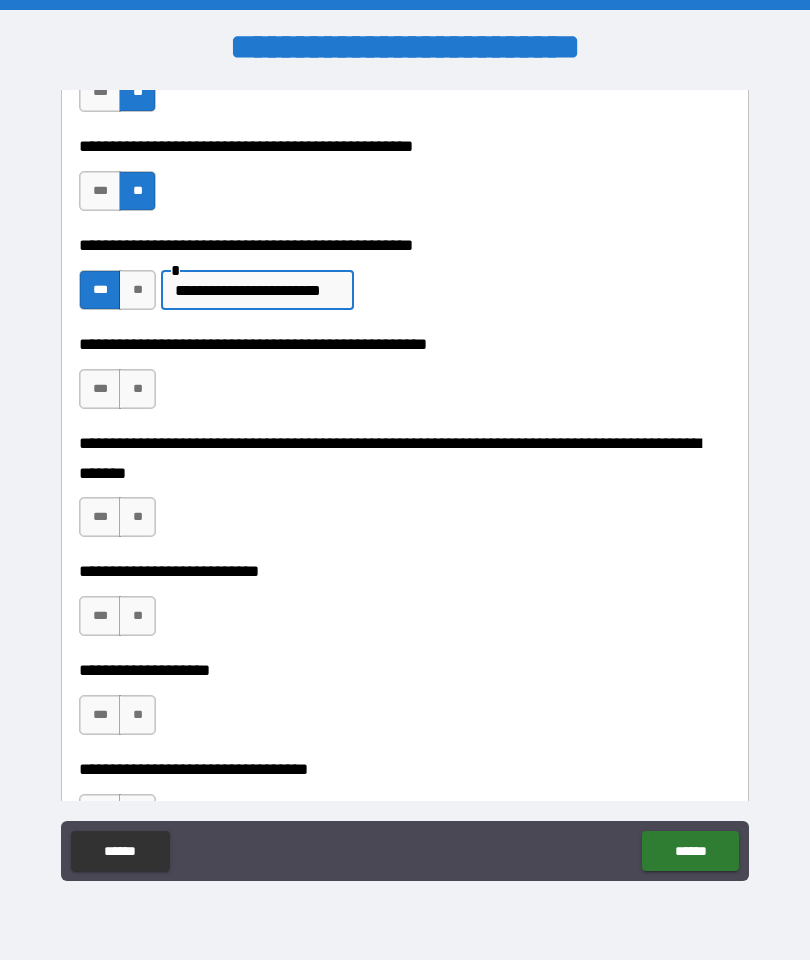 type on "**********" 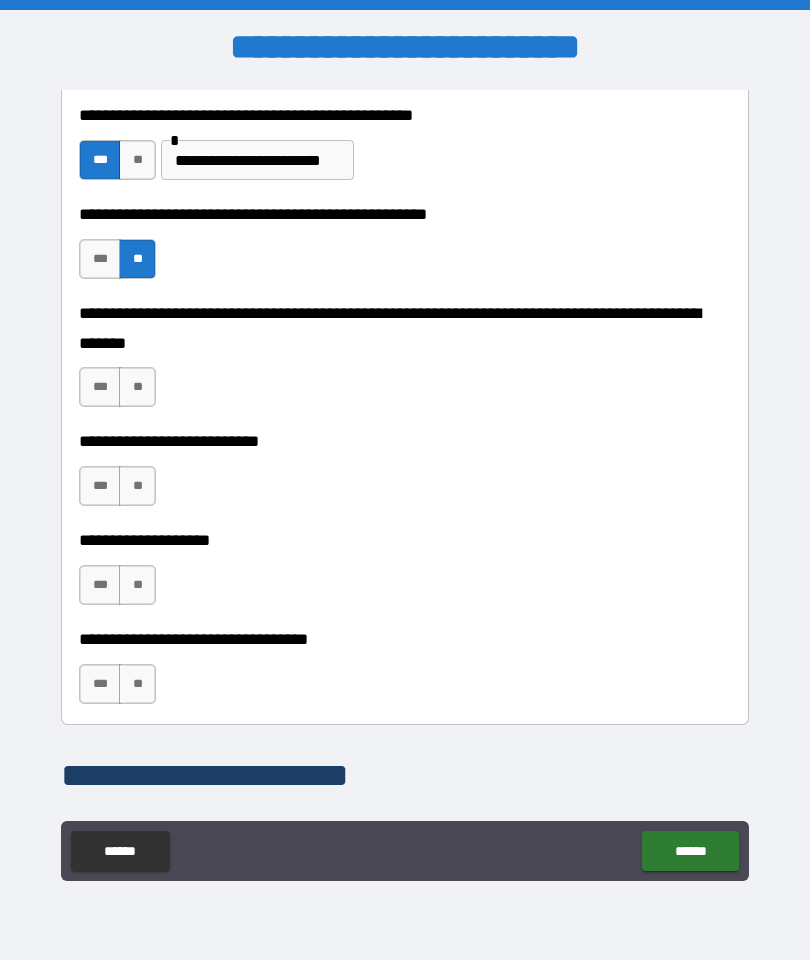 scroll, scrollTop: 785, scrollLeft: 0, axis: vertical 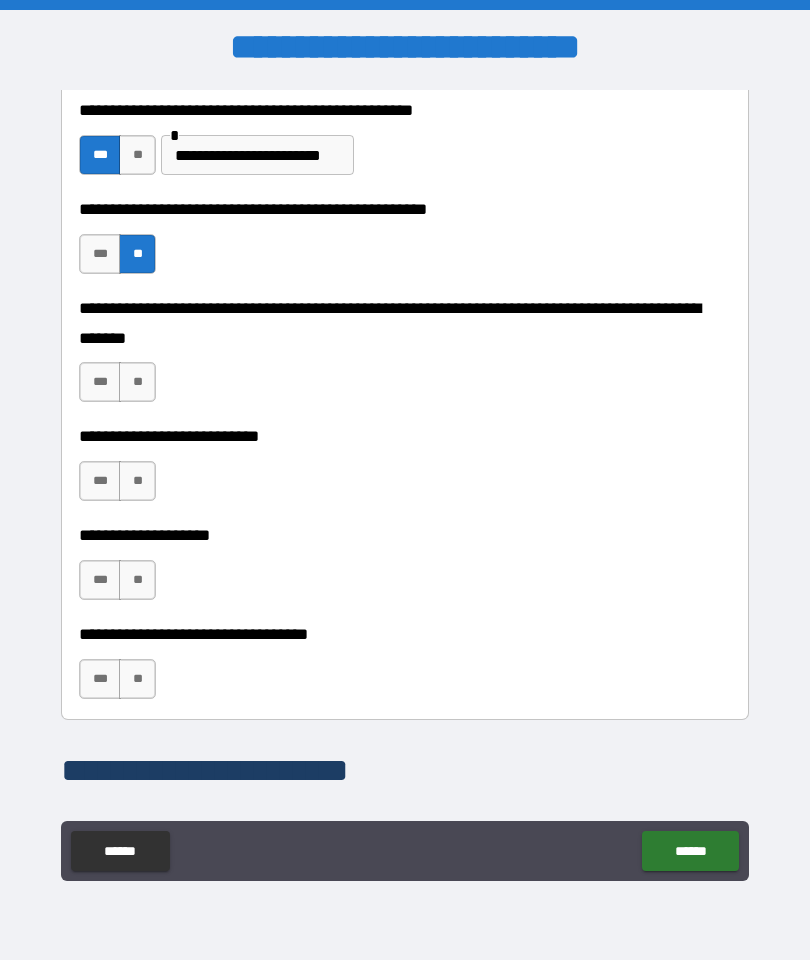 click on "**" at bounding box center (137, 382) 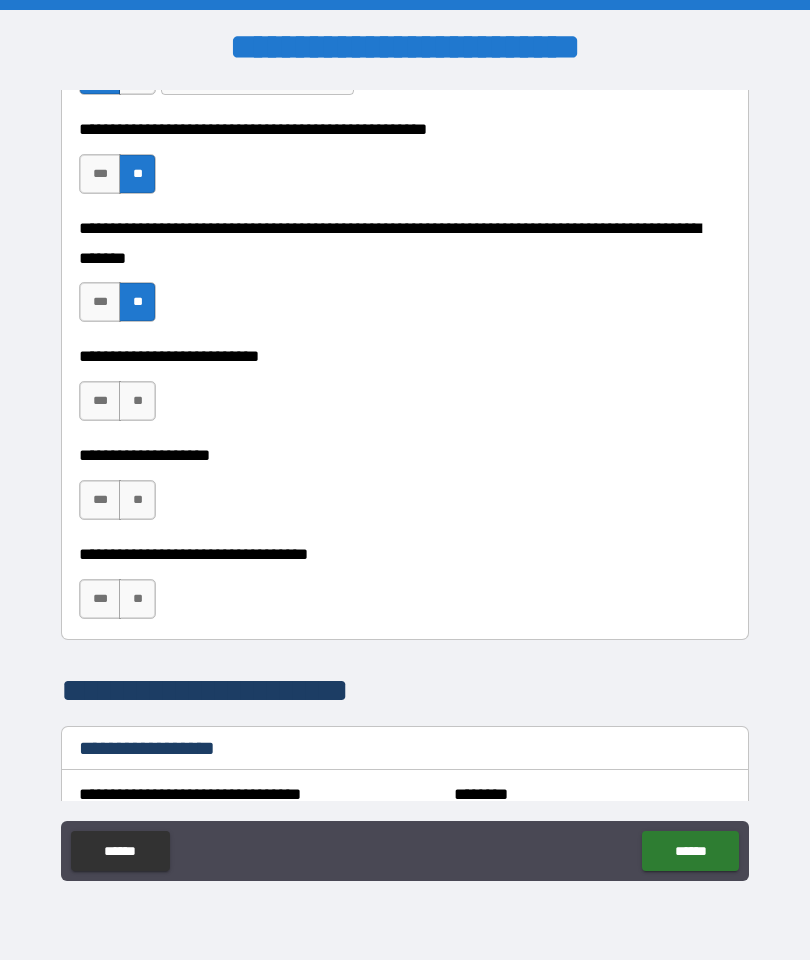 click on "**" at bounding box center [137, 401] 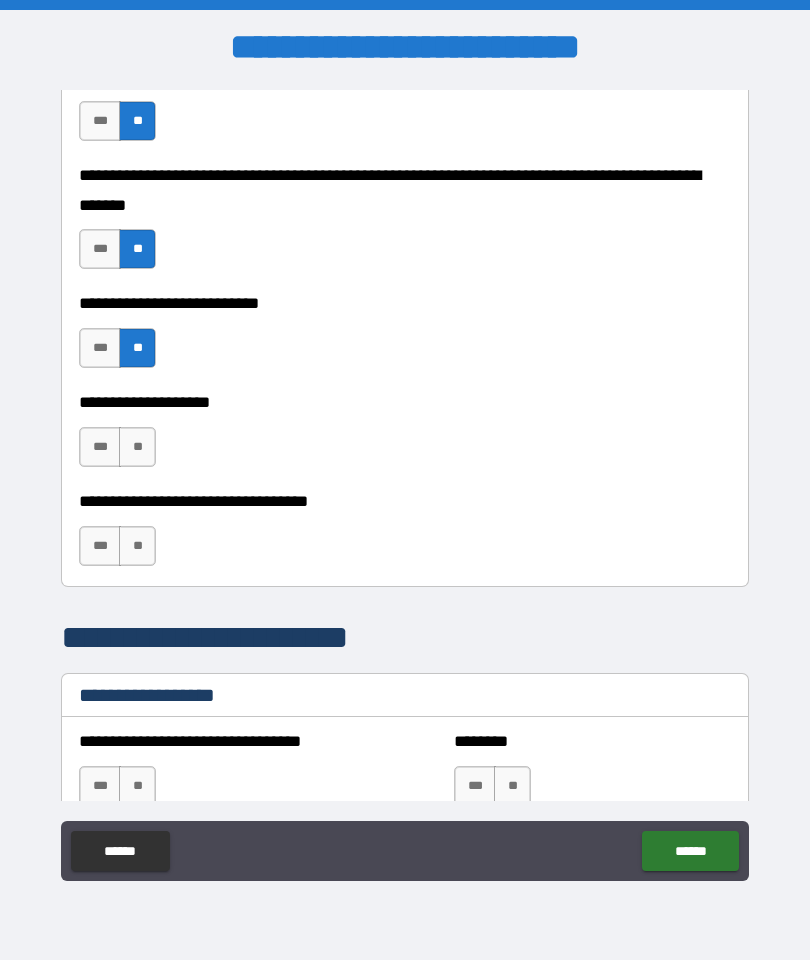 click on "**" at bounding box center [137, 447] 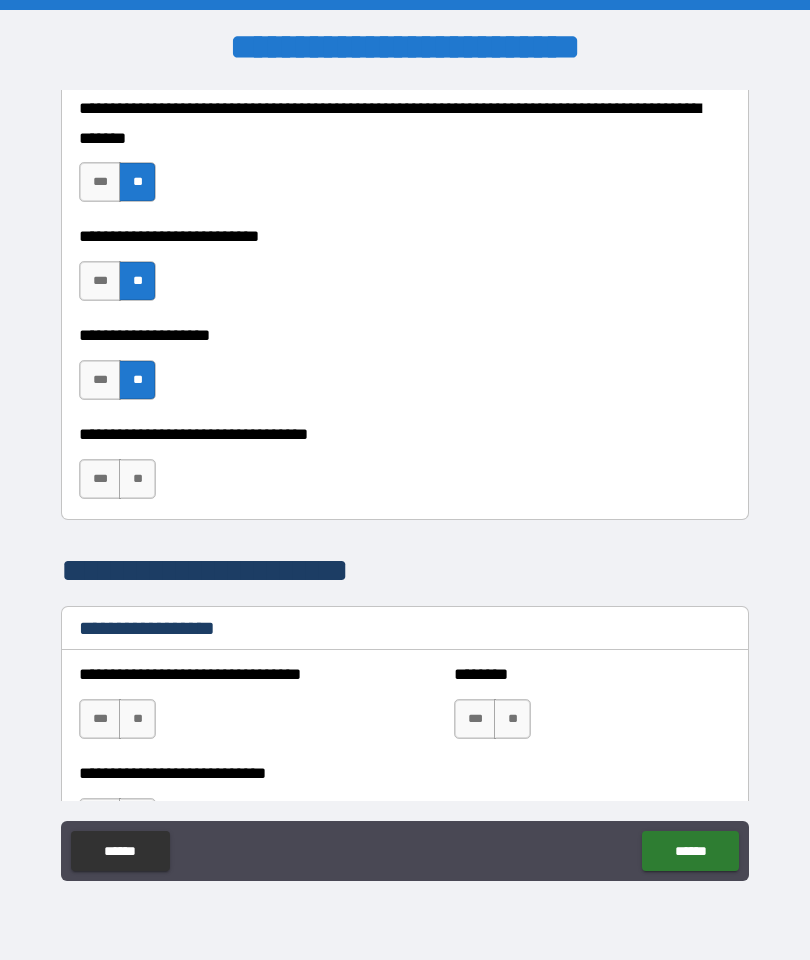click on "**" at bounding box center [137, 479] 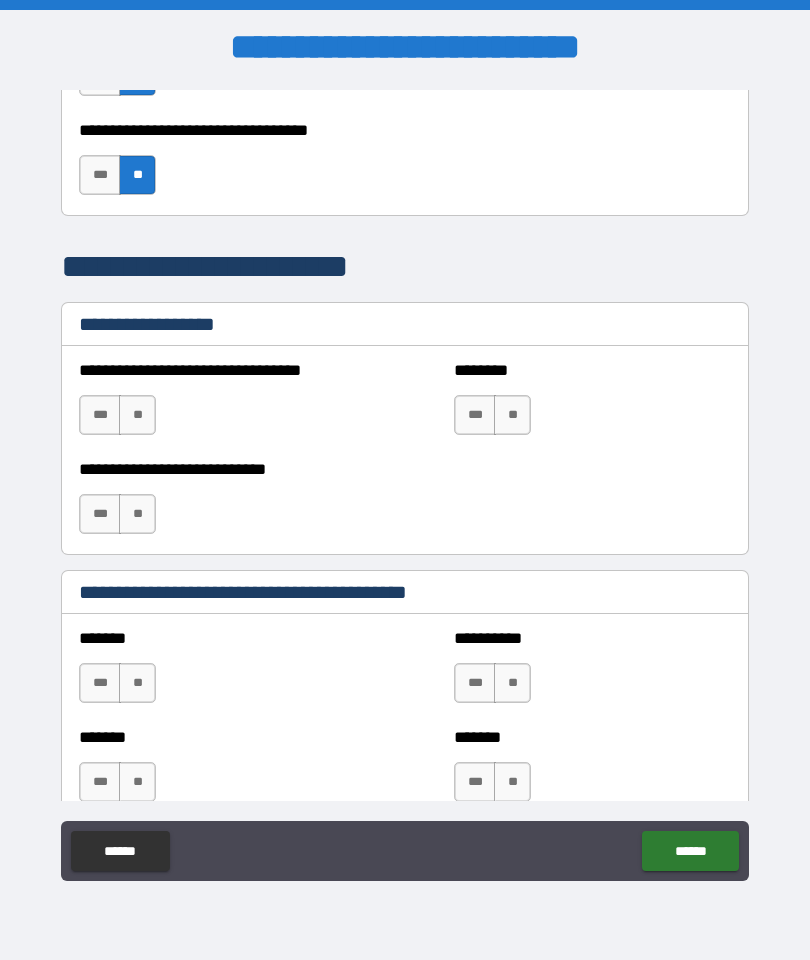 scroll, scrollTop: 1299, scrollLeft: 0, axis: vertical 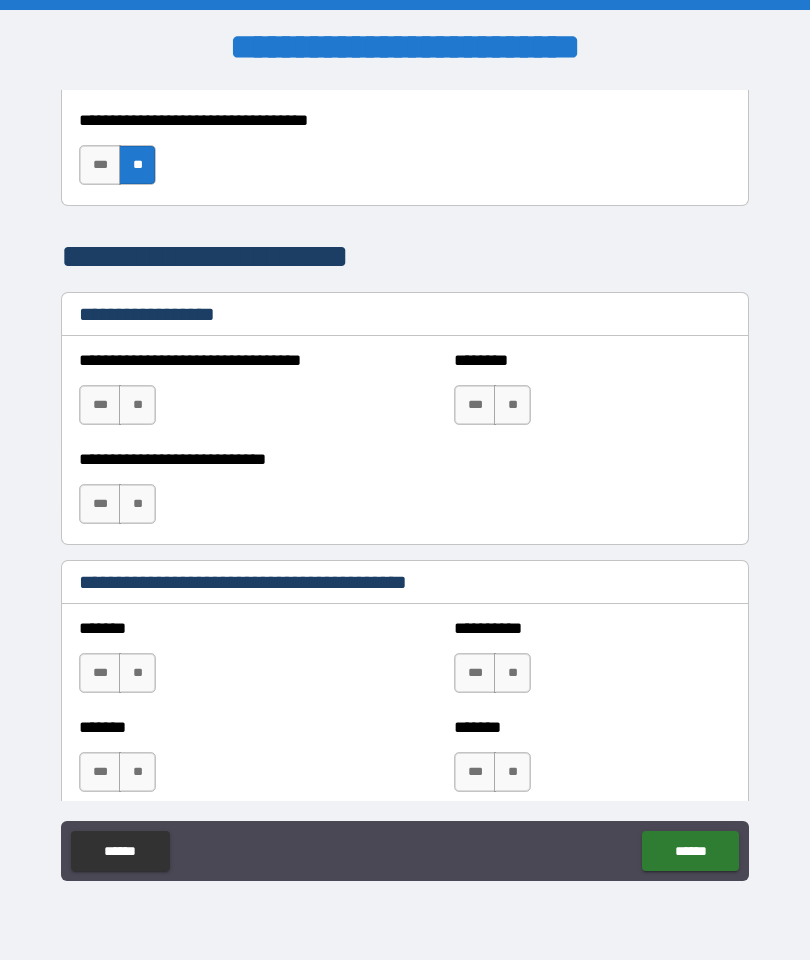 click on "**" at bounding box center (137, 405) 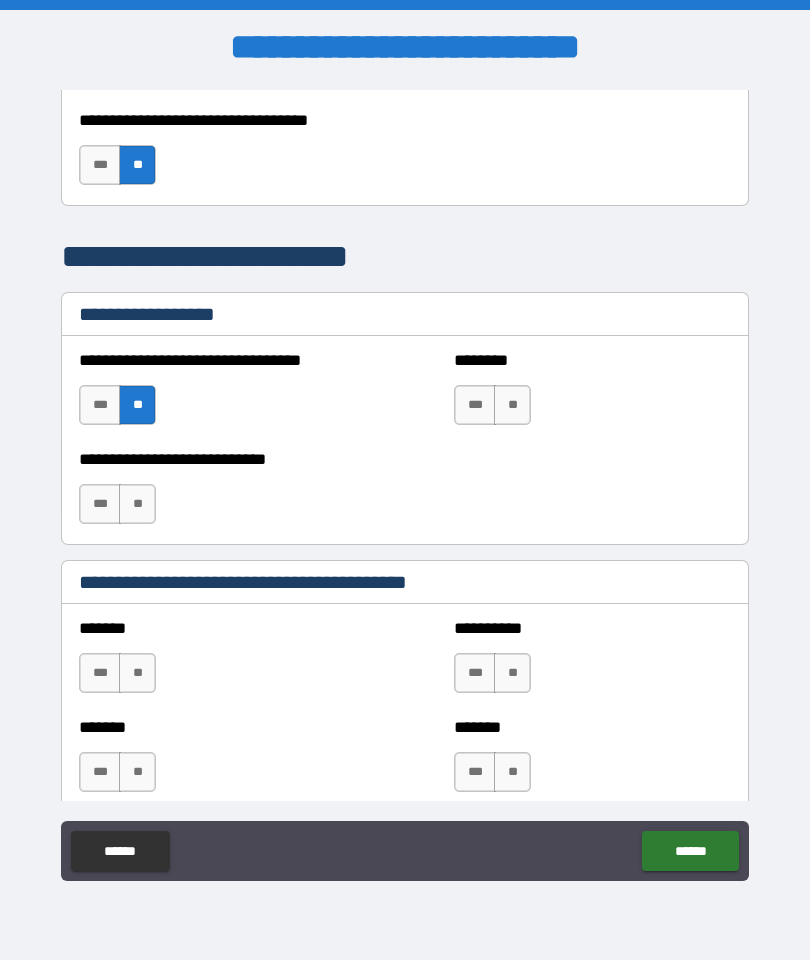 click on "**" at bounding box center (512, 405) 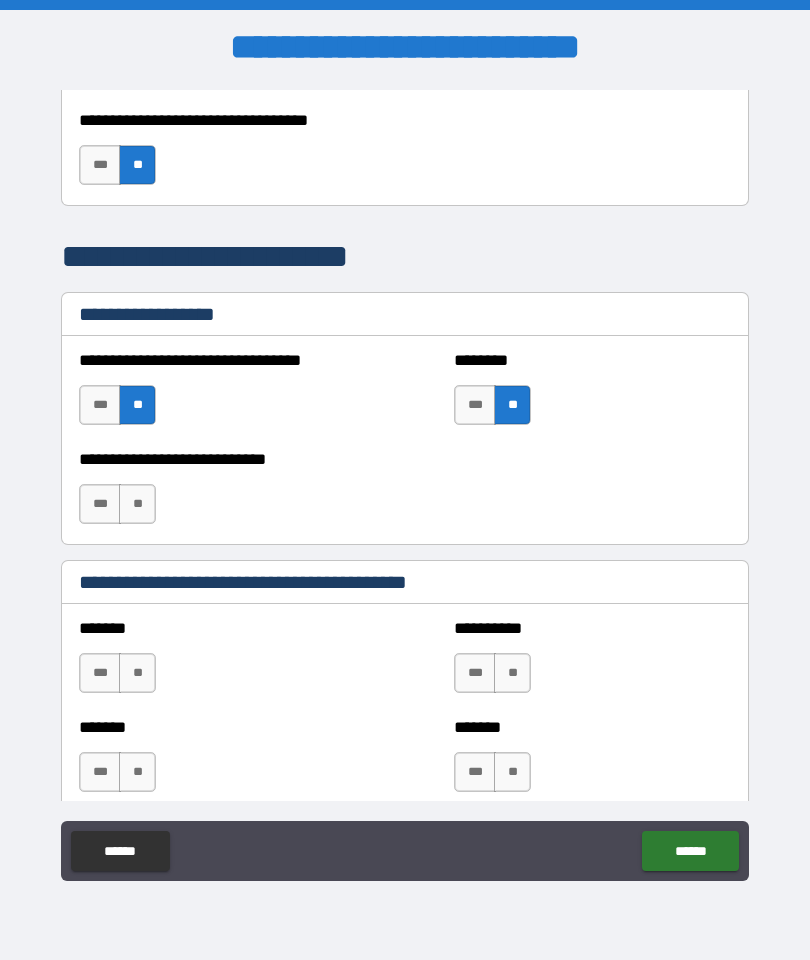 click on "**" at bounding box center [137, 504] 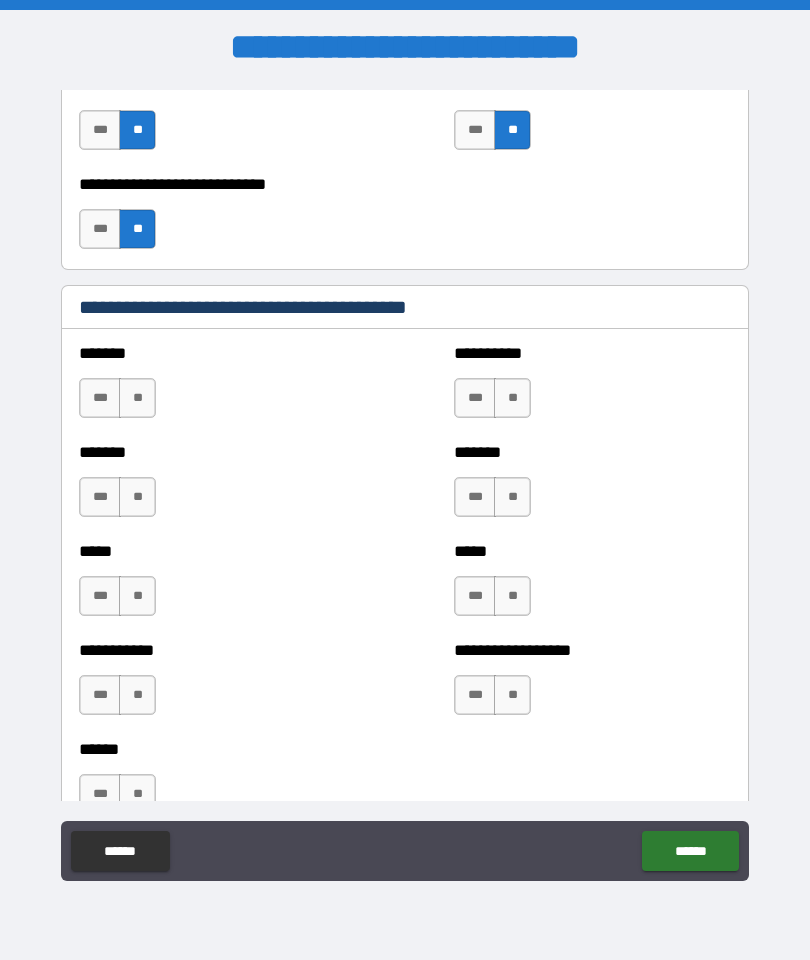 scroll, scrollTop: 1576, scrollLeft: 0, axis: vertical 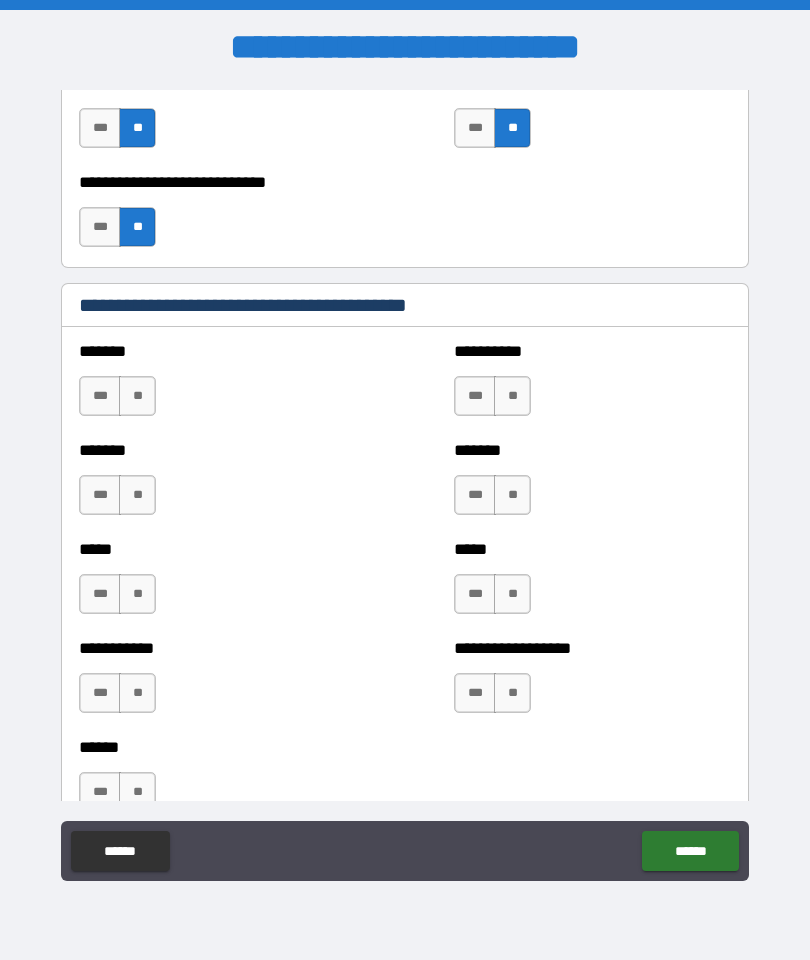click on "**" at bounding box center [137, 396] 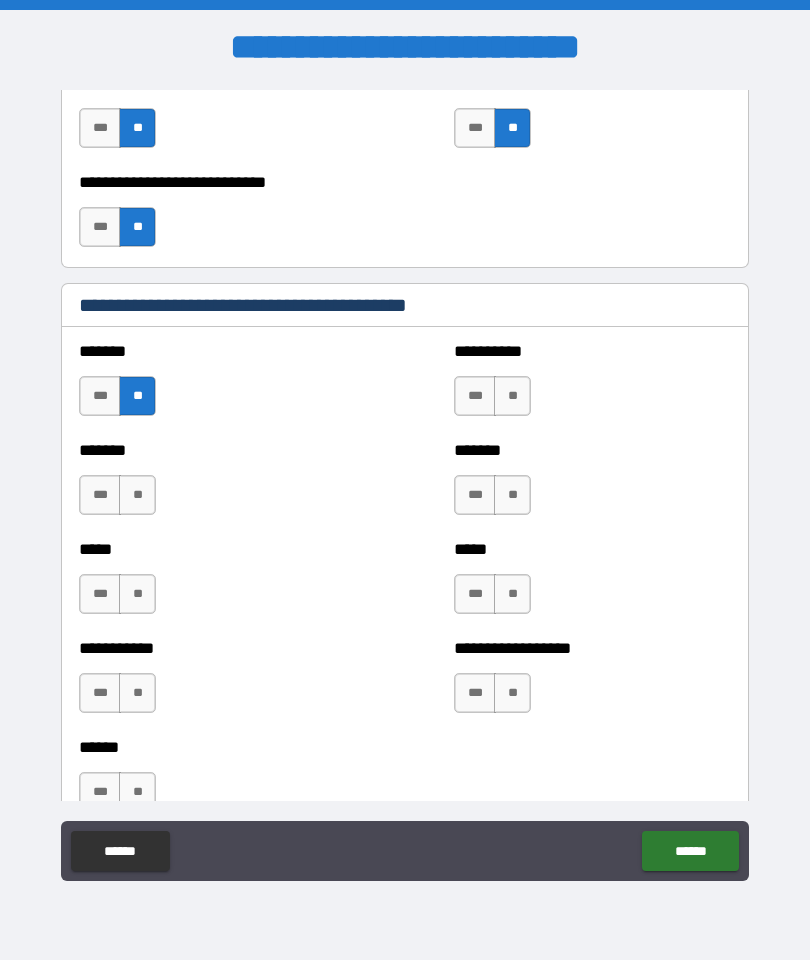 click on "**" at bounding box center (512, 396) 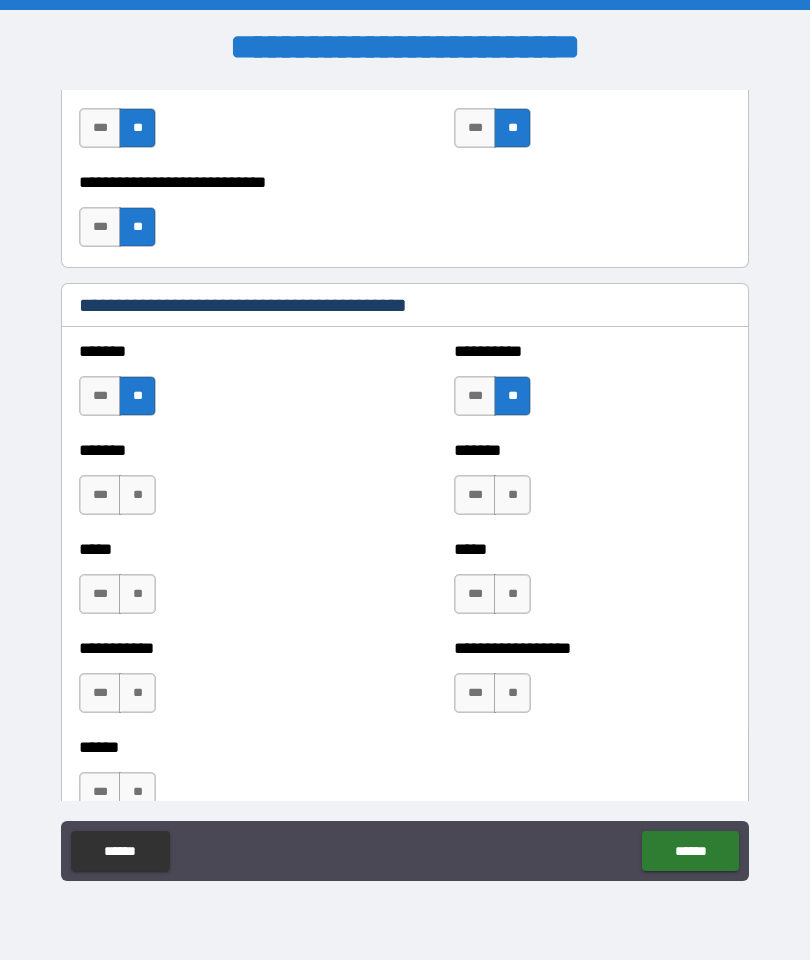 click on "**" at bounding box center [137, 495] 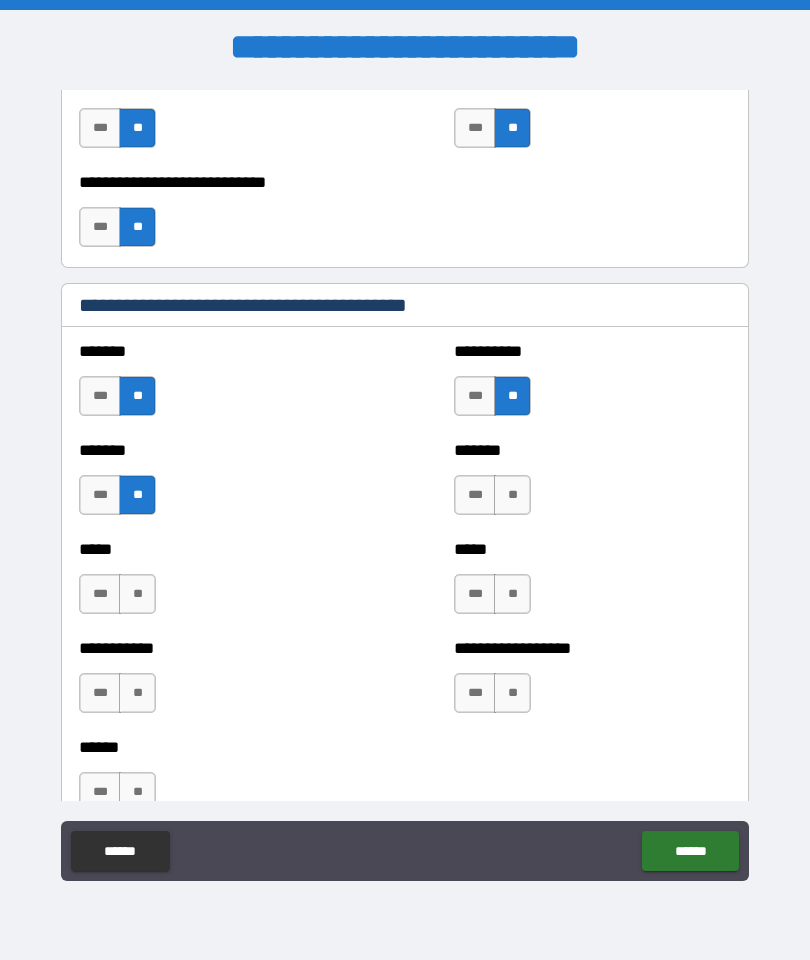 click on "**" at bounding box center [512, 495] 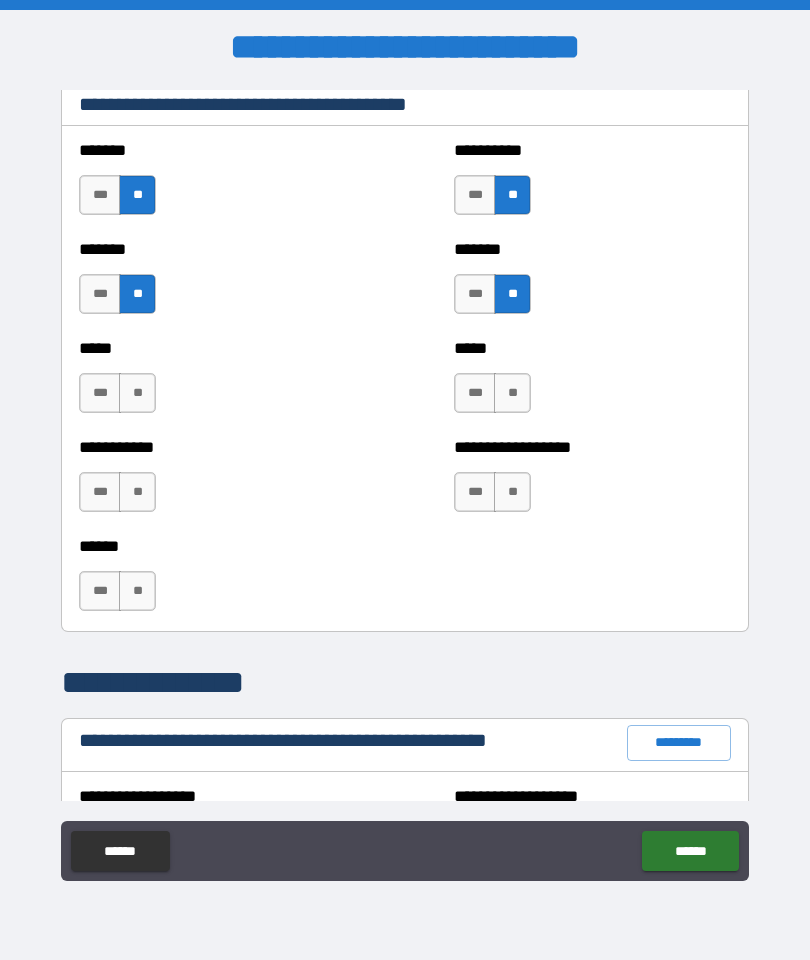 scroll, scrollTop: 1776, scrollLeft: 0, axis: vertical 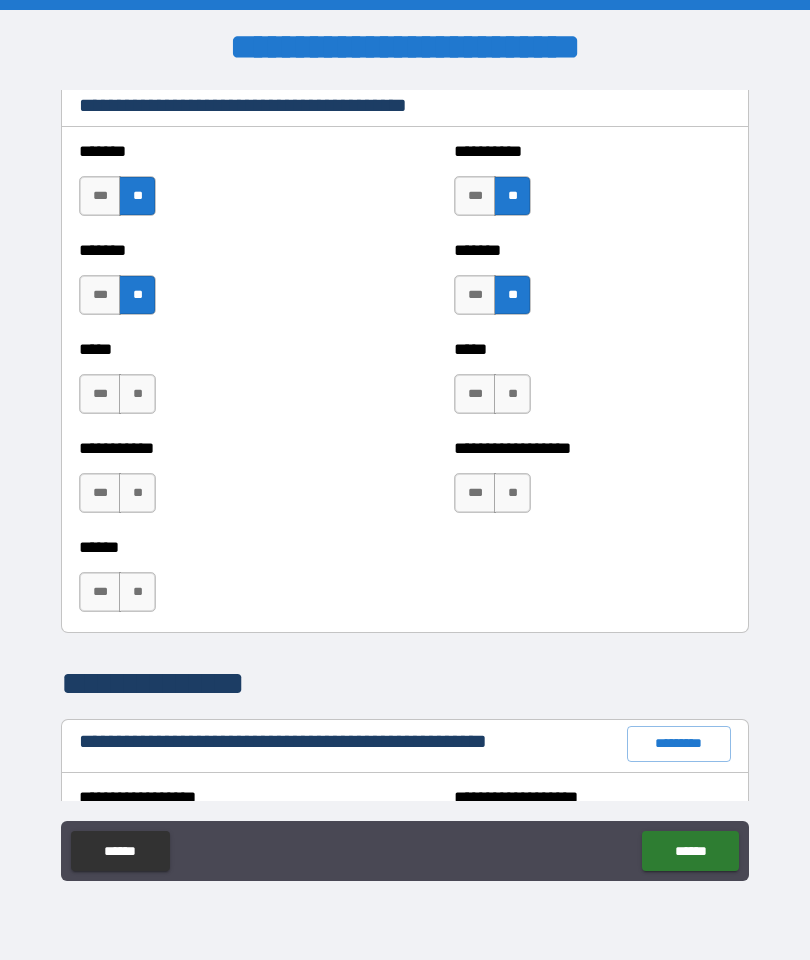 click on "**" at bounding box center [137, 394] 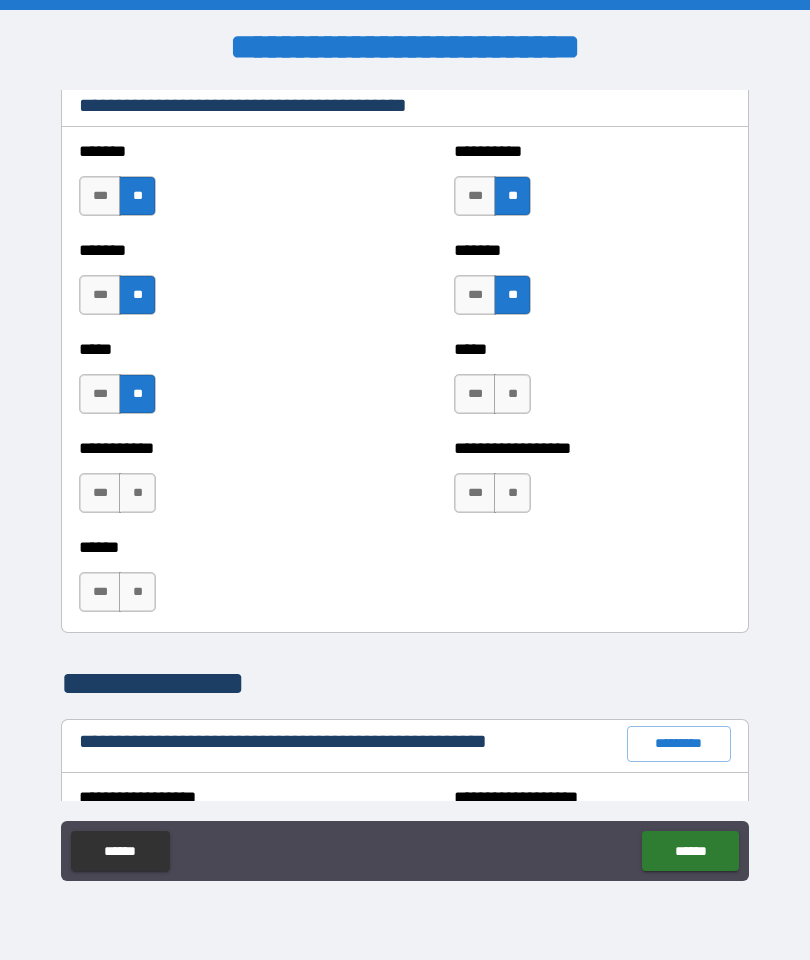 click on "**" at bounding box center [512, 394] 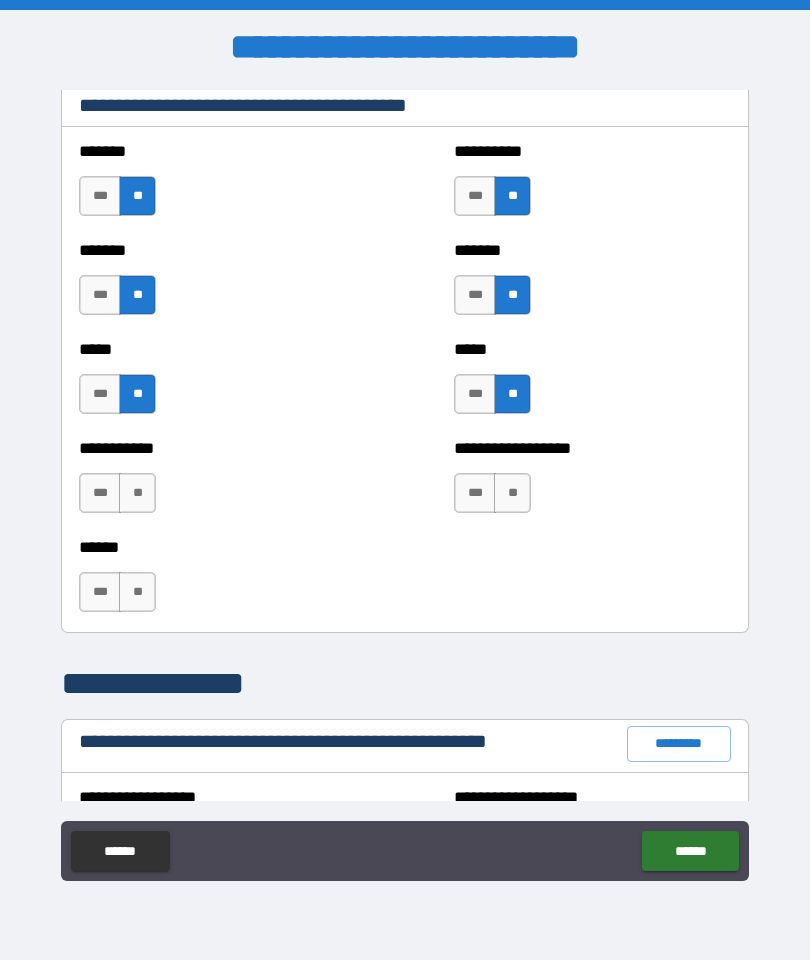 click on "**" at bounding box center (512, 493) 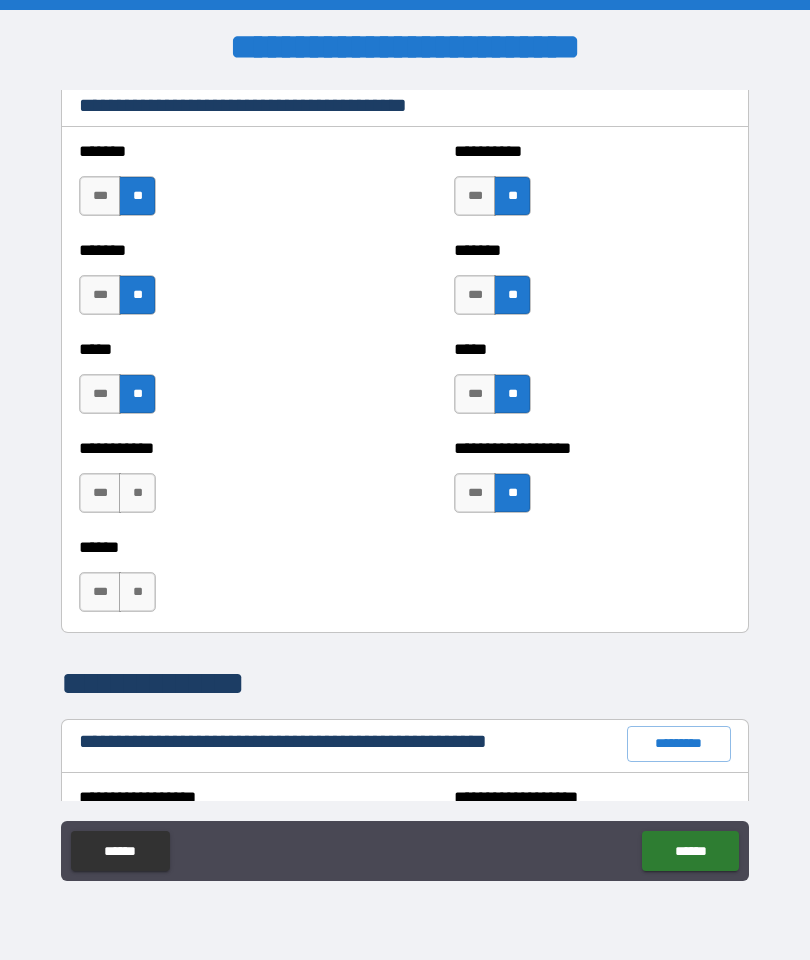 click on "**" at bounding box center (137, 493) 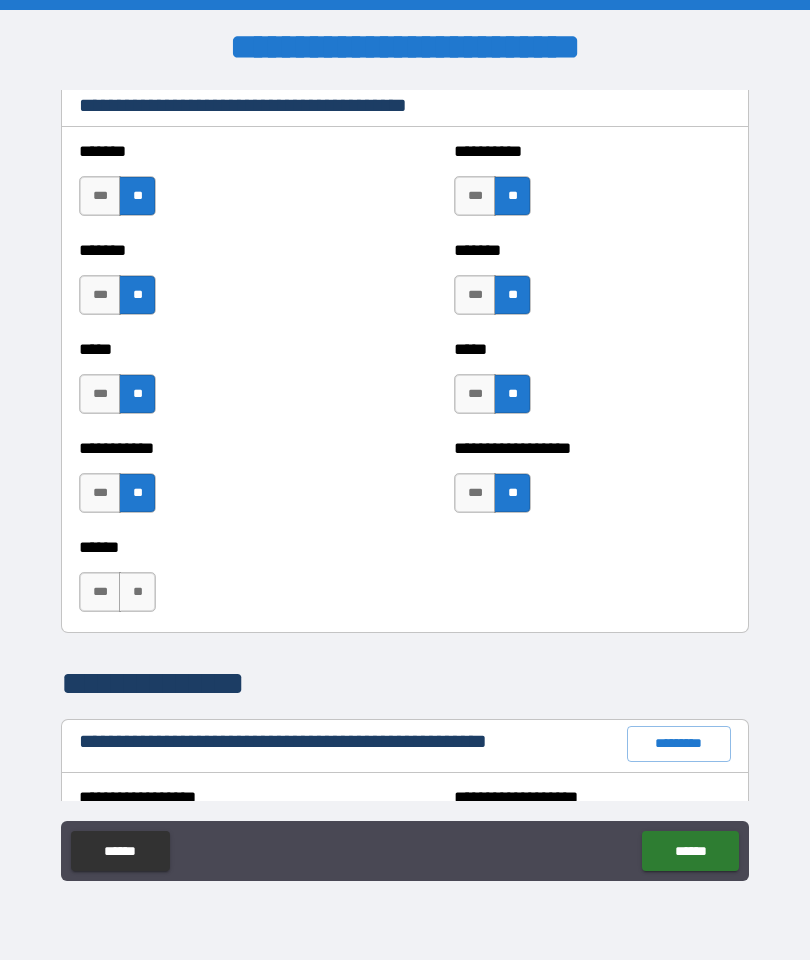 click on "**" at bounding box center (137, 592) 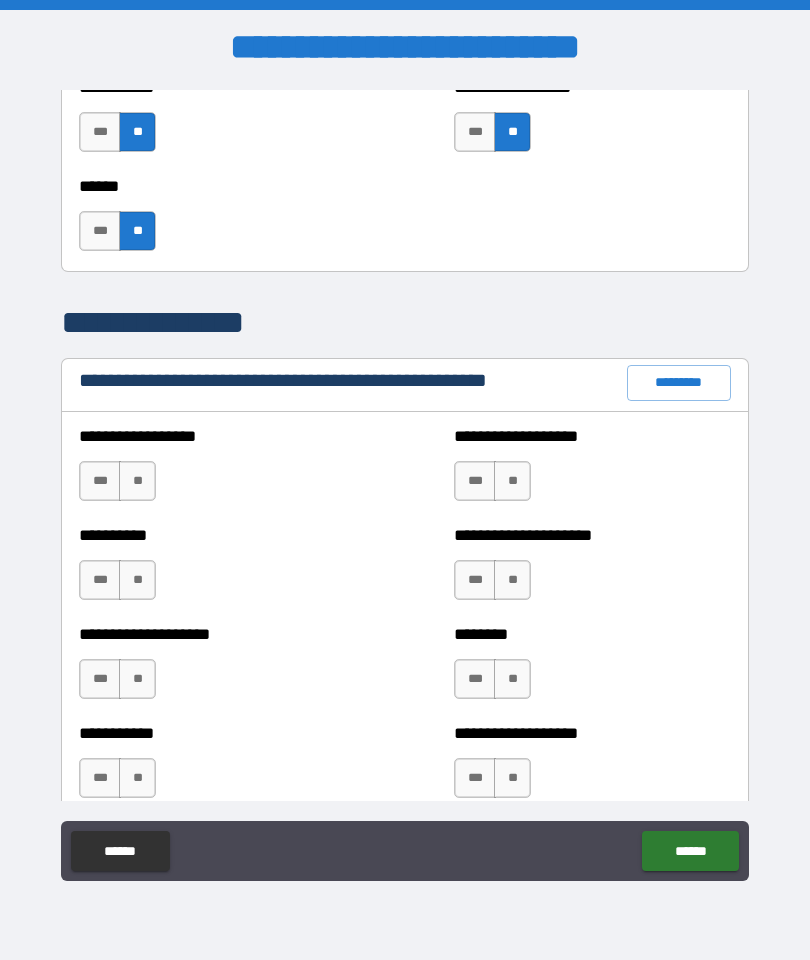 scroll, scrollTop: 2184, scrollLeft: 0, axis: vertical 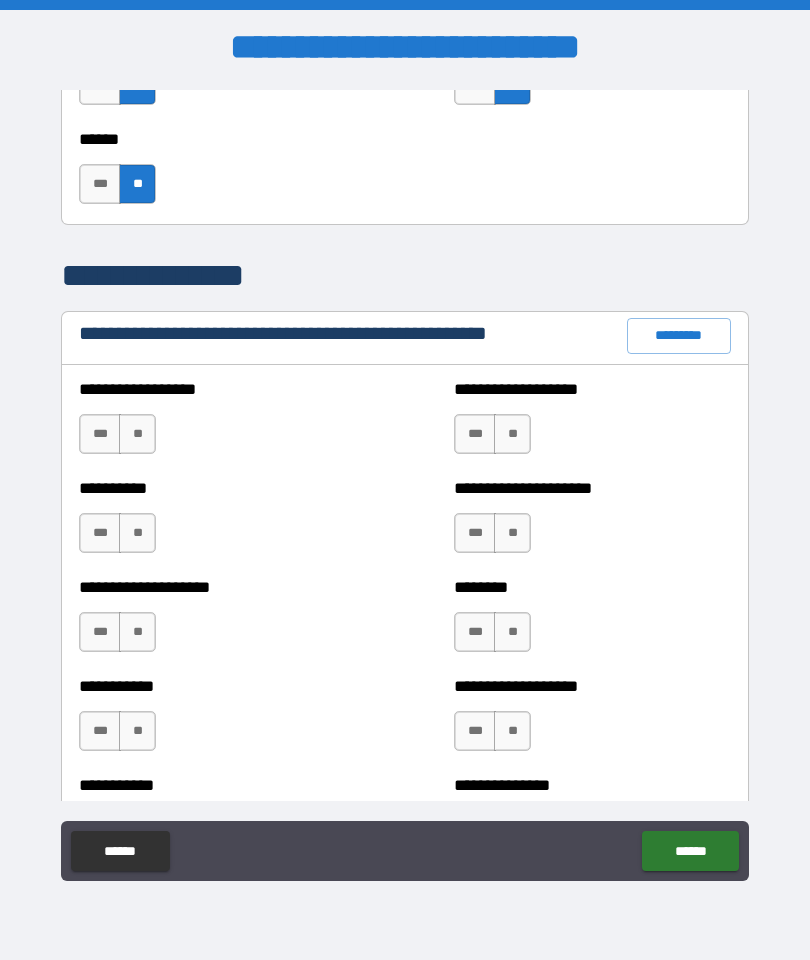 click on "**" at bounding box center [137, 434] 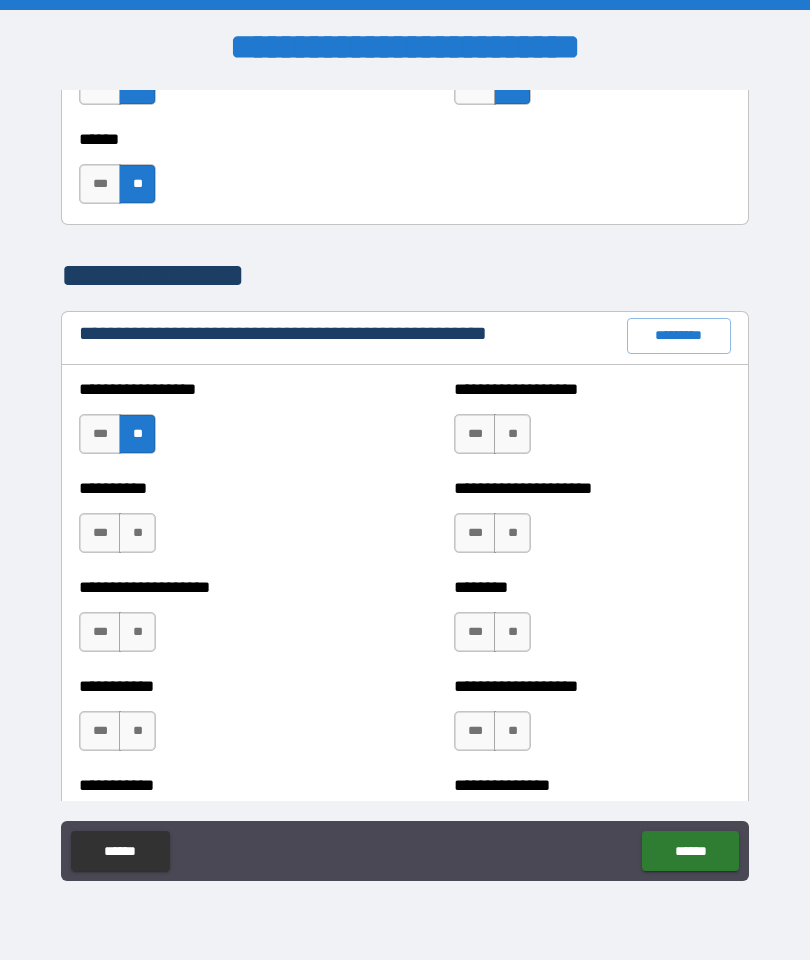 click on "**" at bounding box center (512, 434) 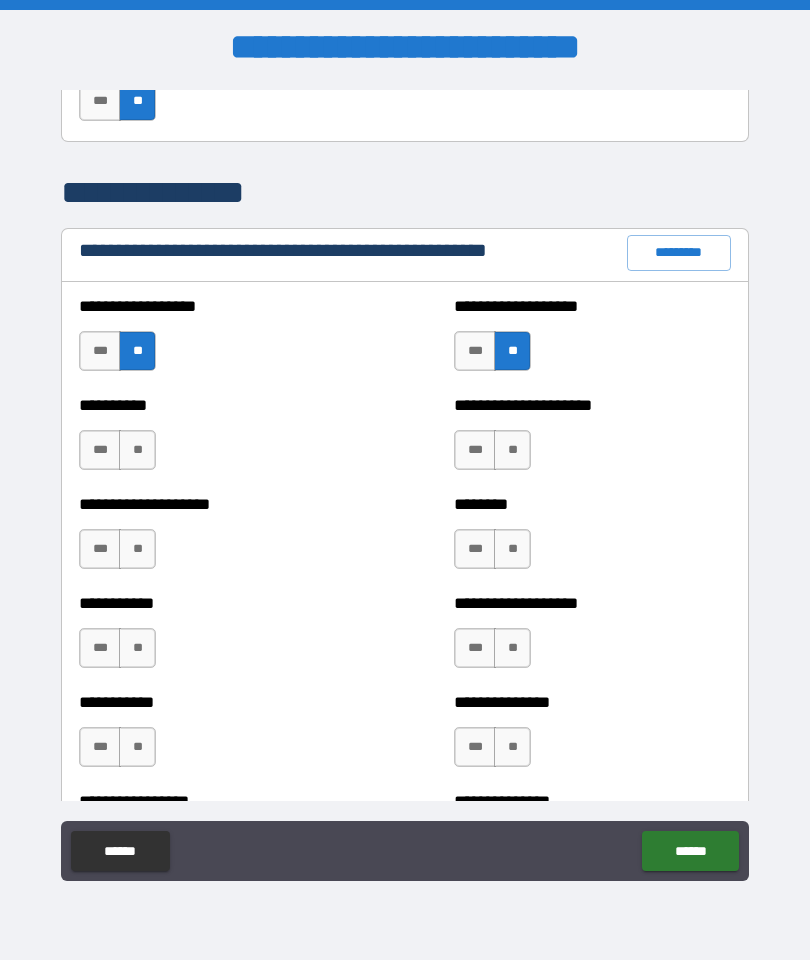 scroll, scrollTop: 2266, scrollLeft: 0, axis: vertical 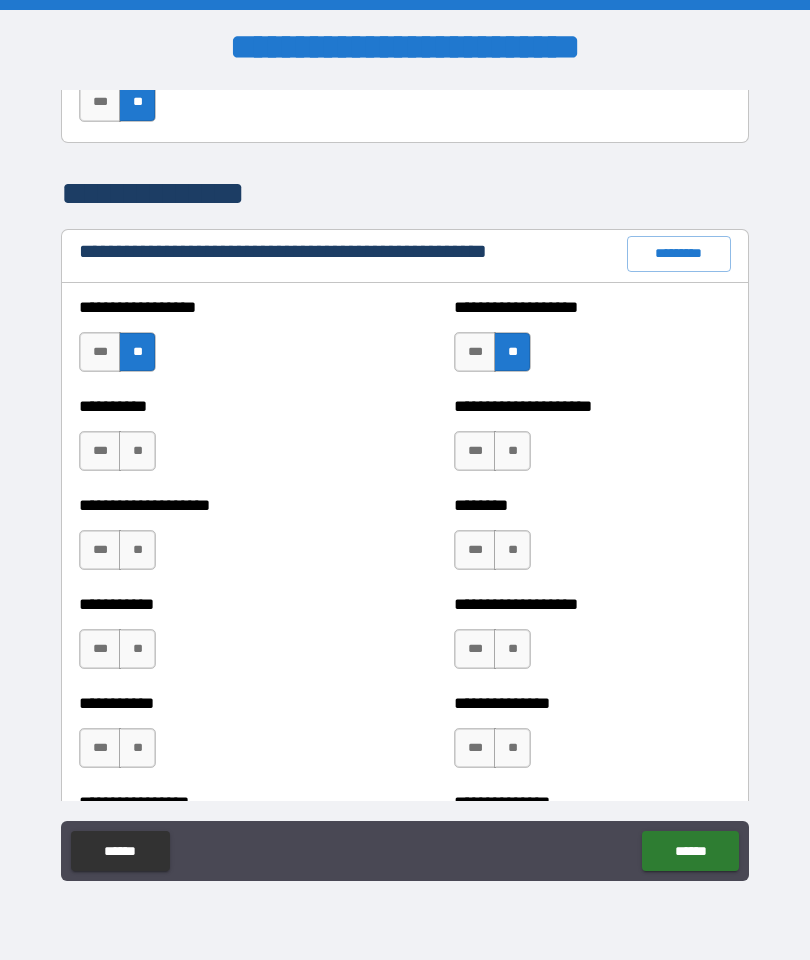 click on "**" at bounding box center (512, 451) 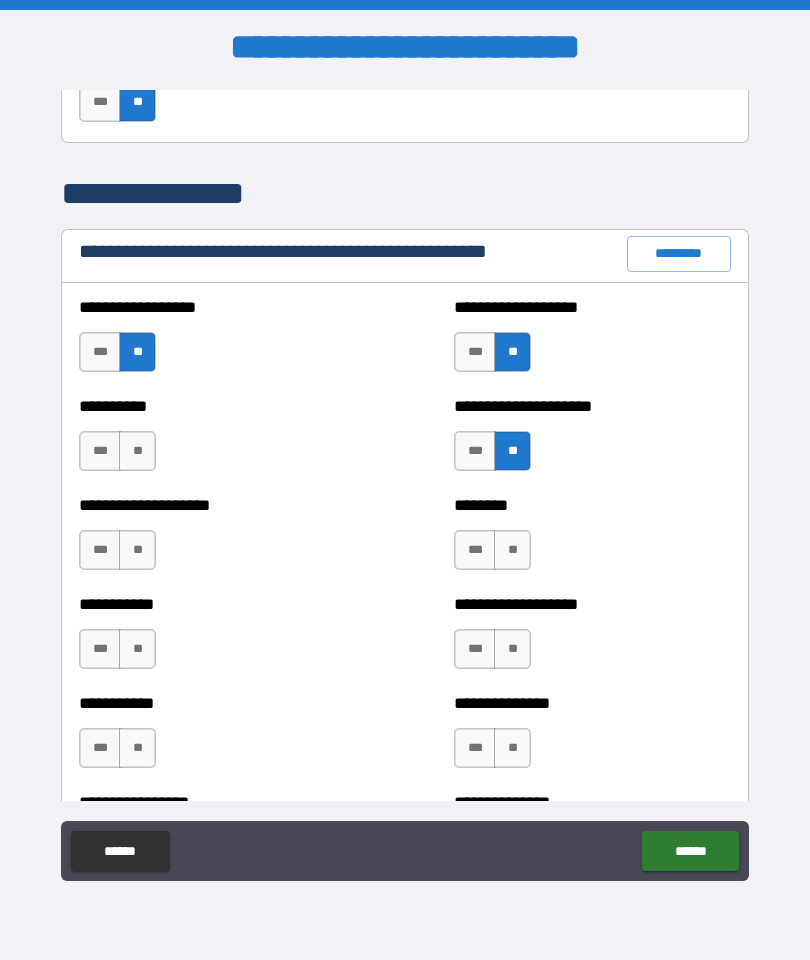 click on "**" at bounding box center [137, 451] 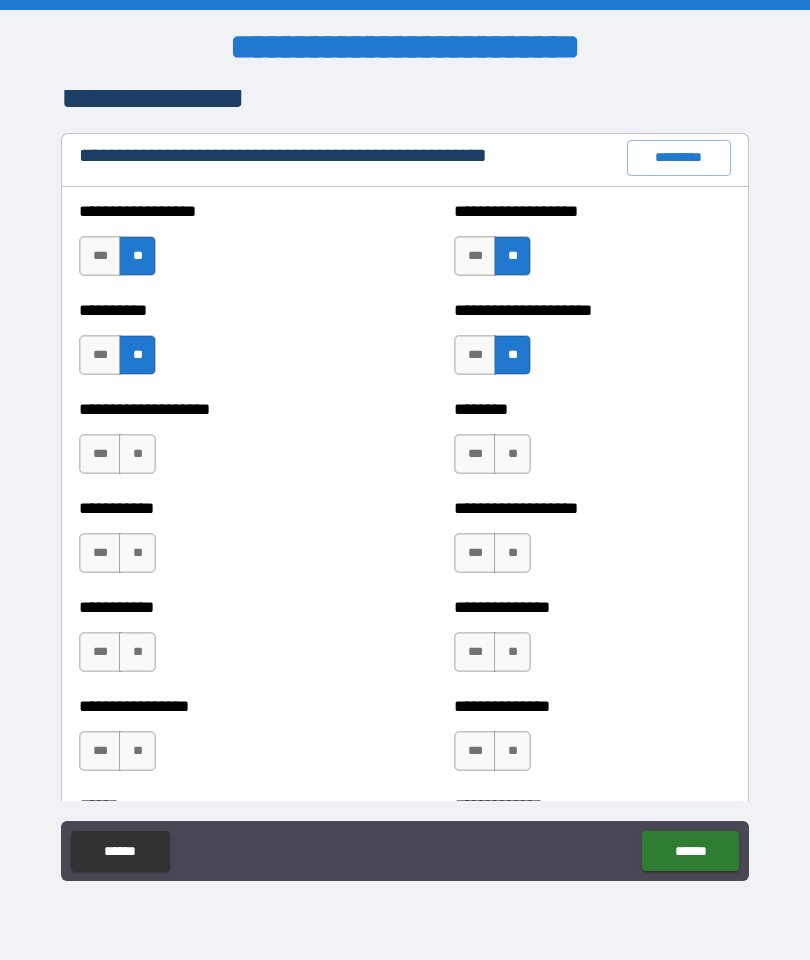 scroll, scrollTop: 2413, scrollLeft: 0, axis: vertical 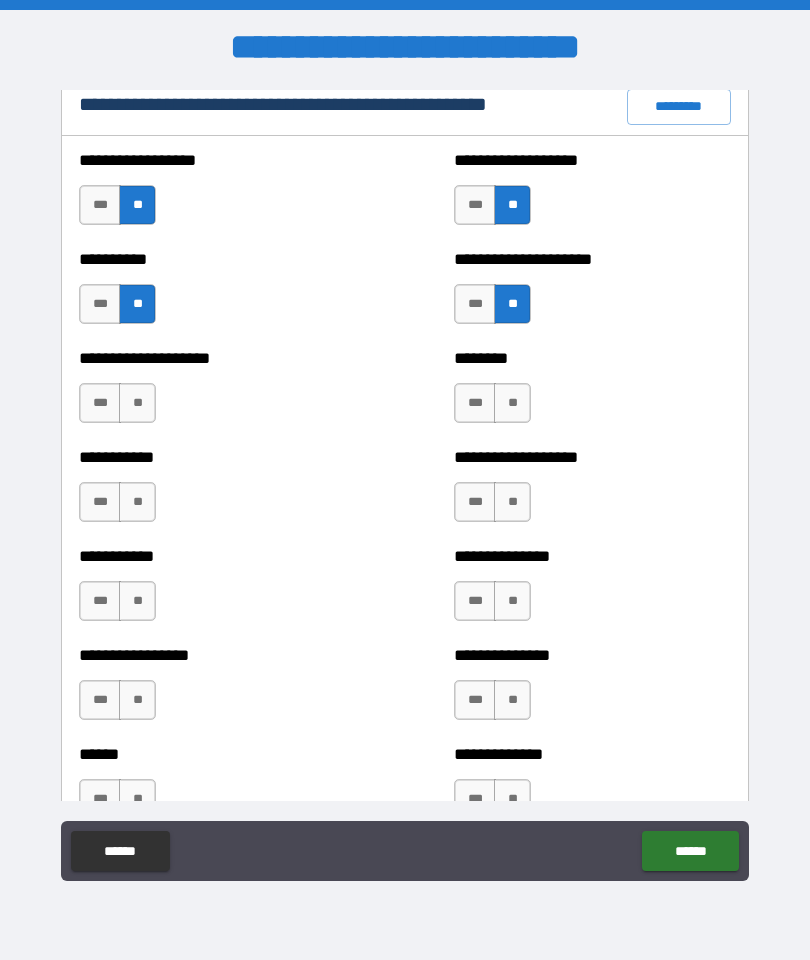 click on "**" at bounding box center (512, 403) 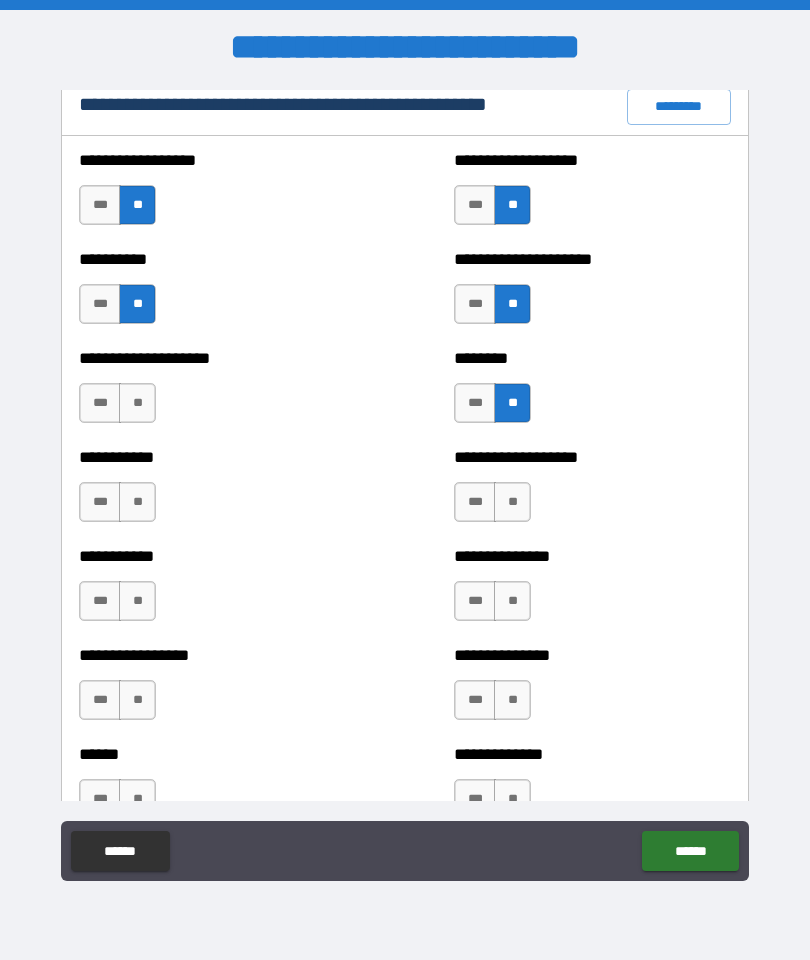 click on "**" at bounding box center [137, 403] 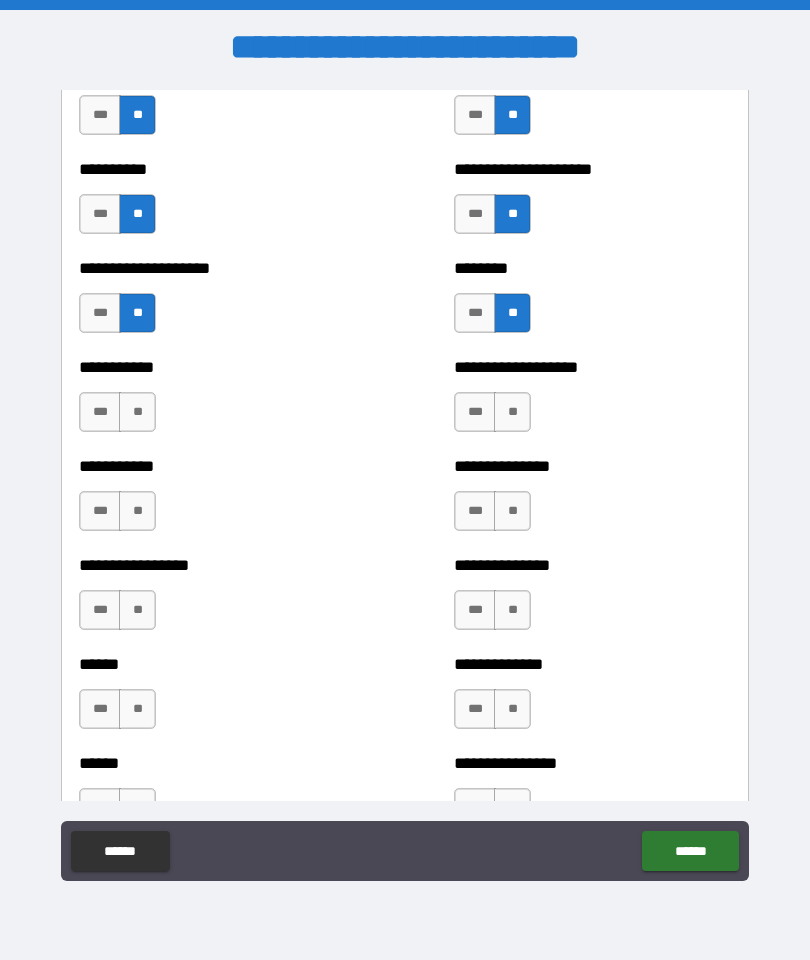 scroll, scrollTop: 2504, scrollLeft: 0, axis: vertical 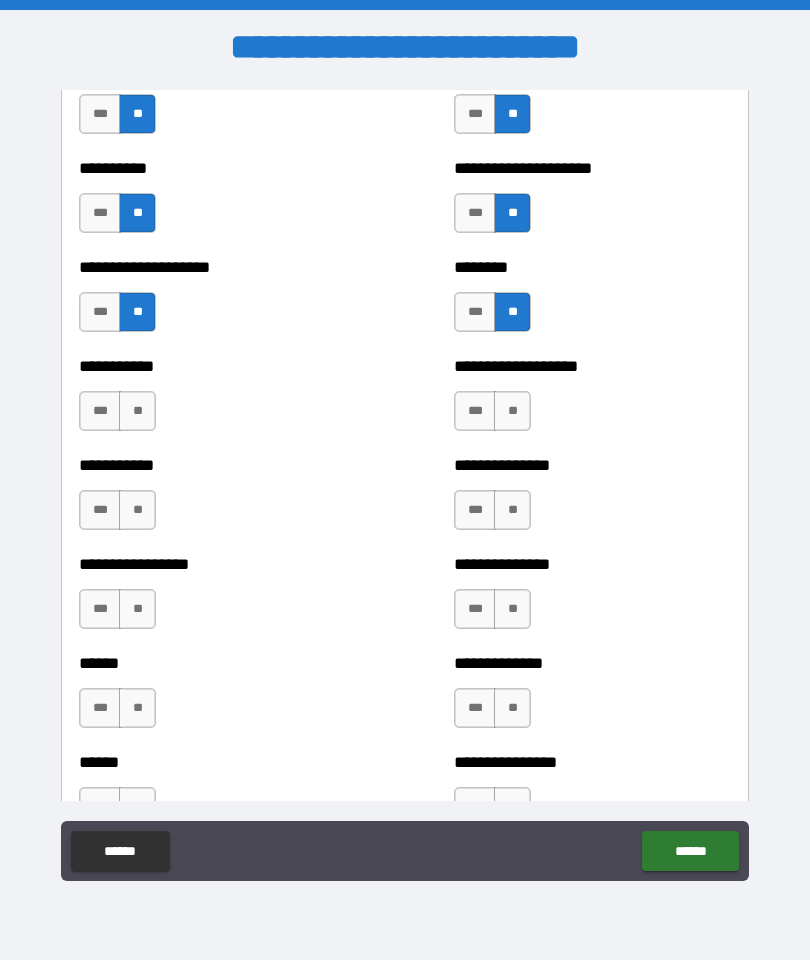 click on "**" at bounding box center (137, 411) 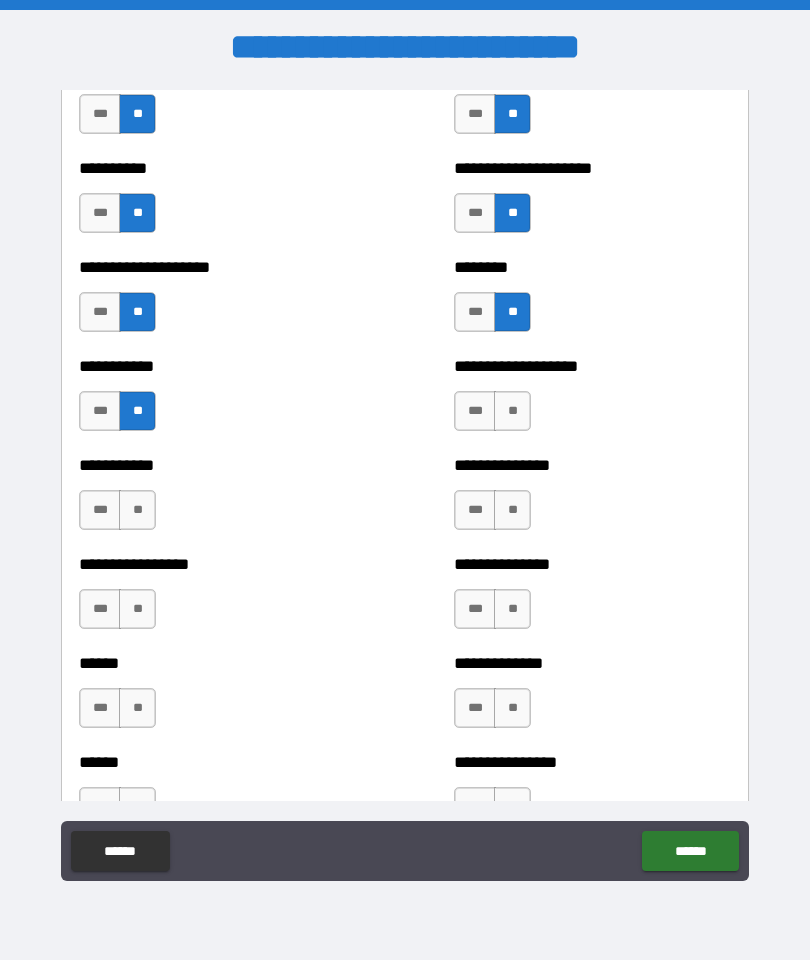 click on "**" at bounding box center (512, 411) 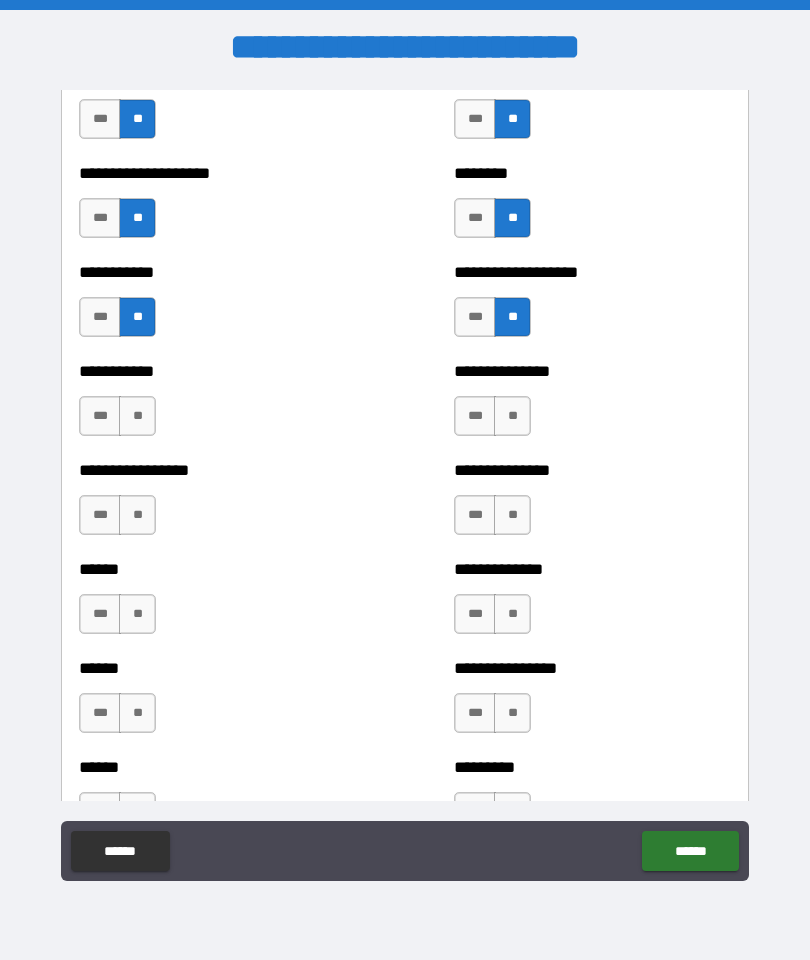 scroll, scrollTop: 2599, scrollLeft: 0, axis: vertical 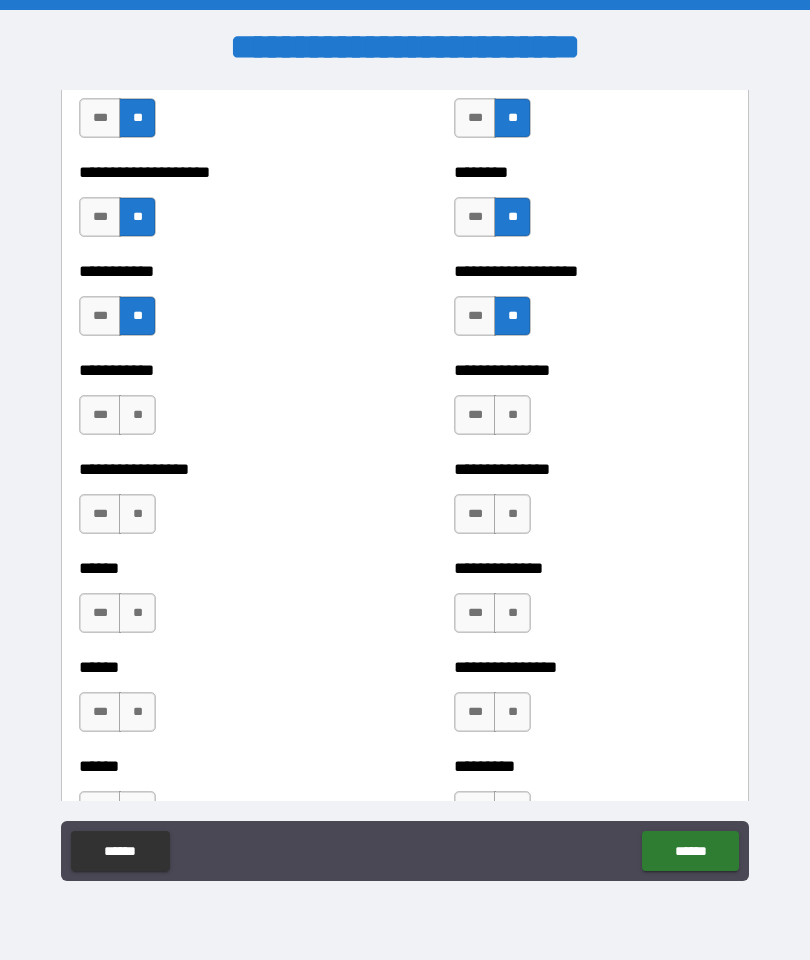 click on "**" at bounding box center [512, 415] 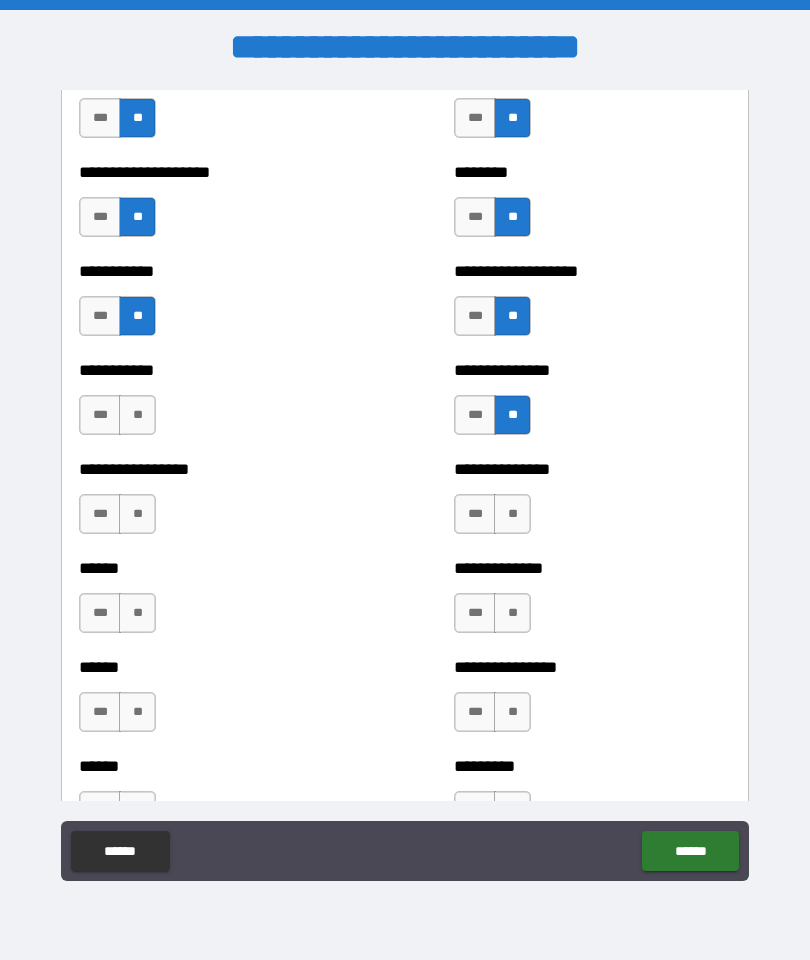 click on "**" at bounding box center [137, 415] 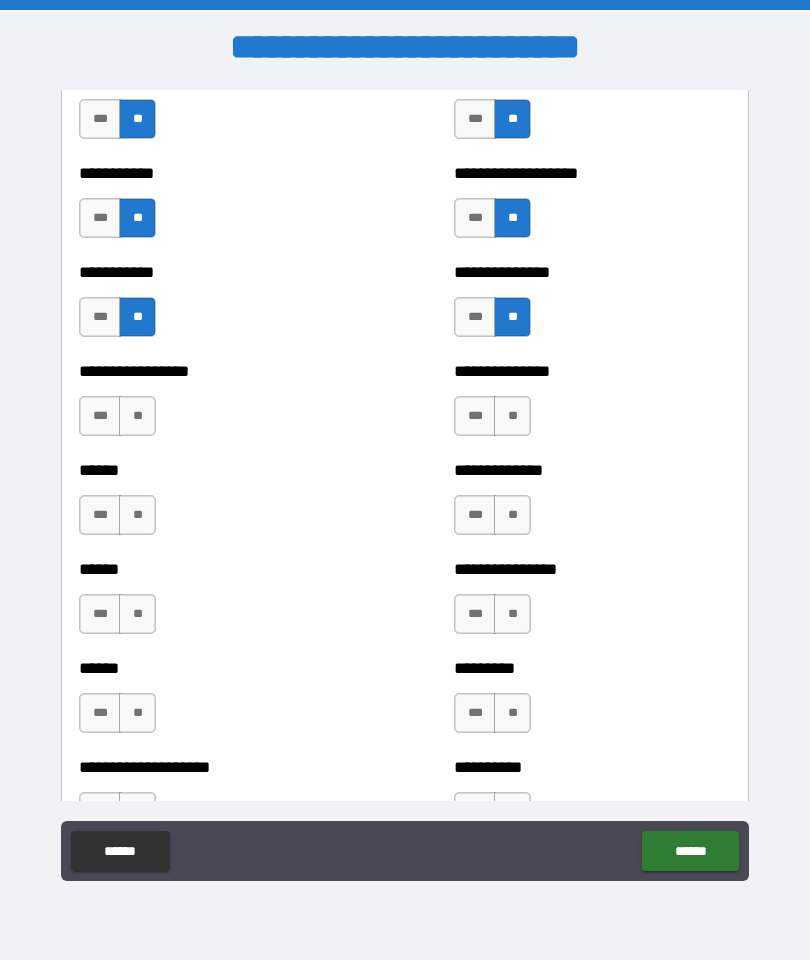 scroll, scrollTop: 2718, scrollLeft: 0, axis: vertical 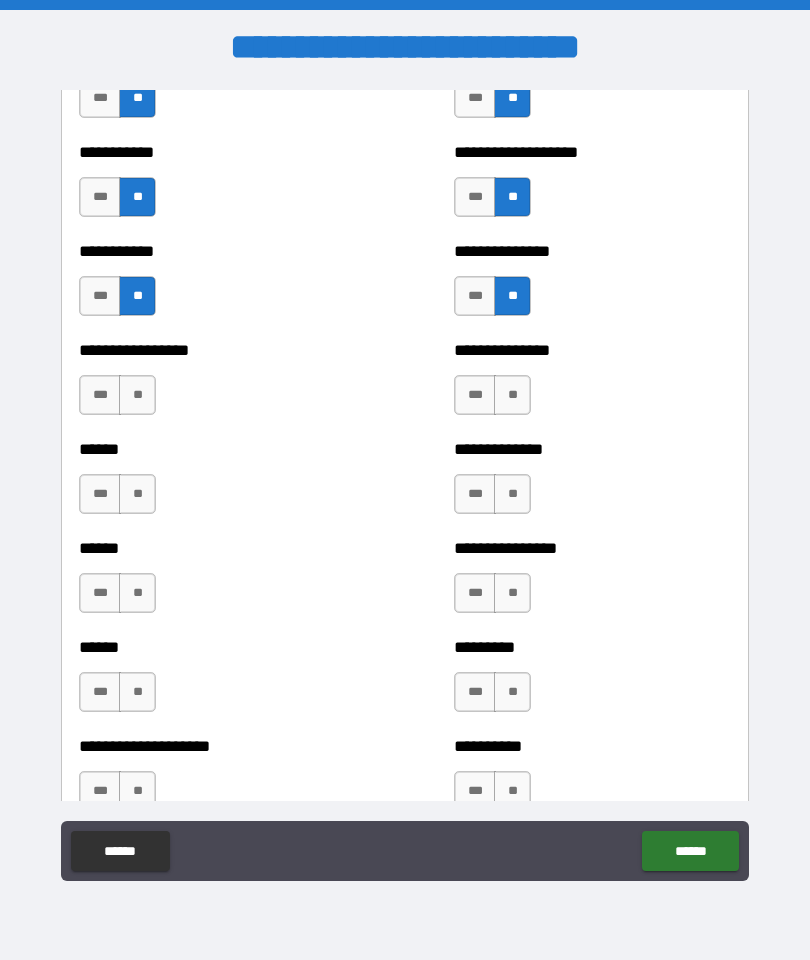 click on "**" at bounding box center (137, 395) 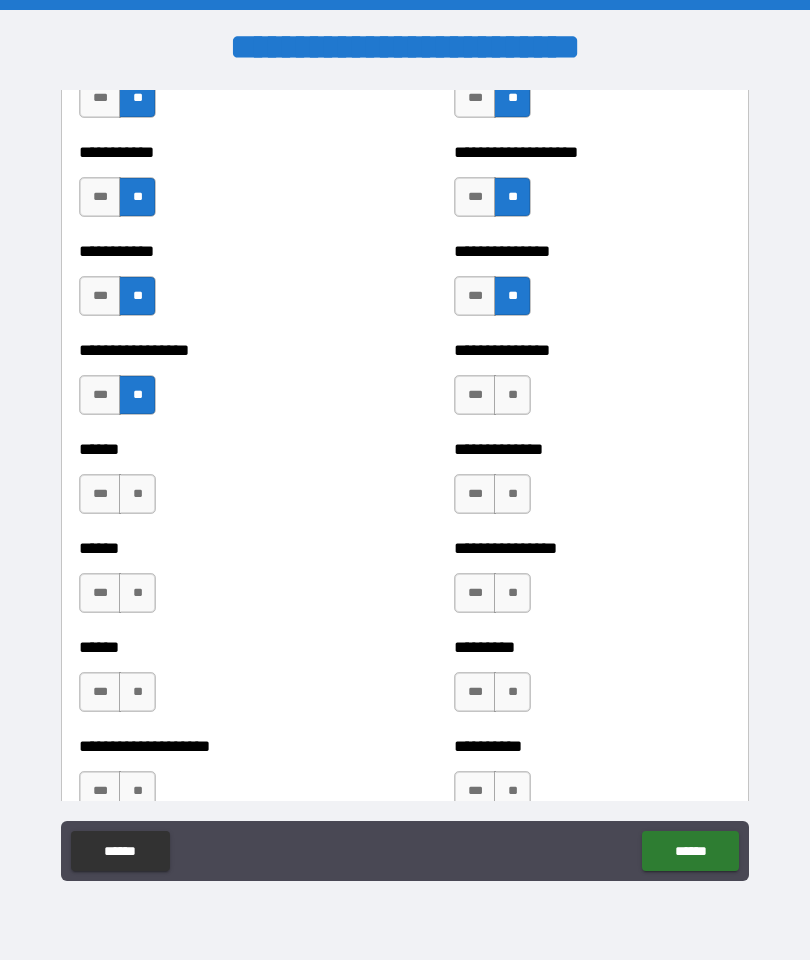 click on "**" at bounding box center [512, 395] 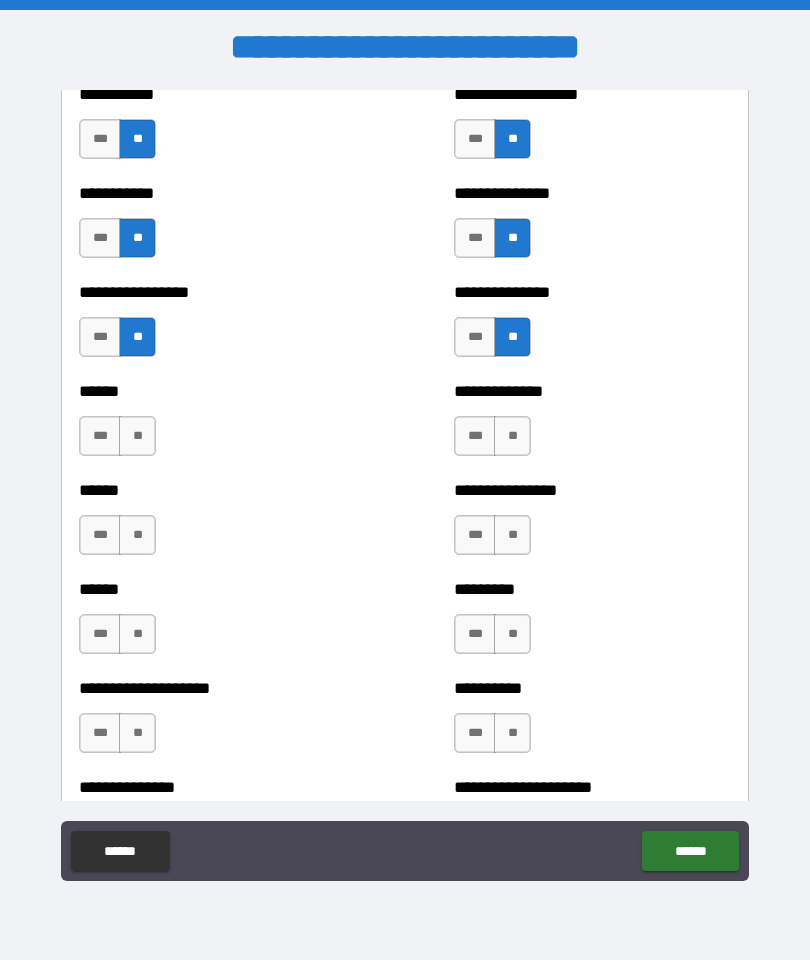 scroll, scrollTop: 2785, scrollLeft: 0, axis: vertical 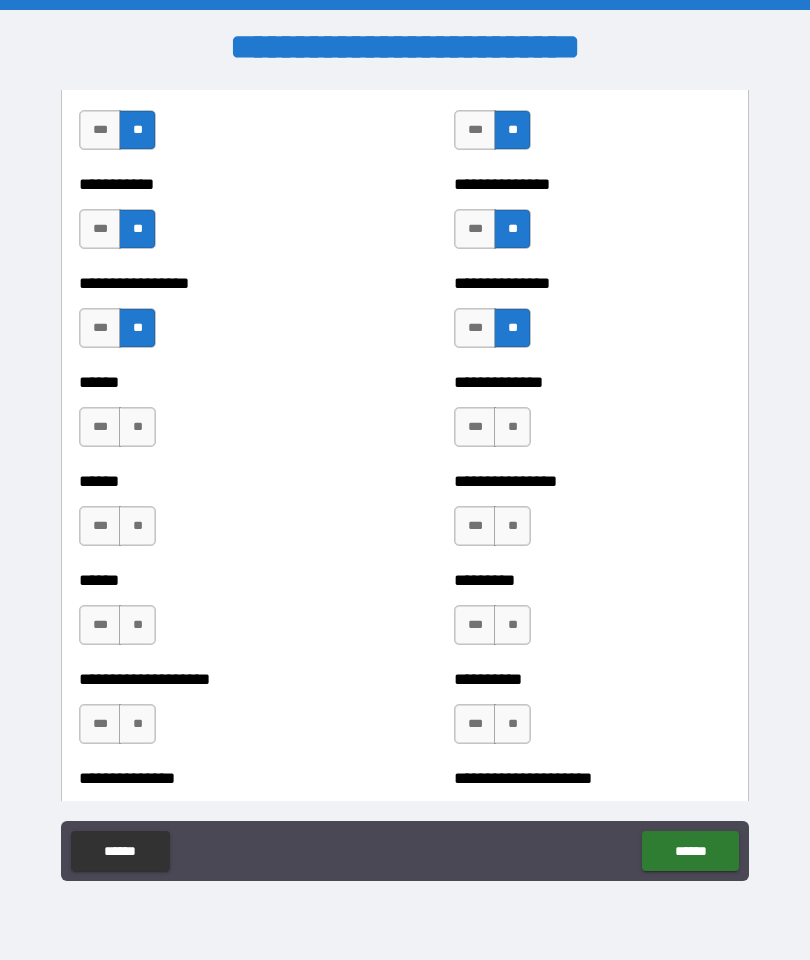 click on "**" at bounding box center [512, 427] 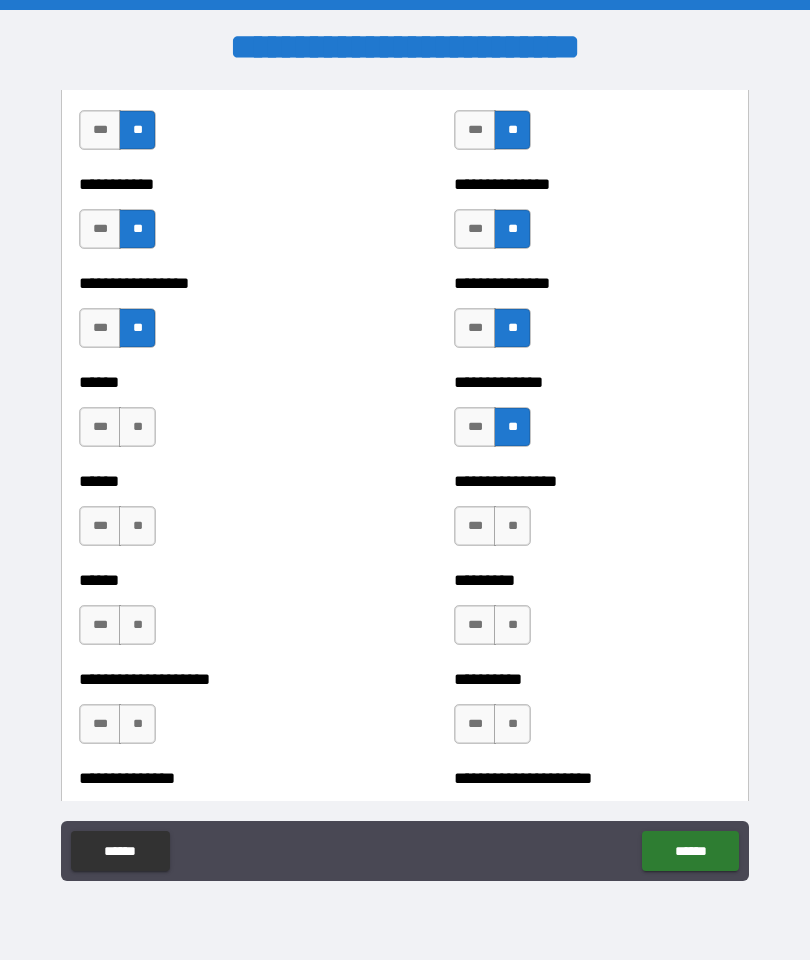 click on "**" at bounding box center [137, 427] 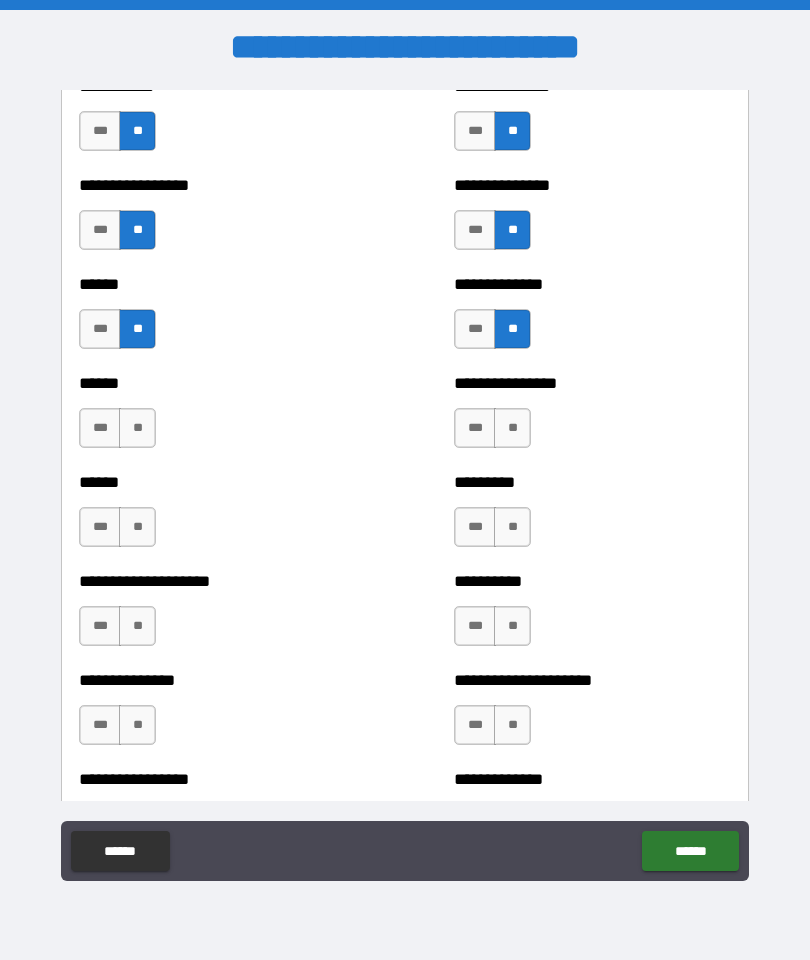 scroll, scrollTop: 2888, scrollLeft: 0, axis: vertical 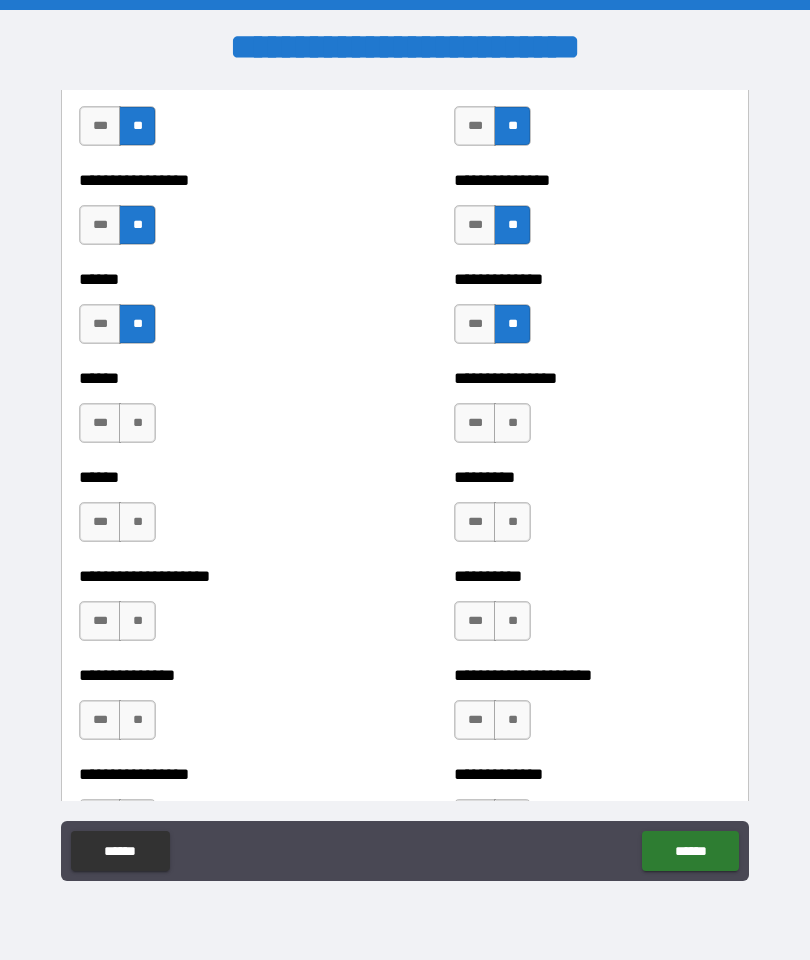 click on "**" at bounding box center [512, 423] 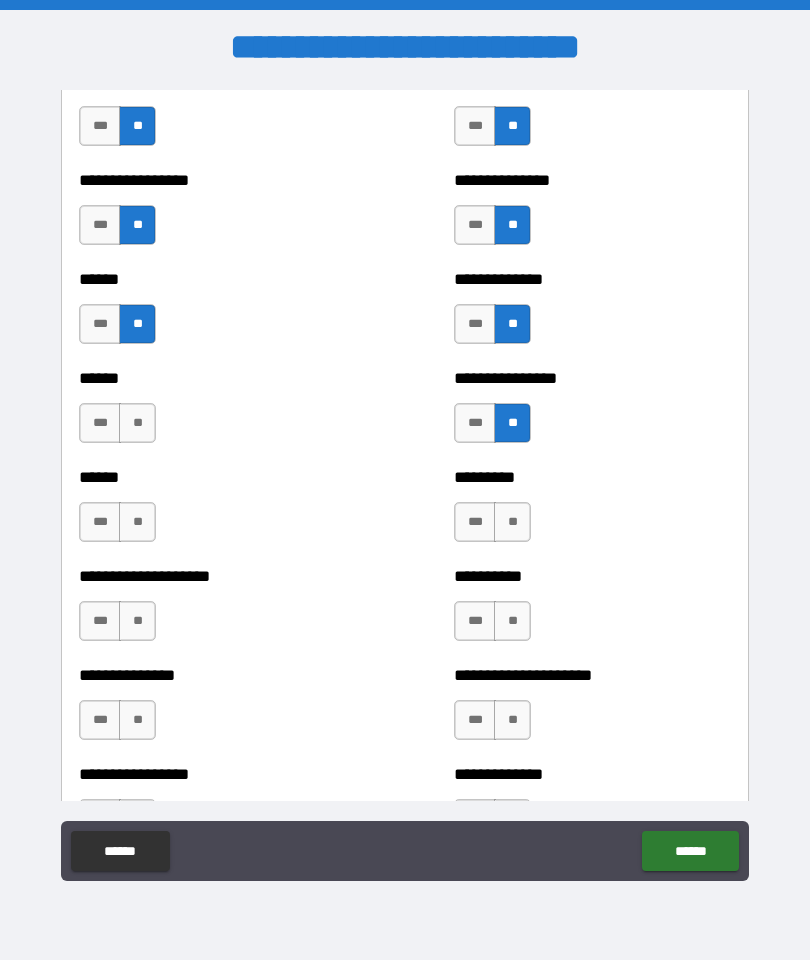 click on "**" at bounding box center [137, 423] 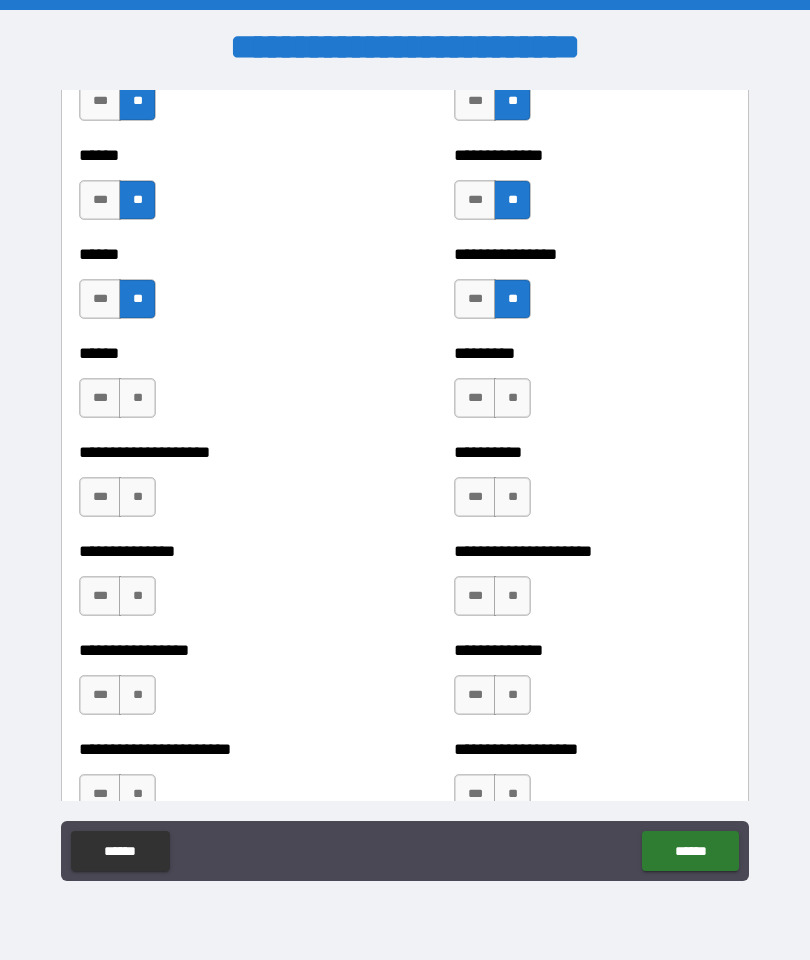 scroll, scrollTop: 3030, scrollLeft: 0, axis: vertical 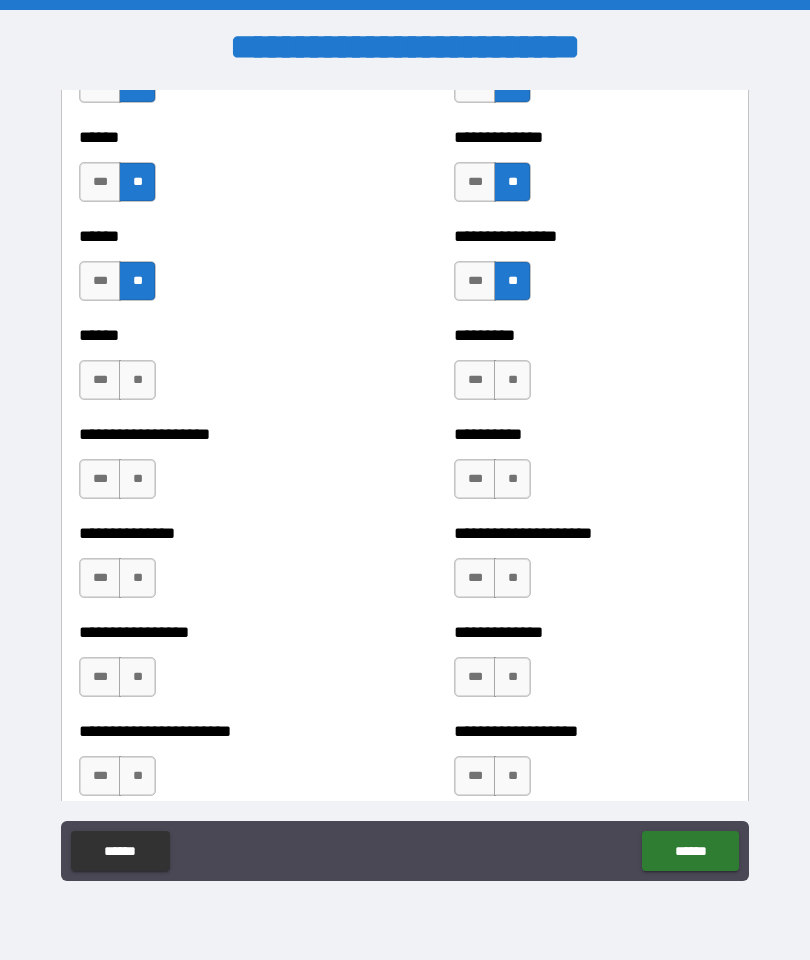 click on "**" at bounding box center (137, 380) 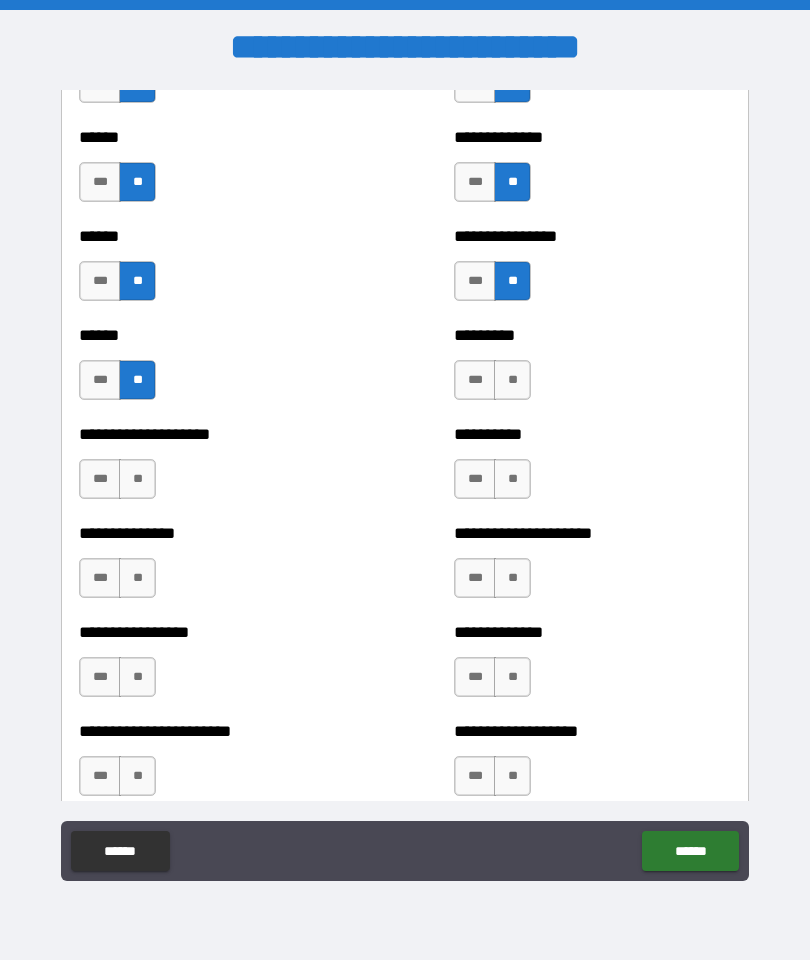 click on "**" at bounding box center (512, 380) 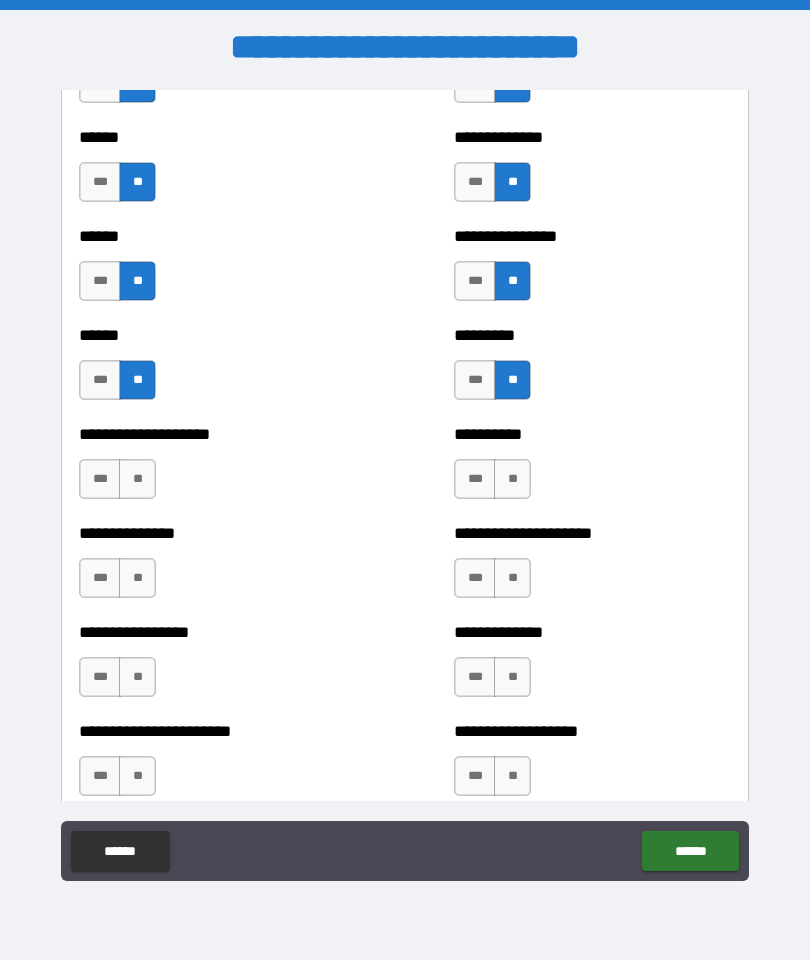 click on "**" at bounding box center [512, 479] 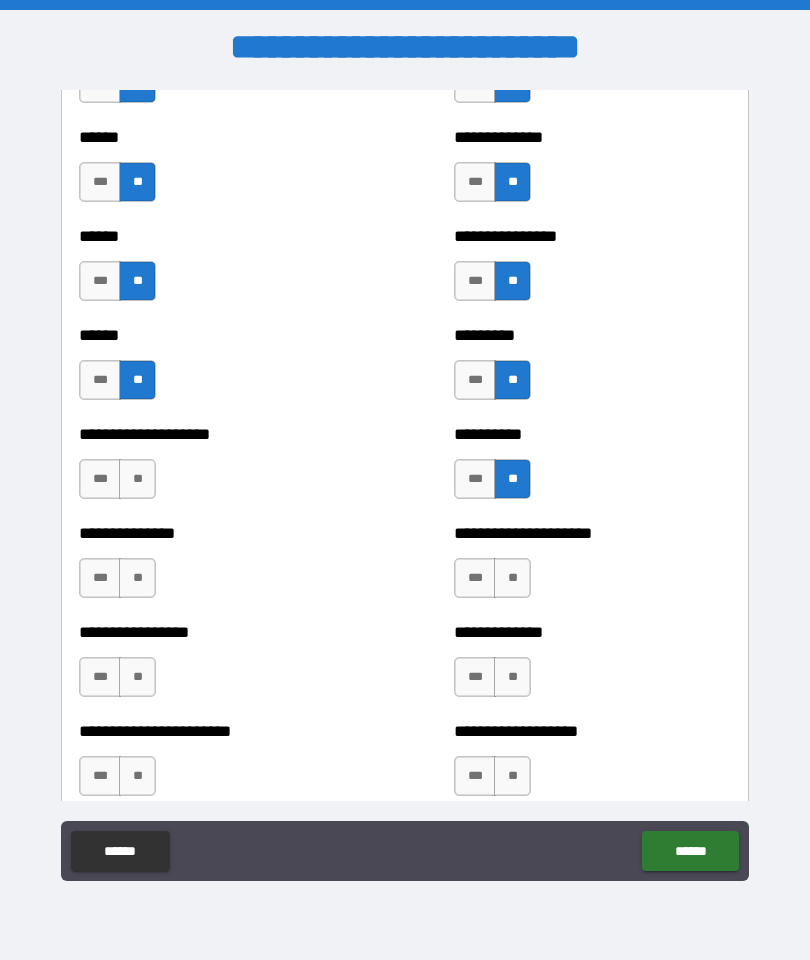 click on "**" at bounding box center (137, 479) 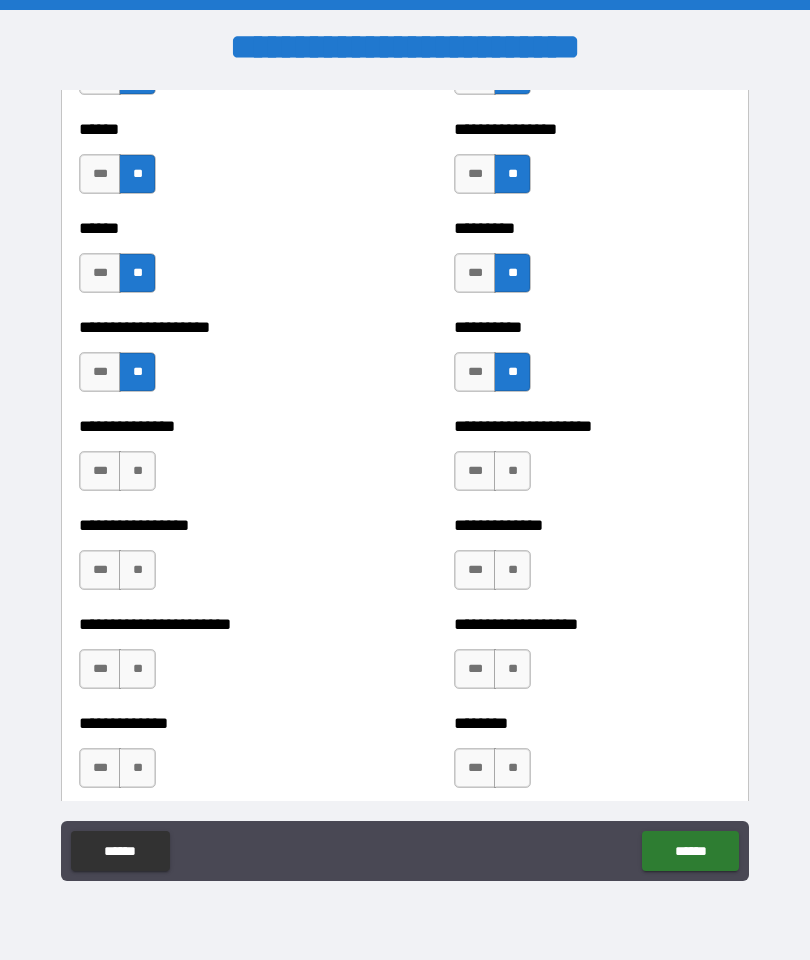scroll, scrollTop: 3202, scrollLeft: 0, axis: vertical 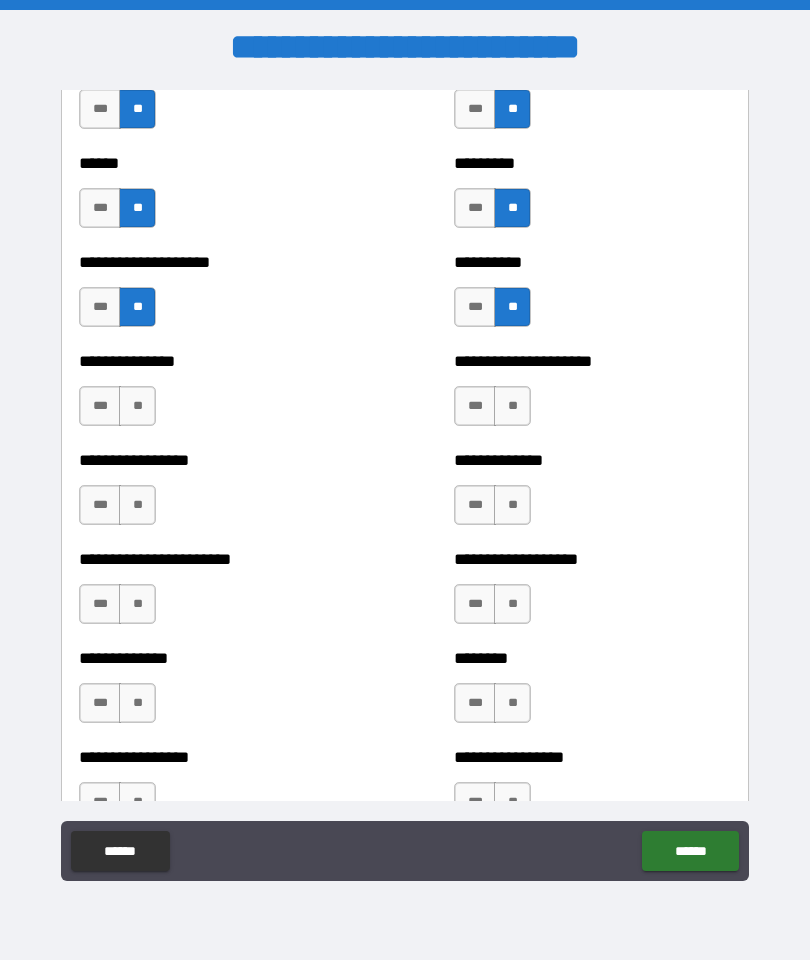 click on "**" at bounding box center (137, 406) 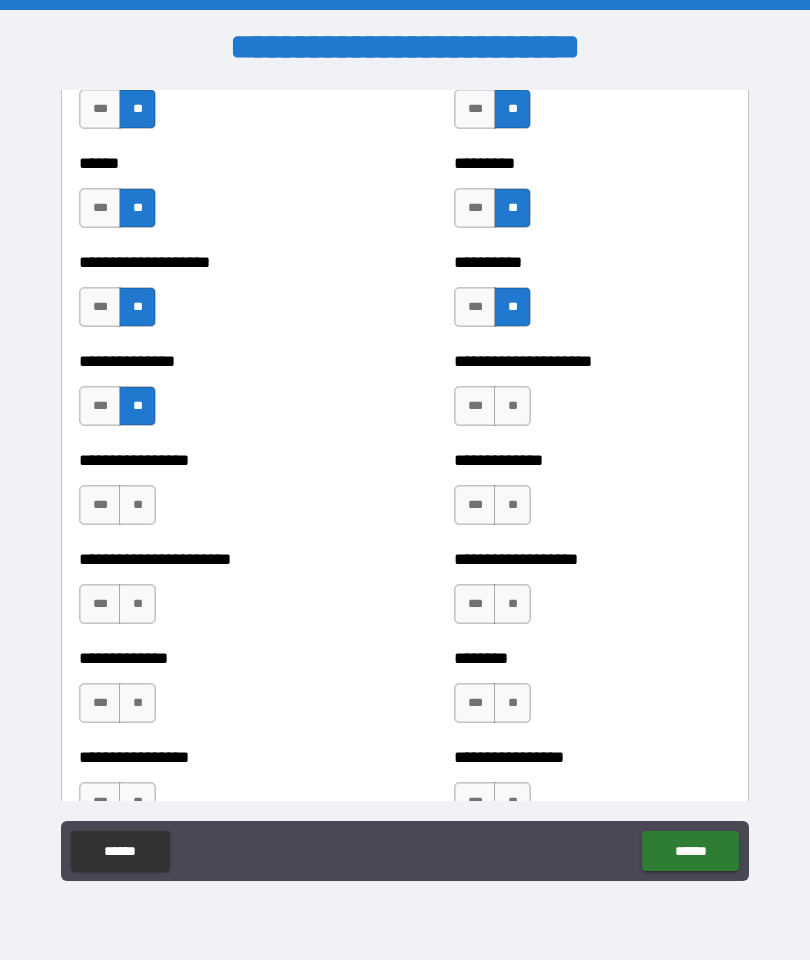 click on "**" at bounding box center (512, 406) 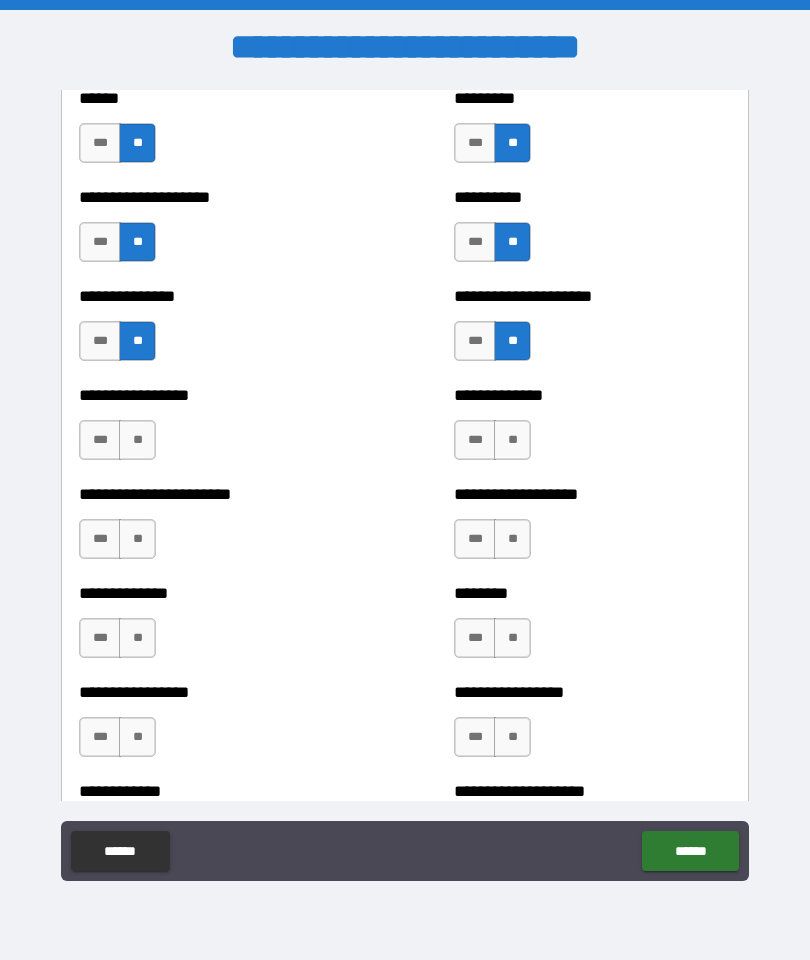 scroll, scrollTop: 3301, scrollLeft: 0, axis: vertical 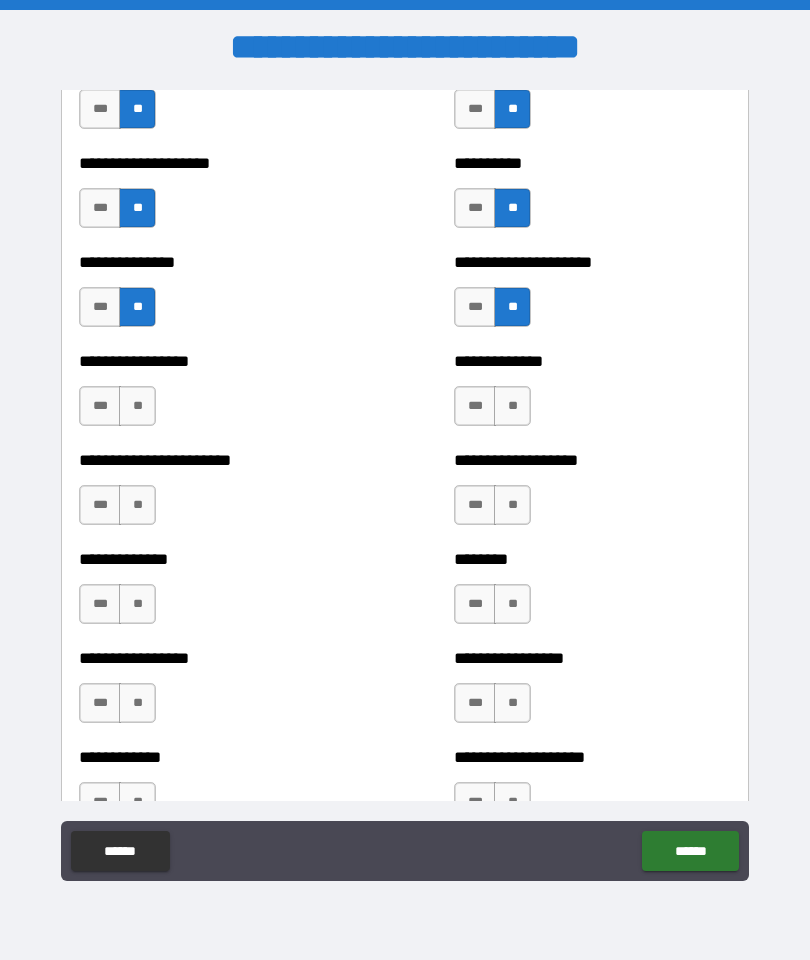 click on "**" at bounding box center [512, 406] 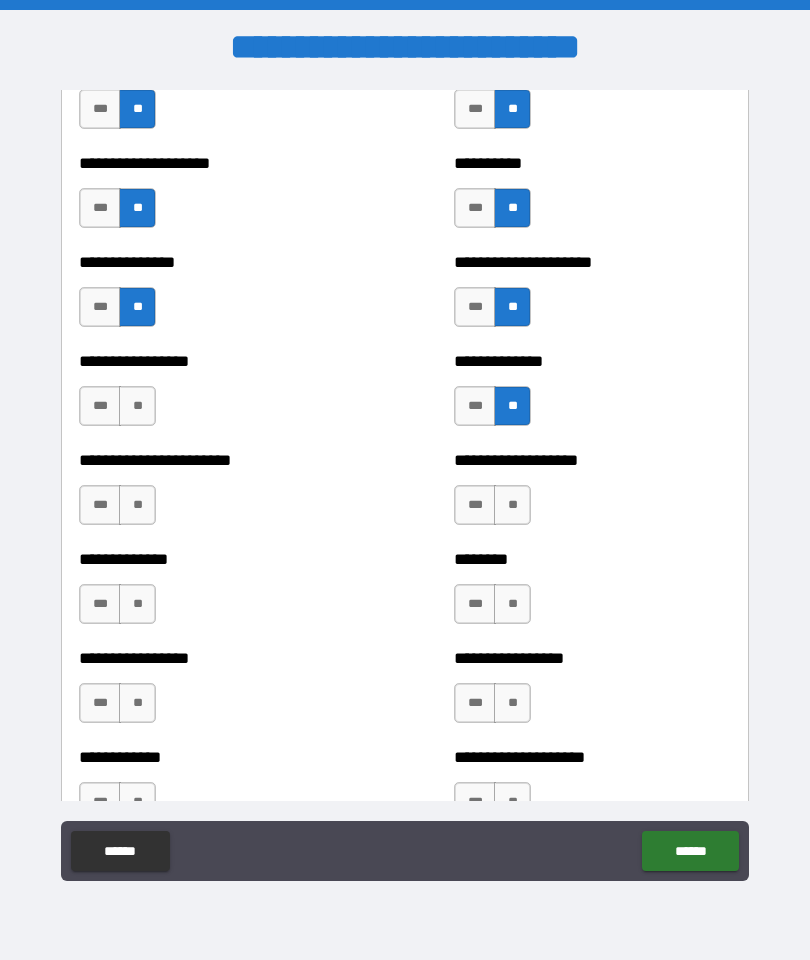 click on "**" at bounding box center [137, 406] 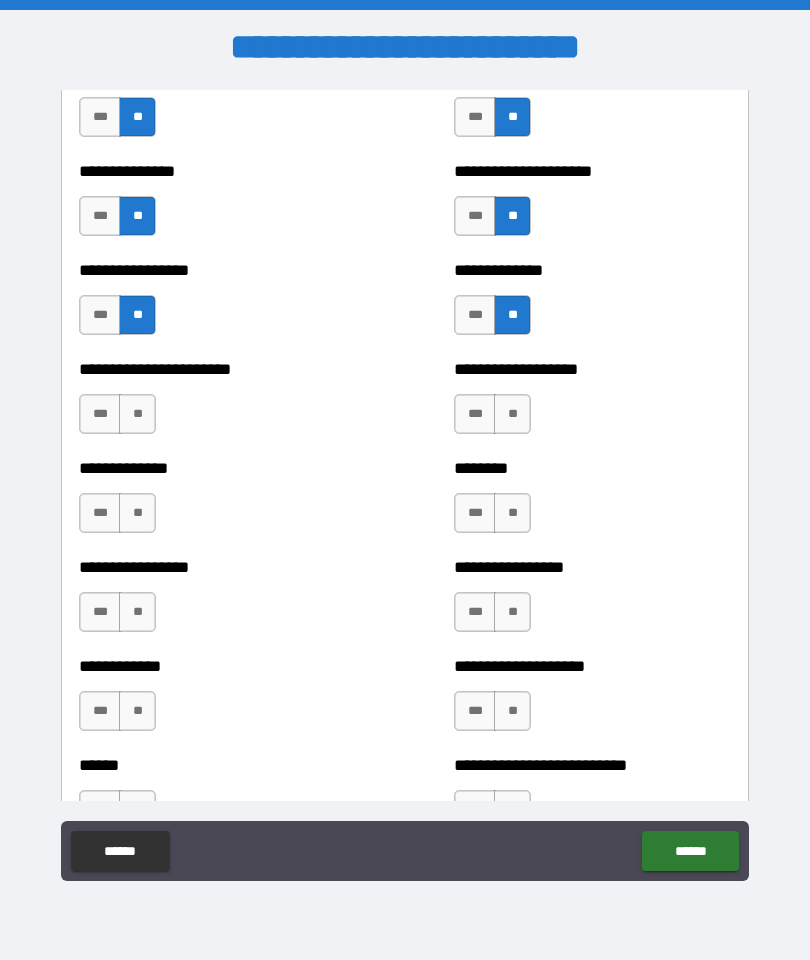 scroll, scrollTop: 3406, scrollLeft: 0, axis: vertical 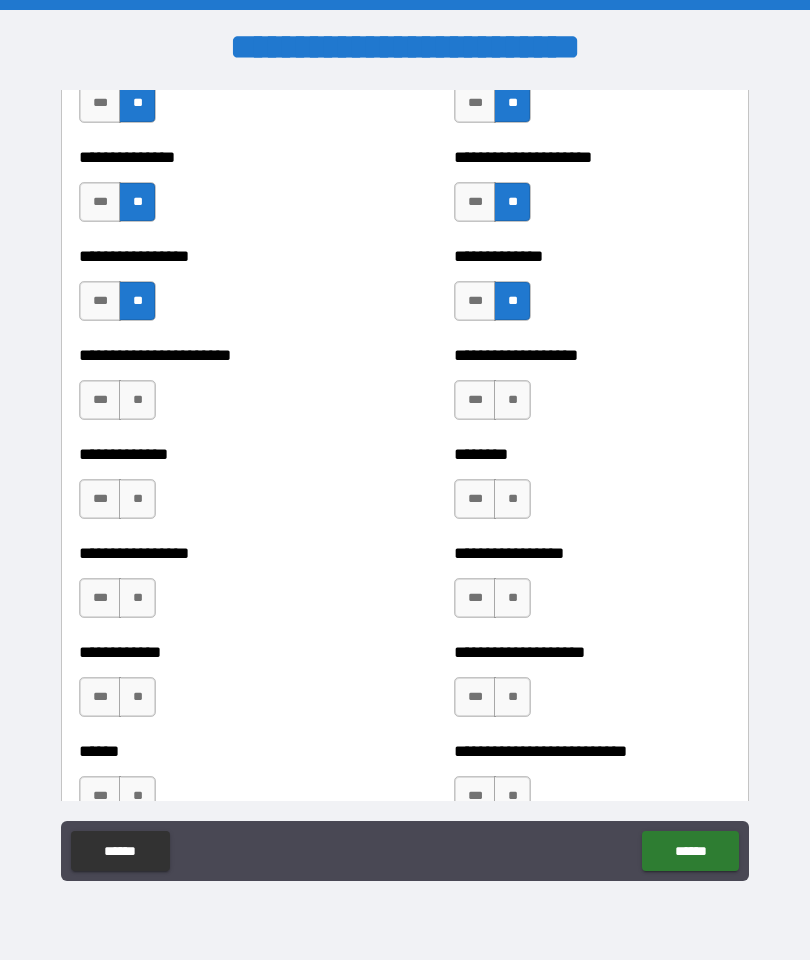 click on "**" at bounding box center (137, 400) 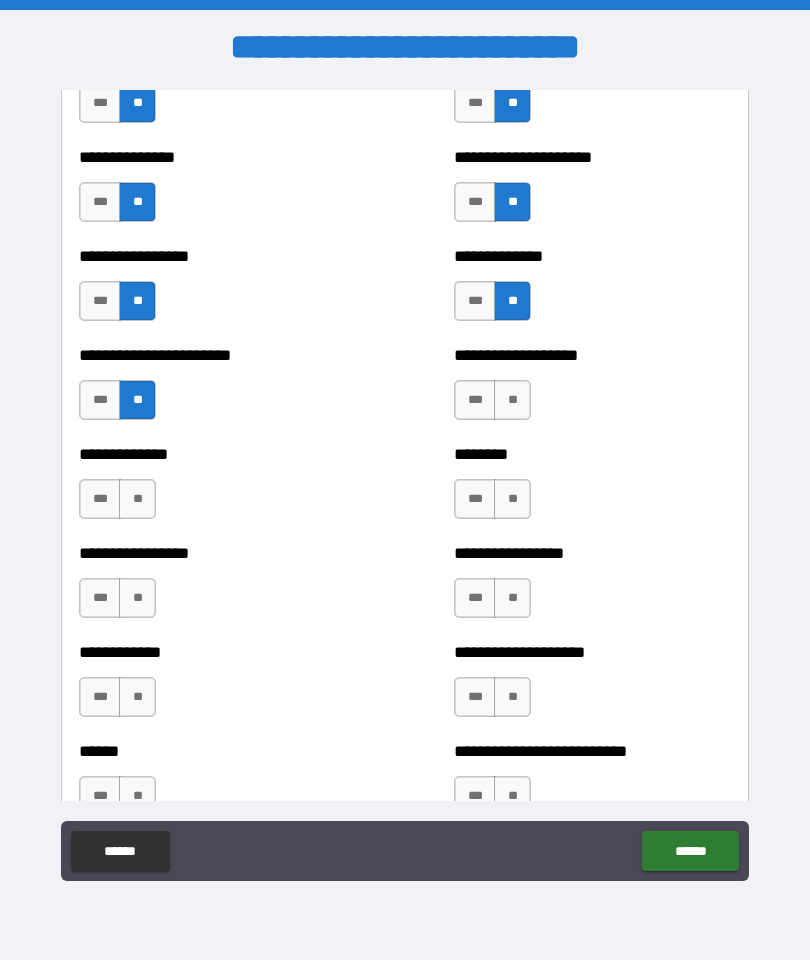 click on "**" at bounding box center (512, 400) 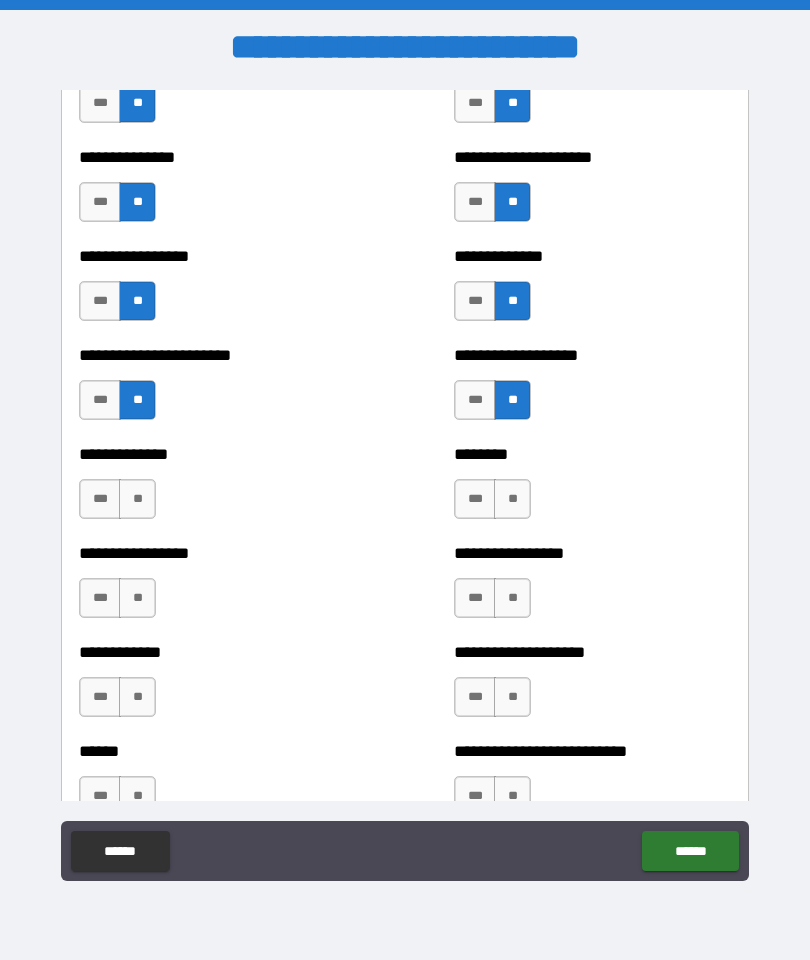click on "**" at bounding box center [512, 499] 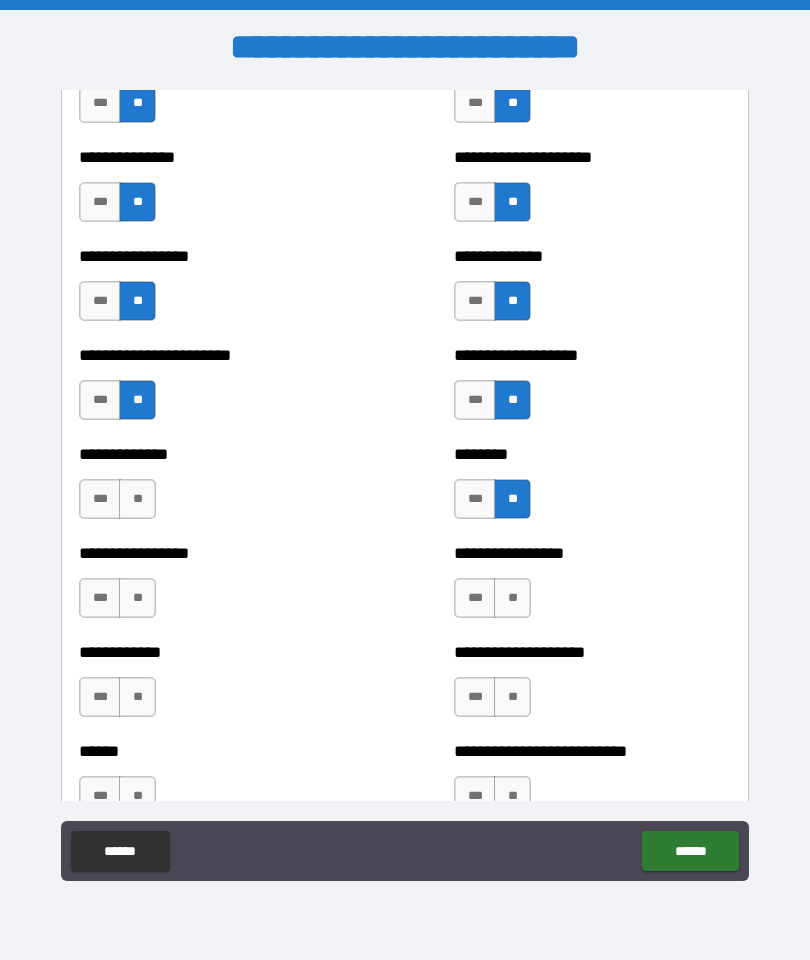 click on "**" at bounding box center (137, 499) 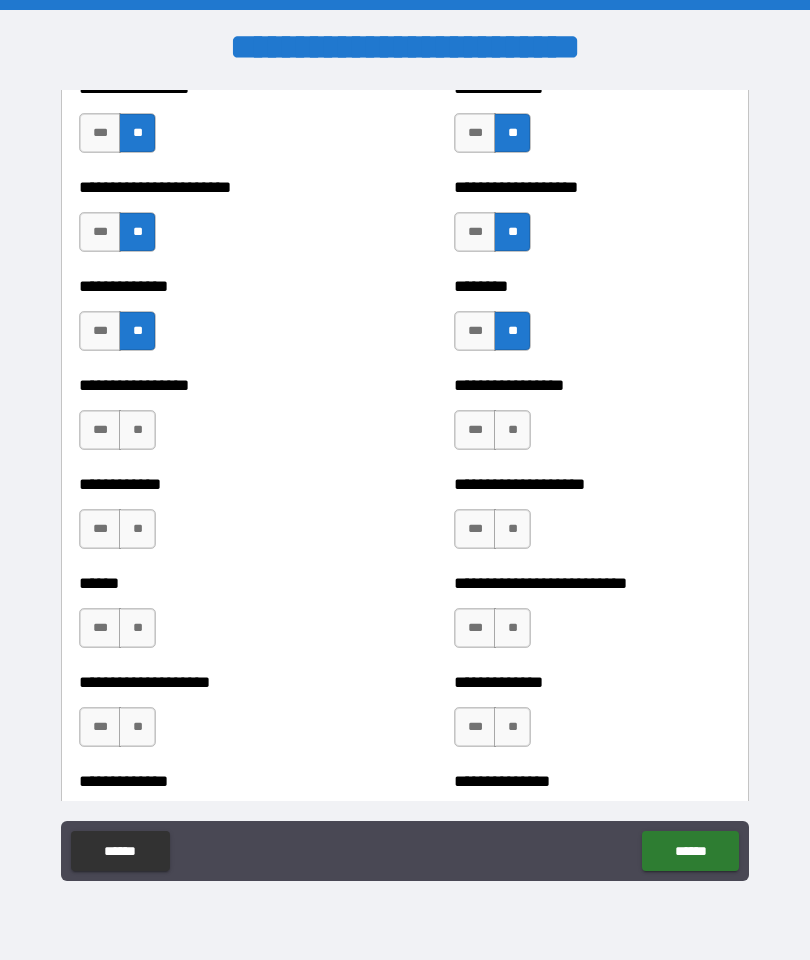 scroll, scrollTop: 3580, scrollLeft: 0, axis: vertical 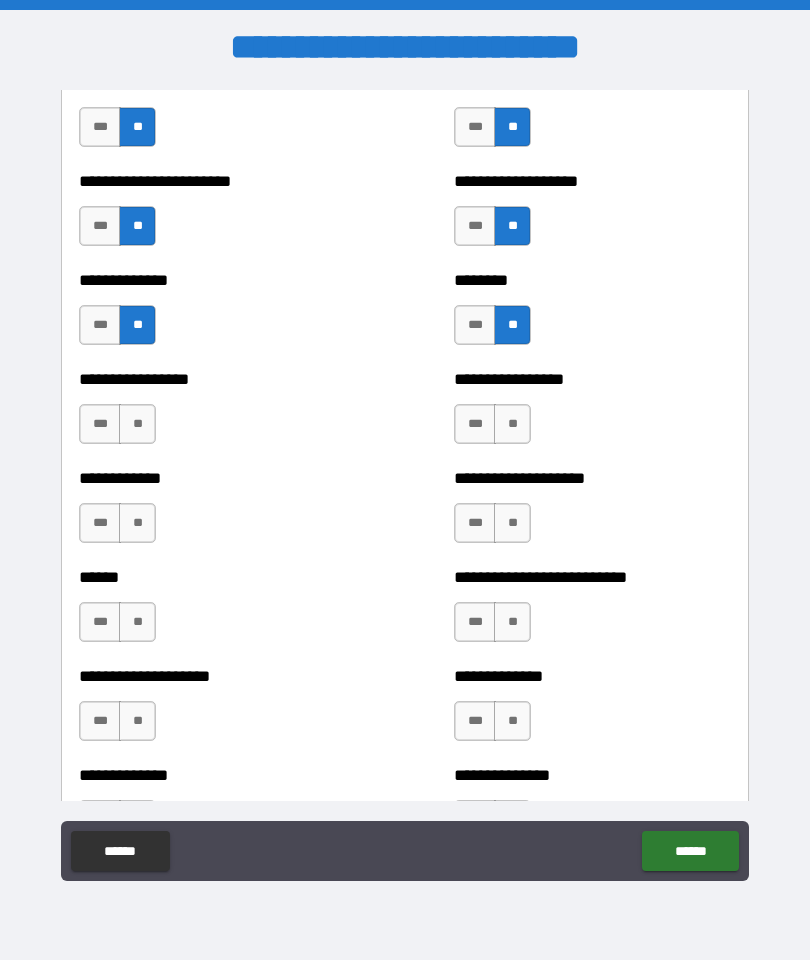 click on "**" at bounding box center [137, 424] 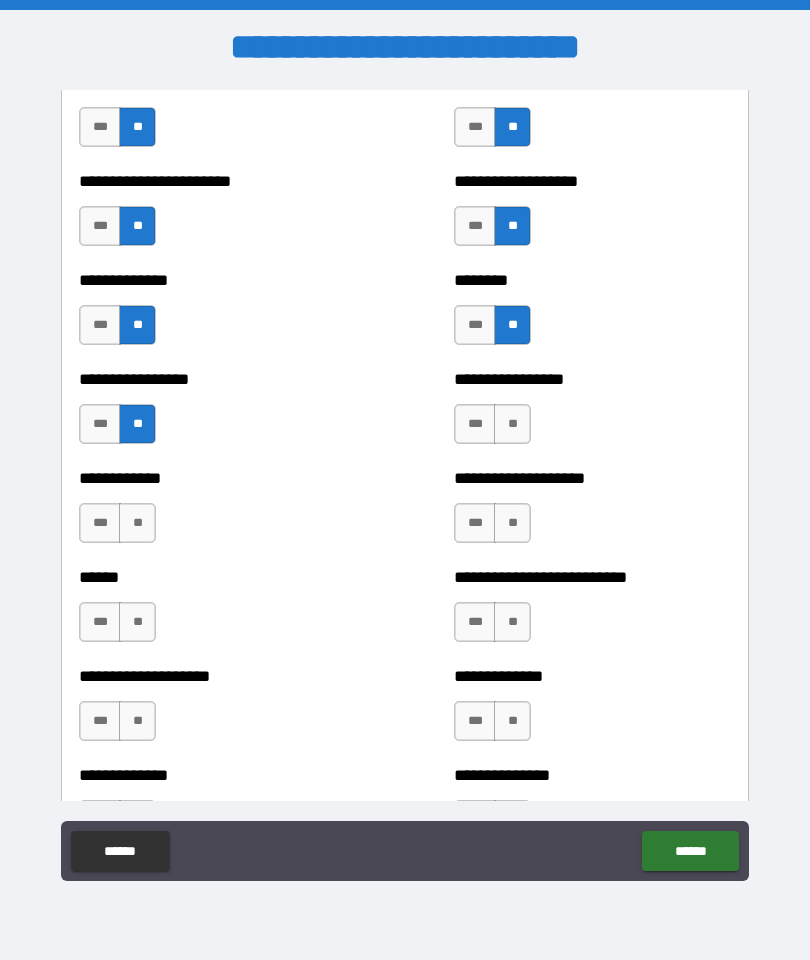 click on "**" at bounding box center (512, 424) 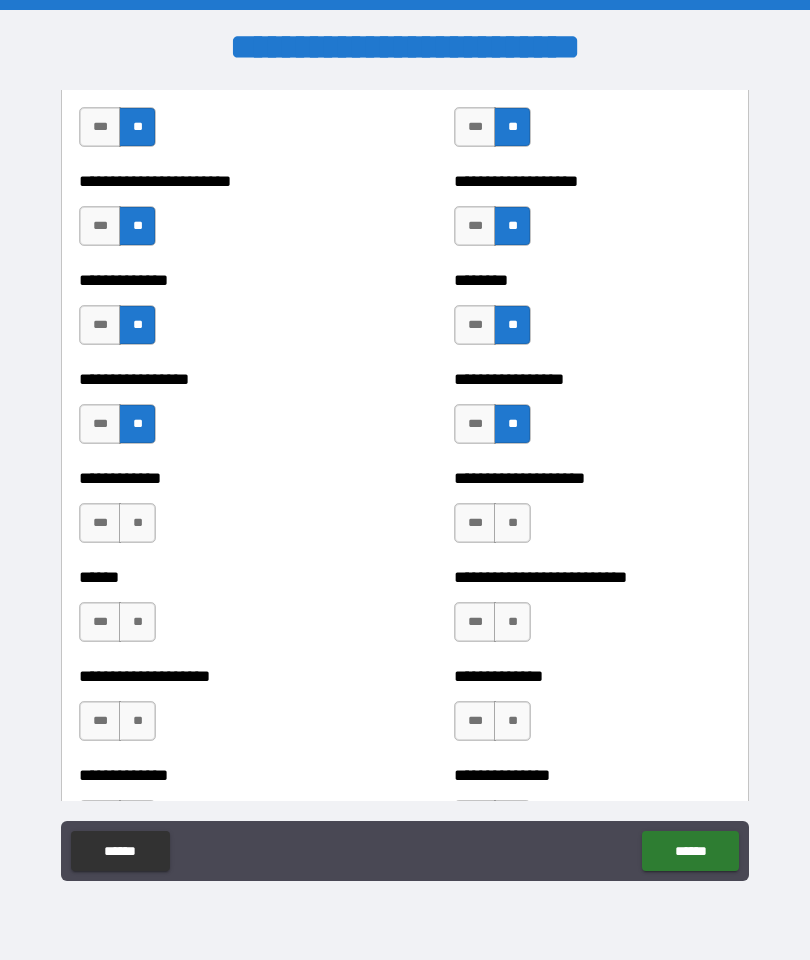 click on "**" at bounding box center [512, 523] 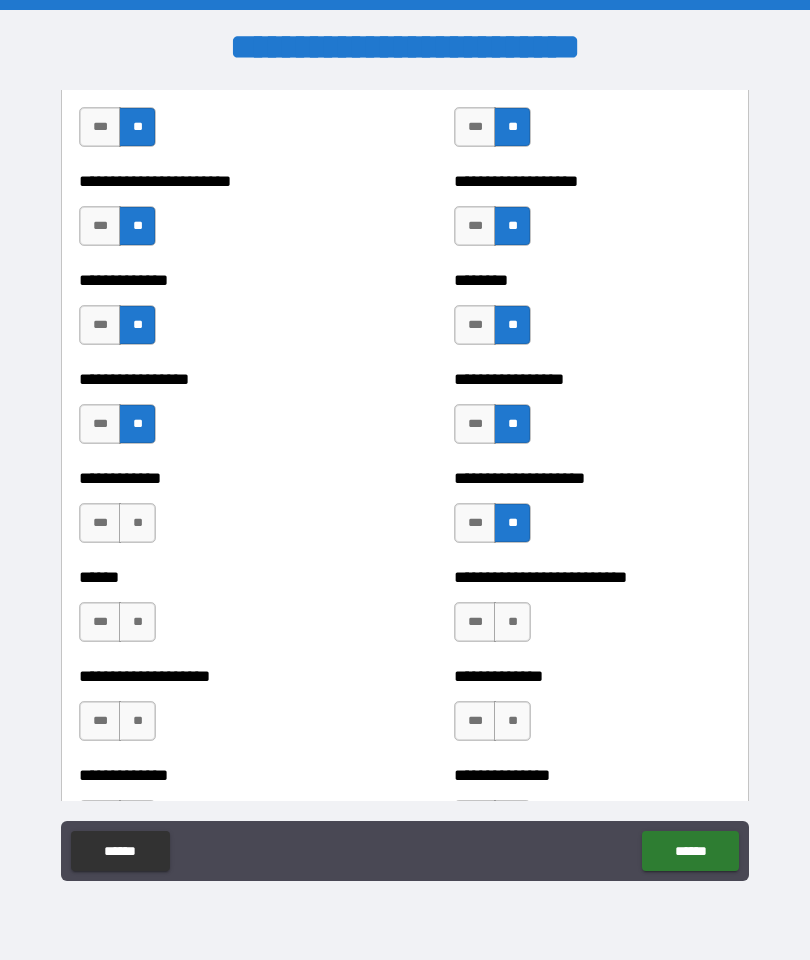 click on "**" at bounding box center (137, 523) 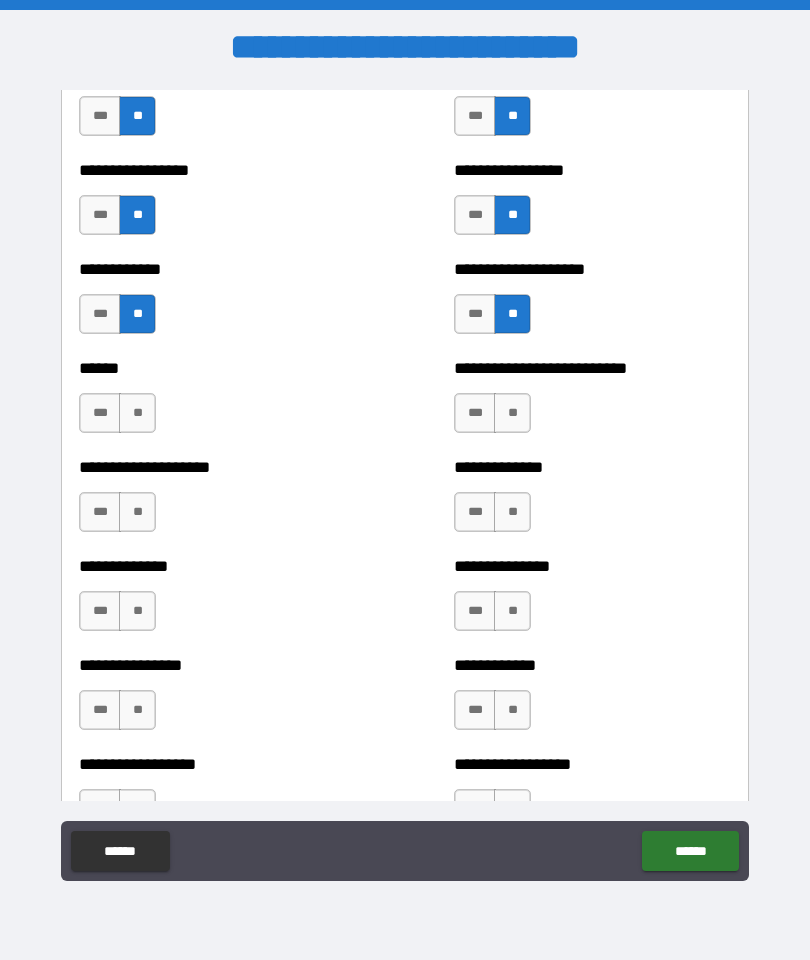 scroll, scrollTop: 3802, scrollLeft: 0, axis: vertical 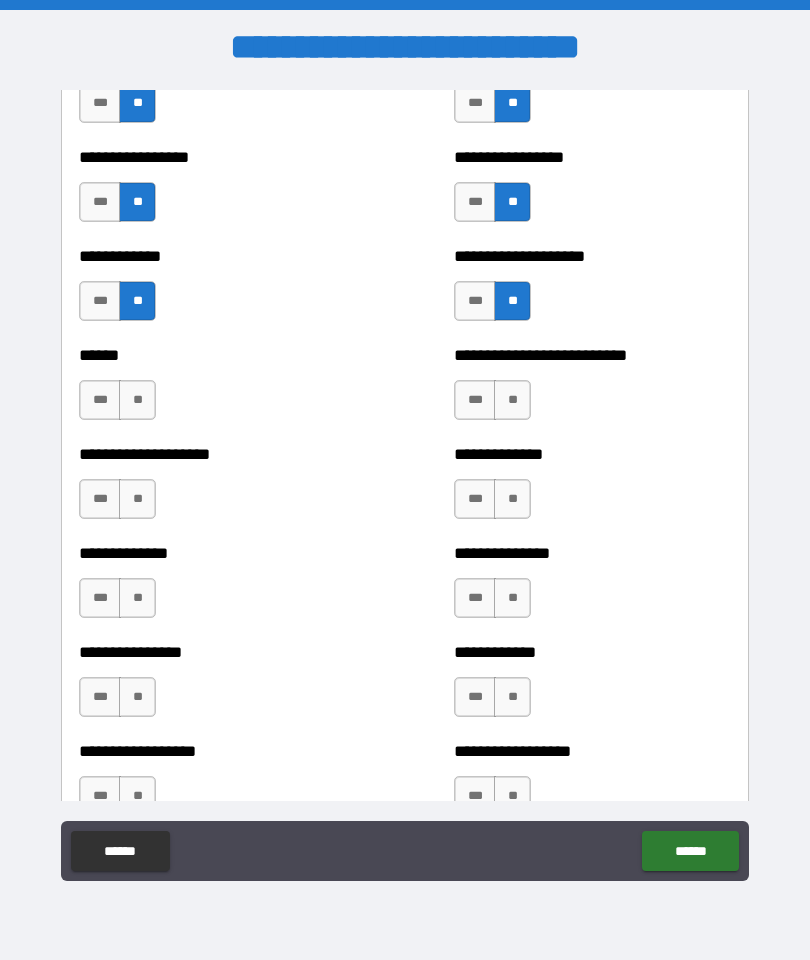 click on "**" at bounding box center (137, 400) 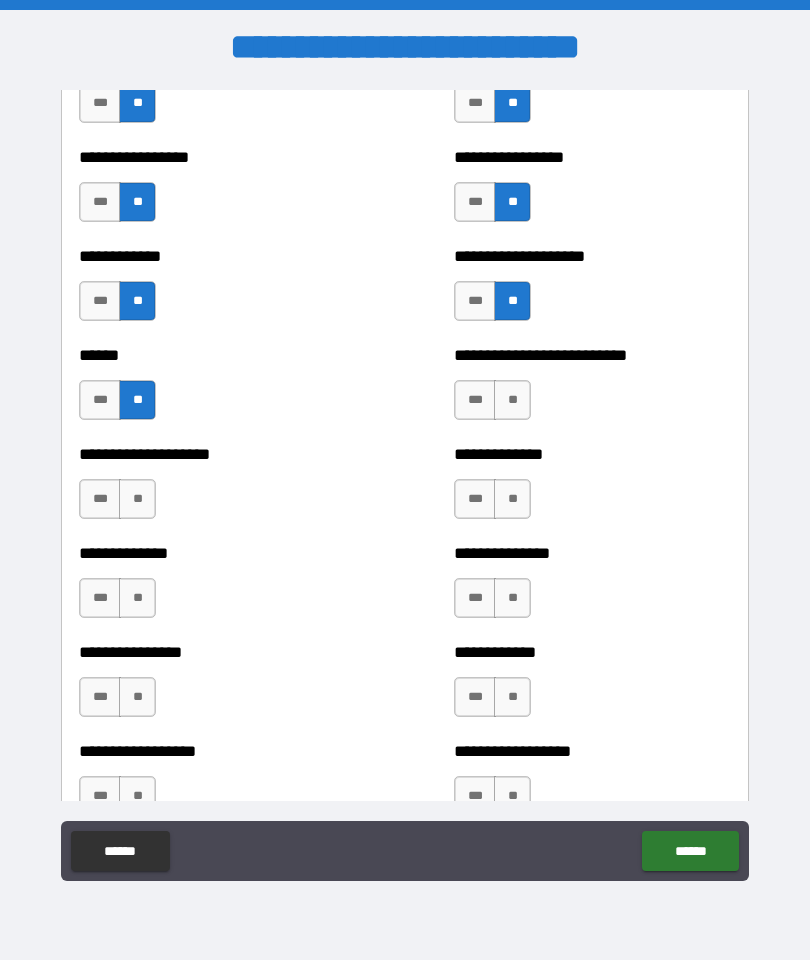 click on "**" at bounding box center [512, 400] 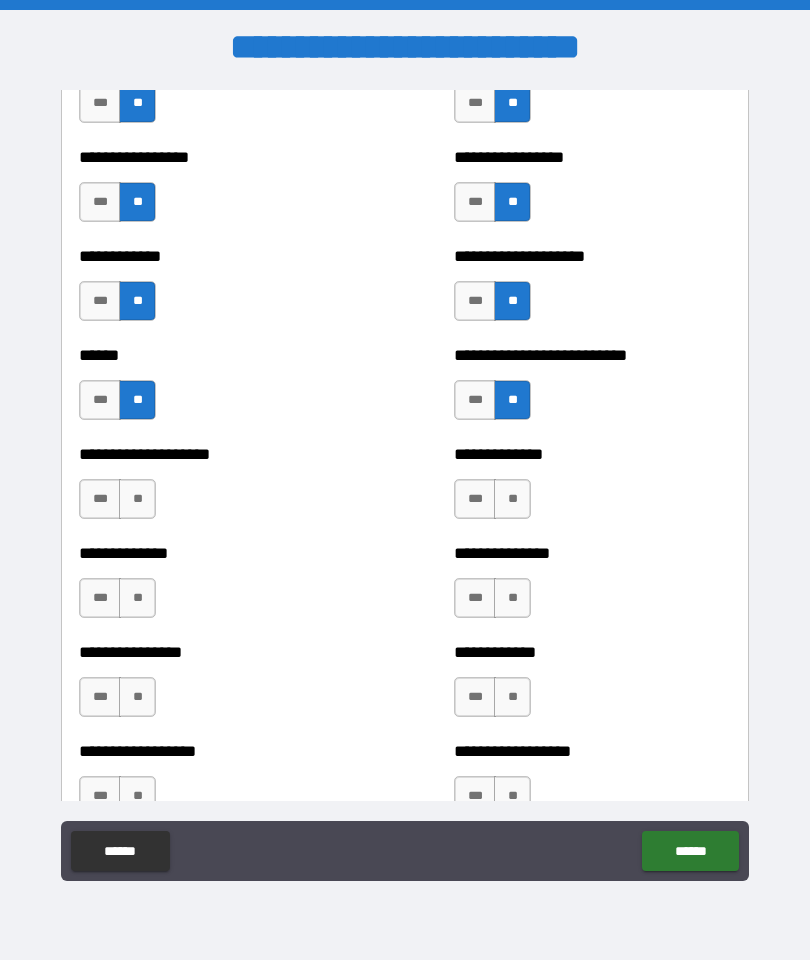 click on "**" at bounding box center (512, 499) 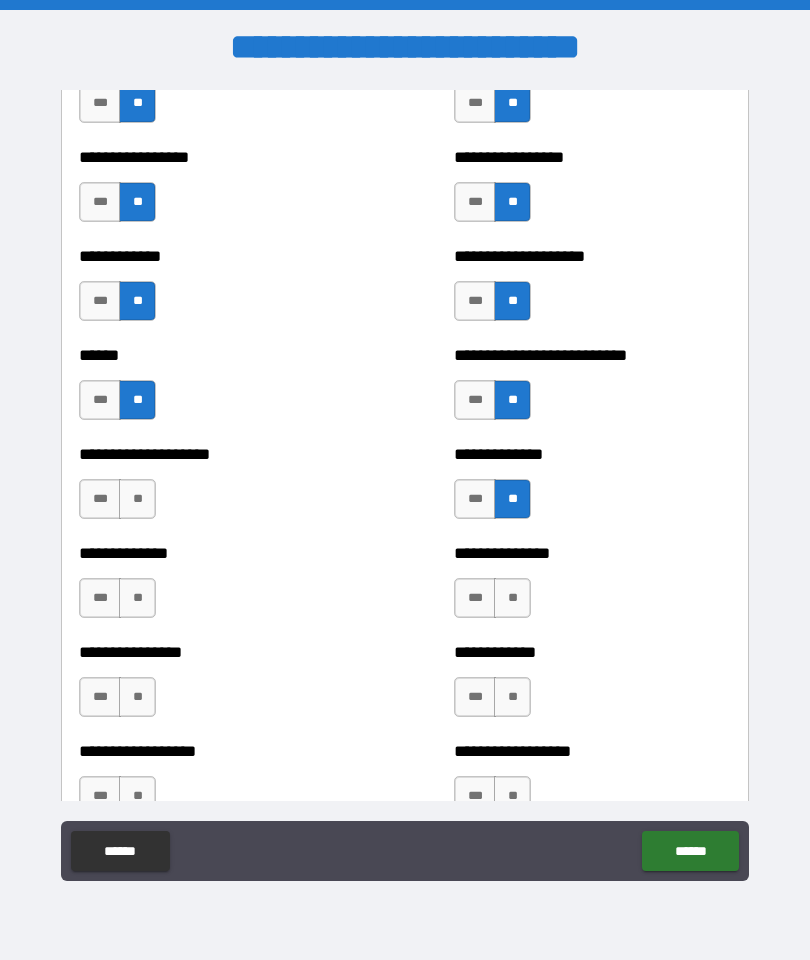 click on "**" at bounding box center (137, 499) 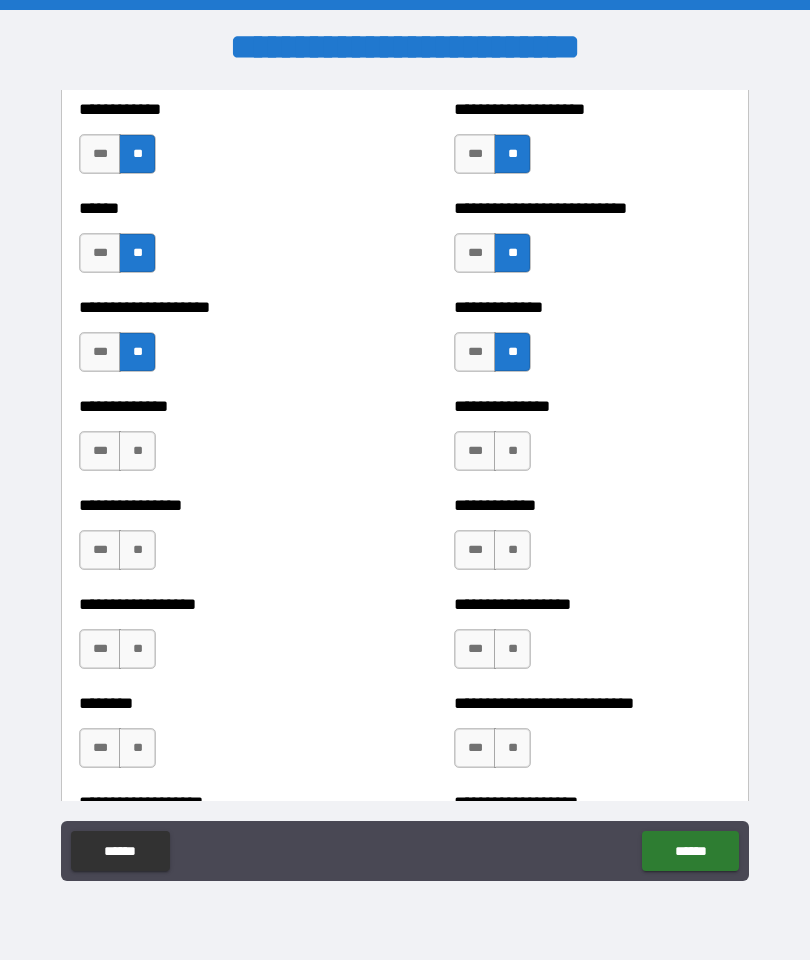 scroll, scrollTop: 3961, scrollLeft: 0, axis: vertical 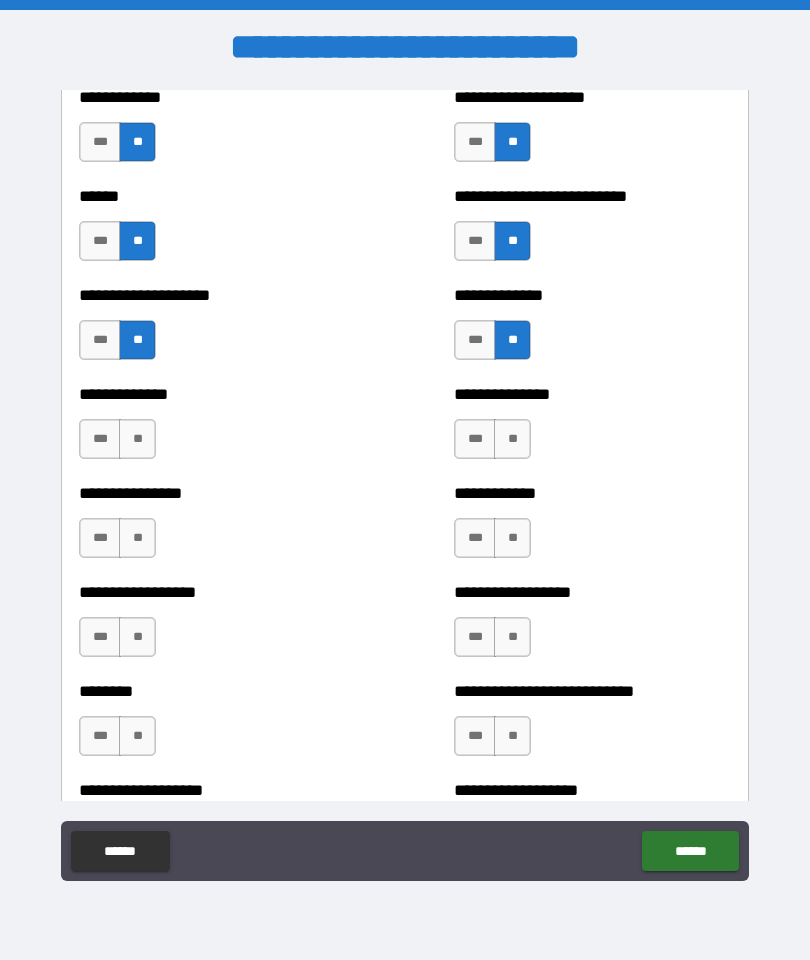click on "**" at bounding box center [137, 439] 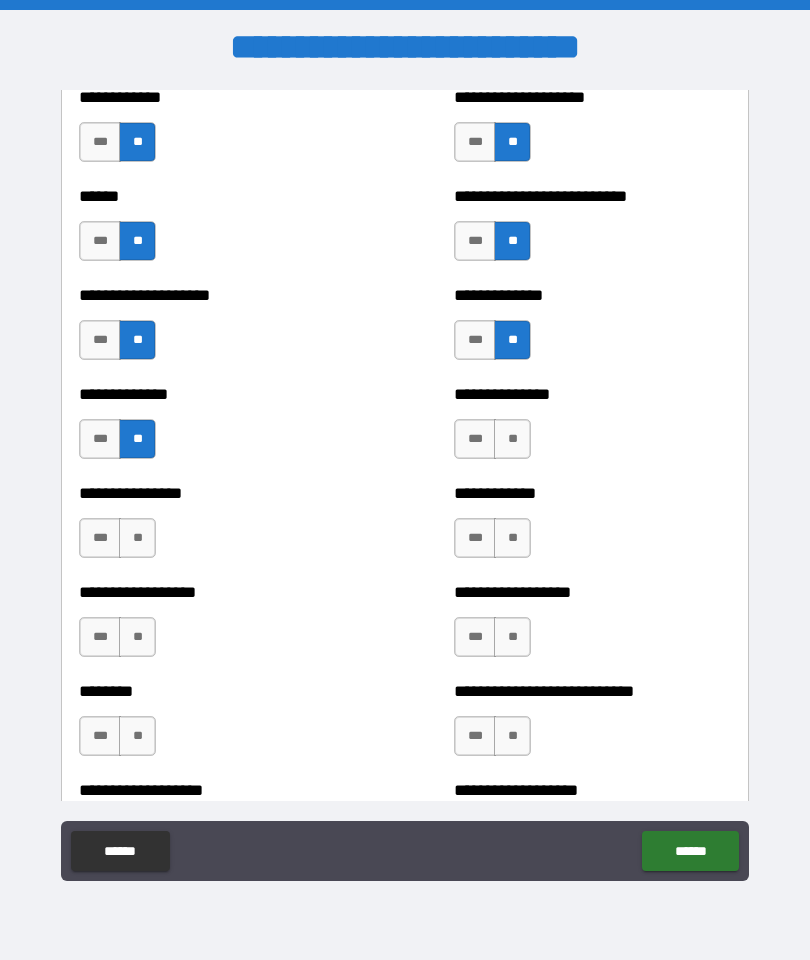 click on "**" at bounding box center (512, 439) 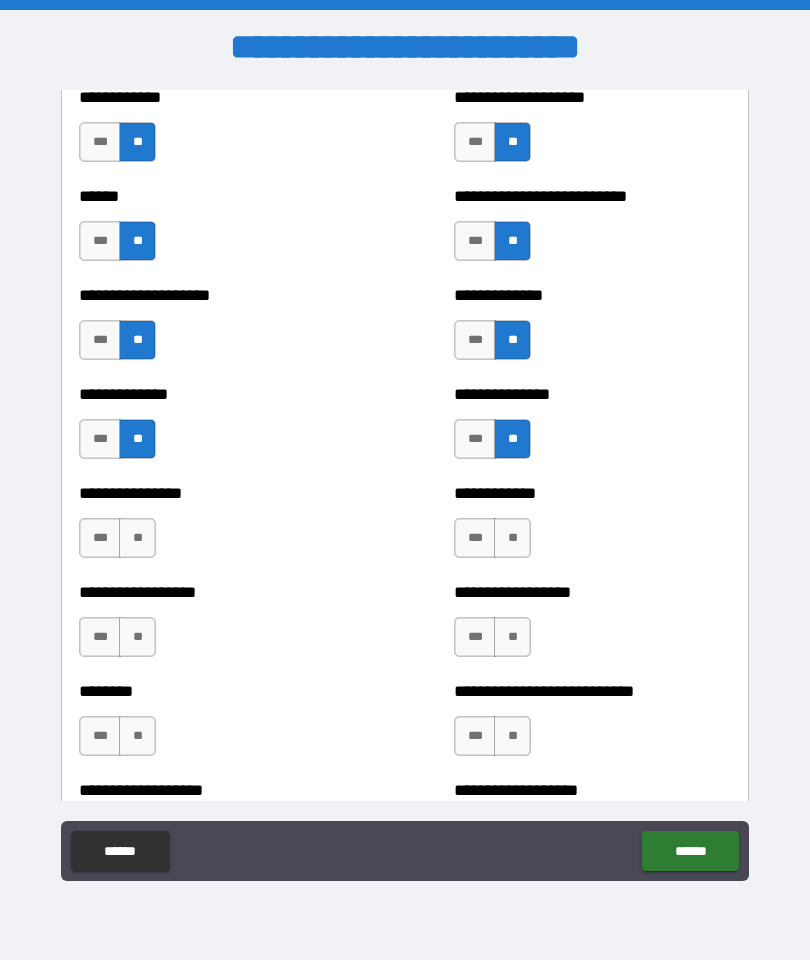 click on "**" at bounding box center [512, 538] 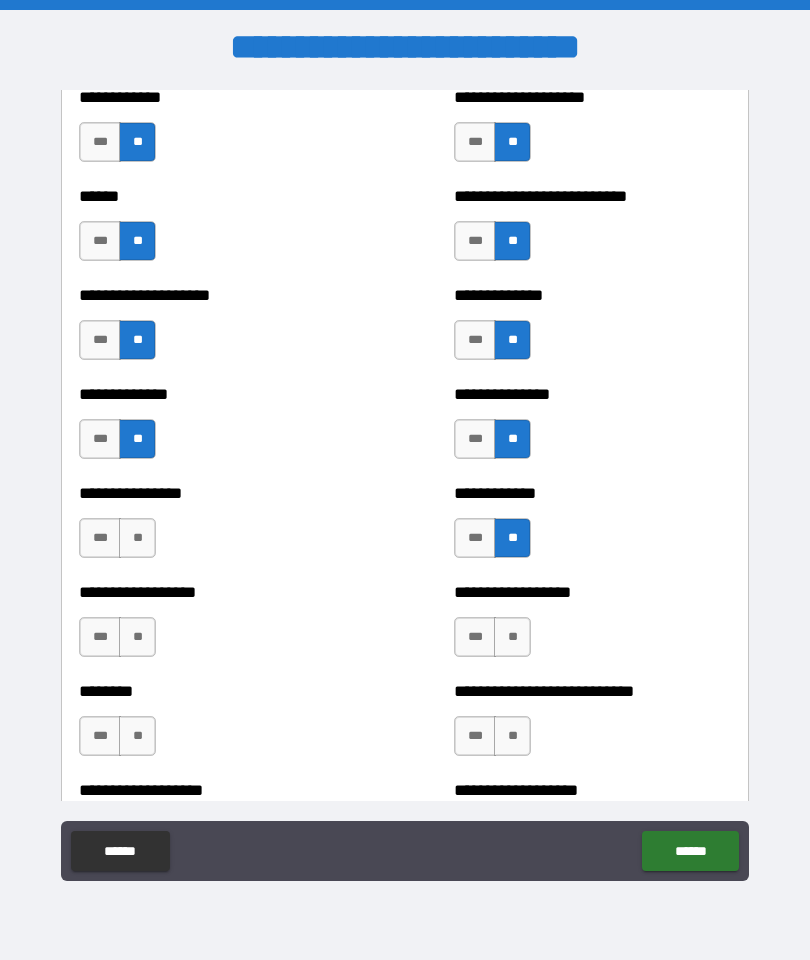 scroll, scrollTop: 4083, scrollLeft: 0, axis: vertical 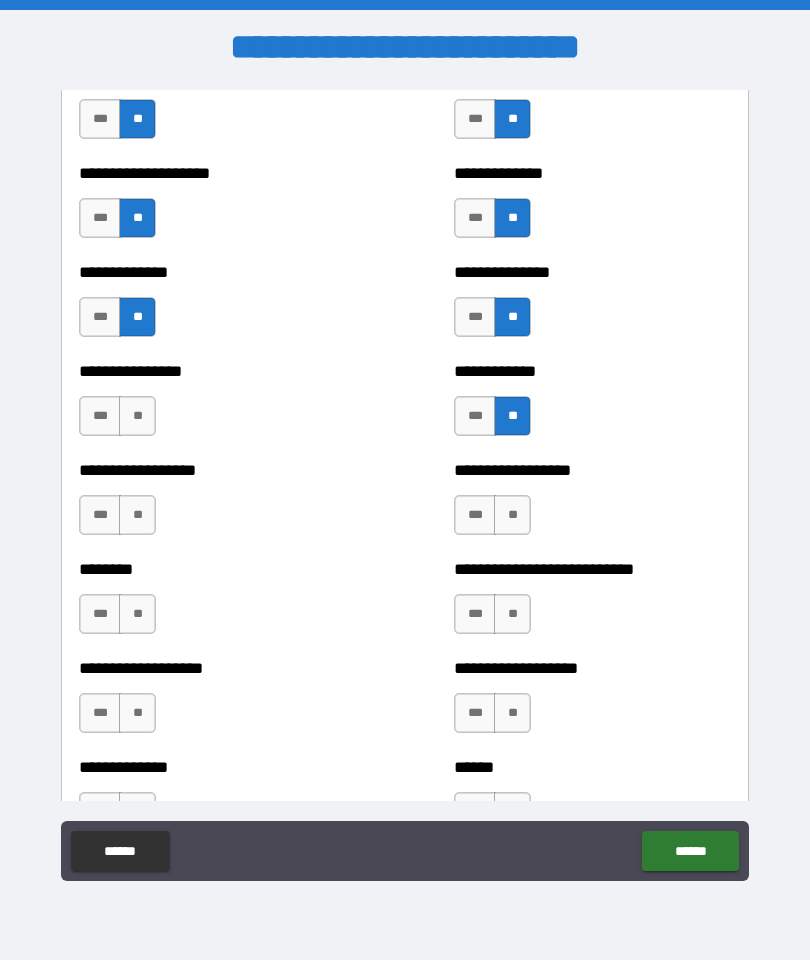 click on "**" at bounding box center (137, 416) 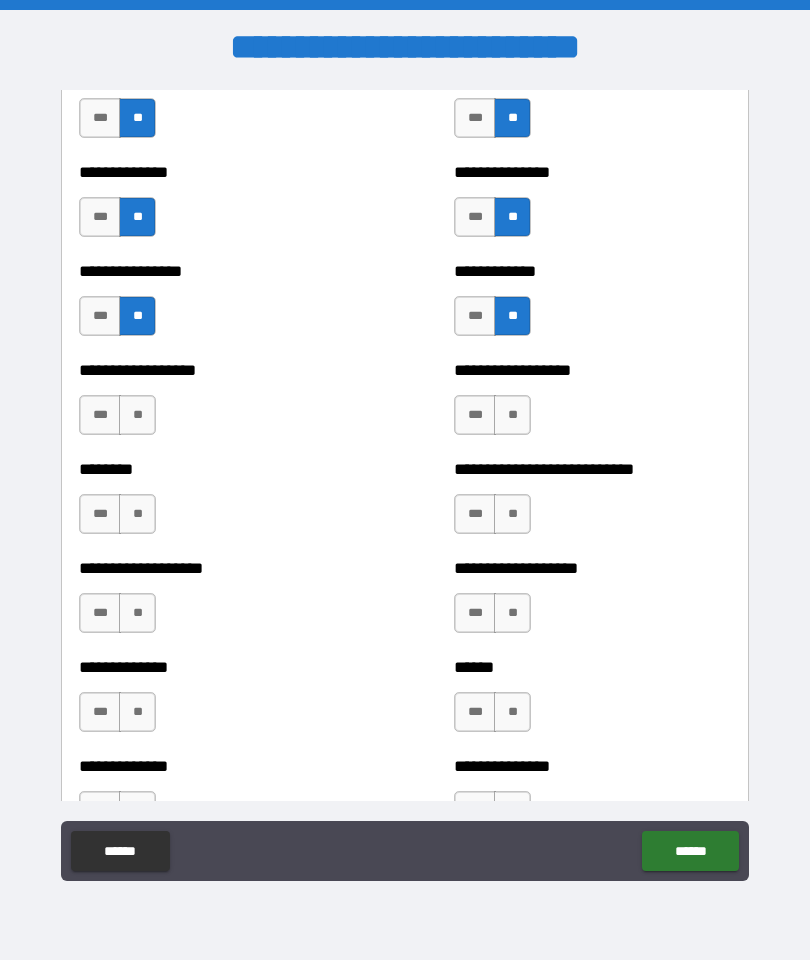 scroll, scrollTop: 4205, scrollLeft: 0, axis: vertical 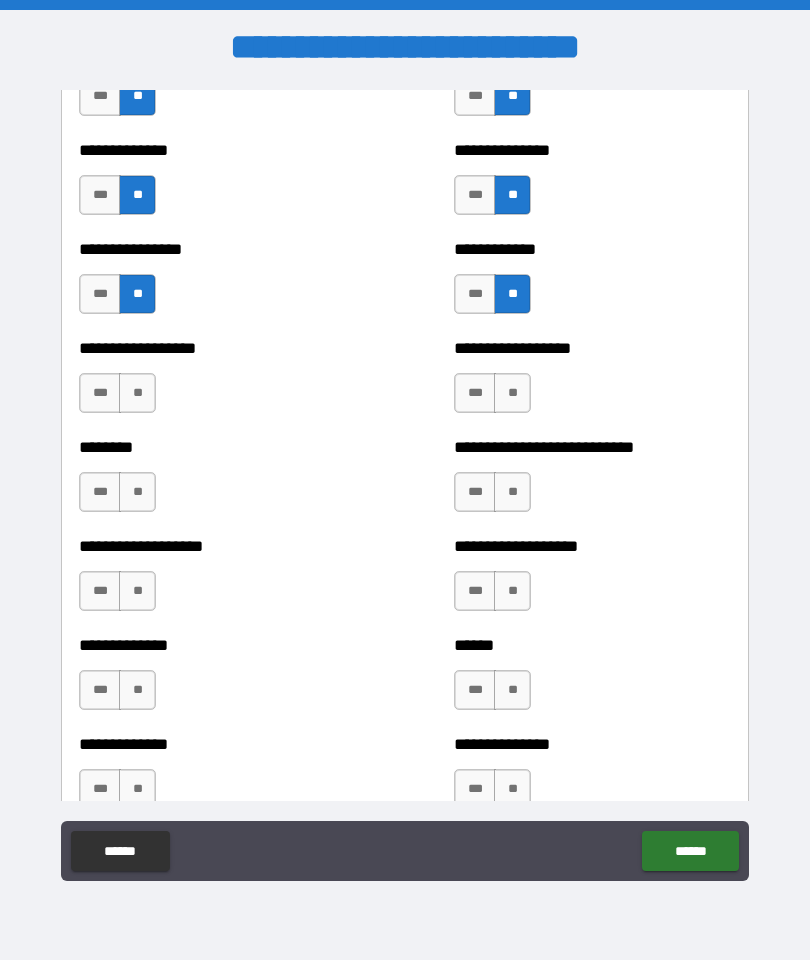 click on "**" at bounding box center [137, 393] 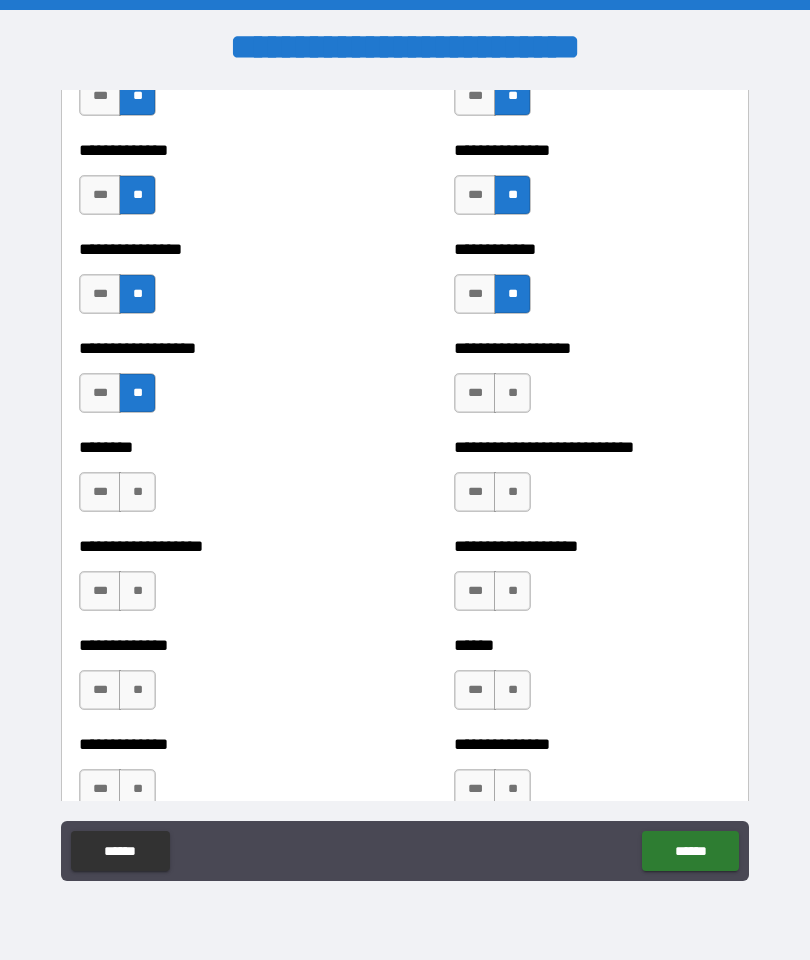 click on "**" at bounding box center (512, 393) 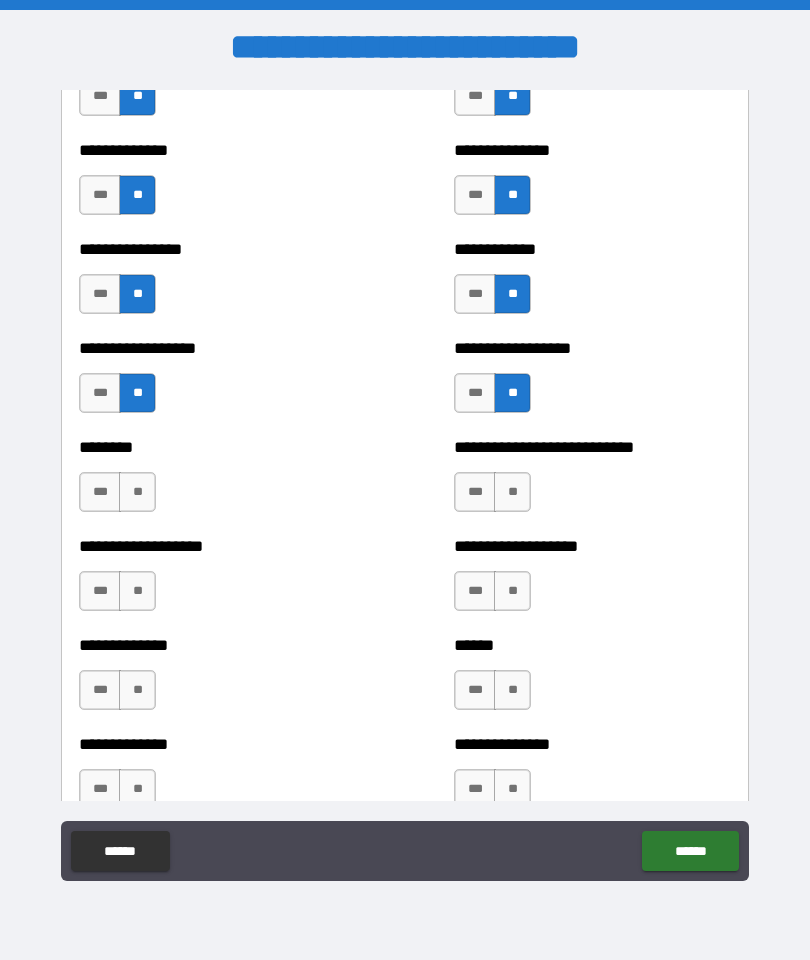 click on "**" at bounding box center (512, 492) 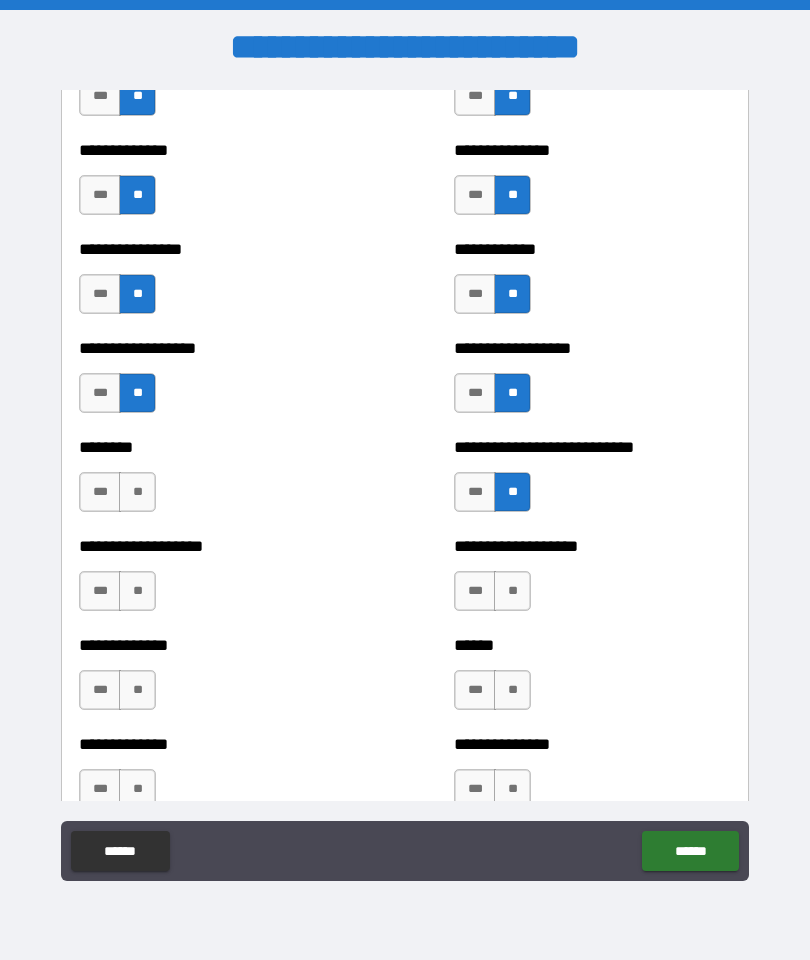 click on "**" at bounding box center (137, 492) 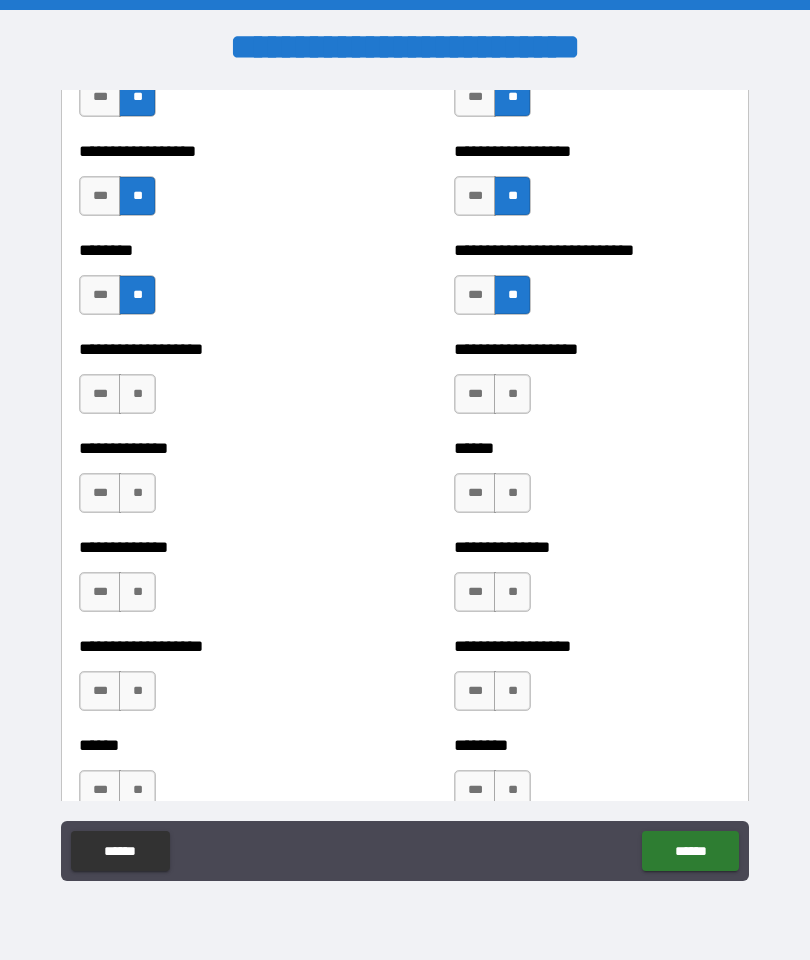 scroll, scrollTop: 4419, scrollLeft: 0, axis: vertical 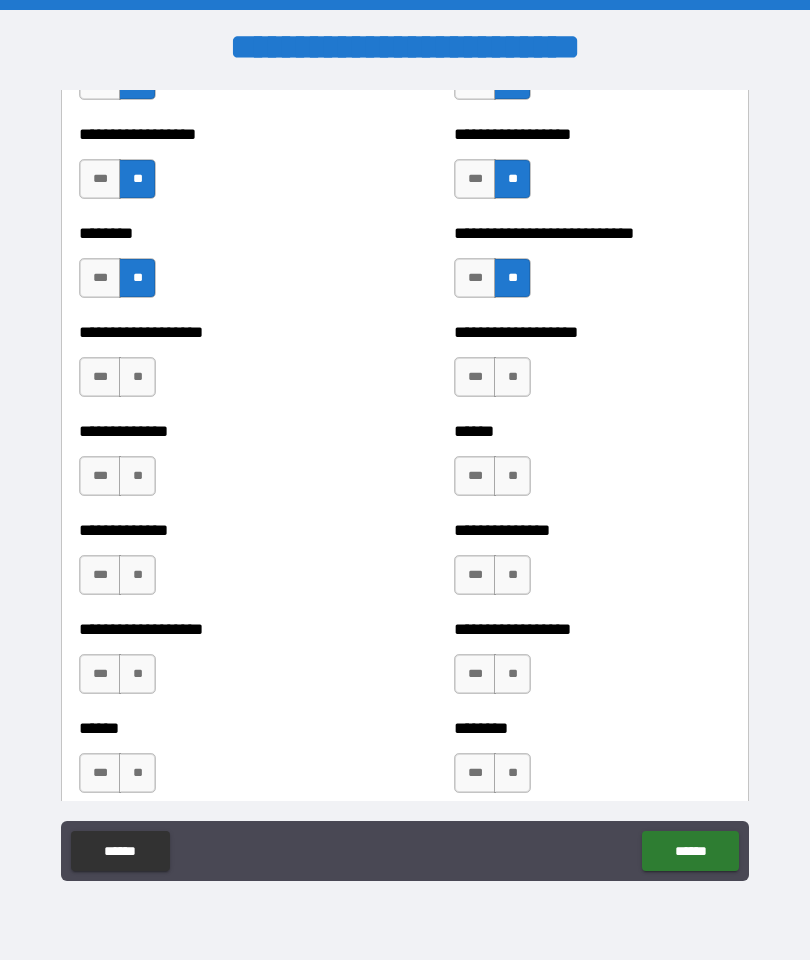 click on "**" at bounding box center (512, 377) 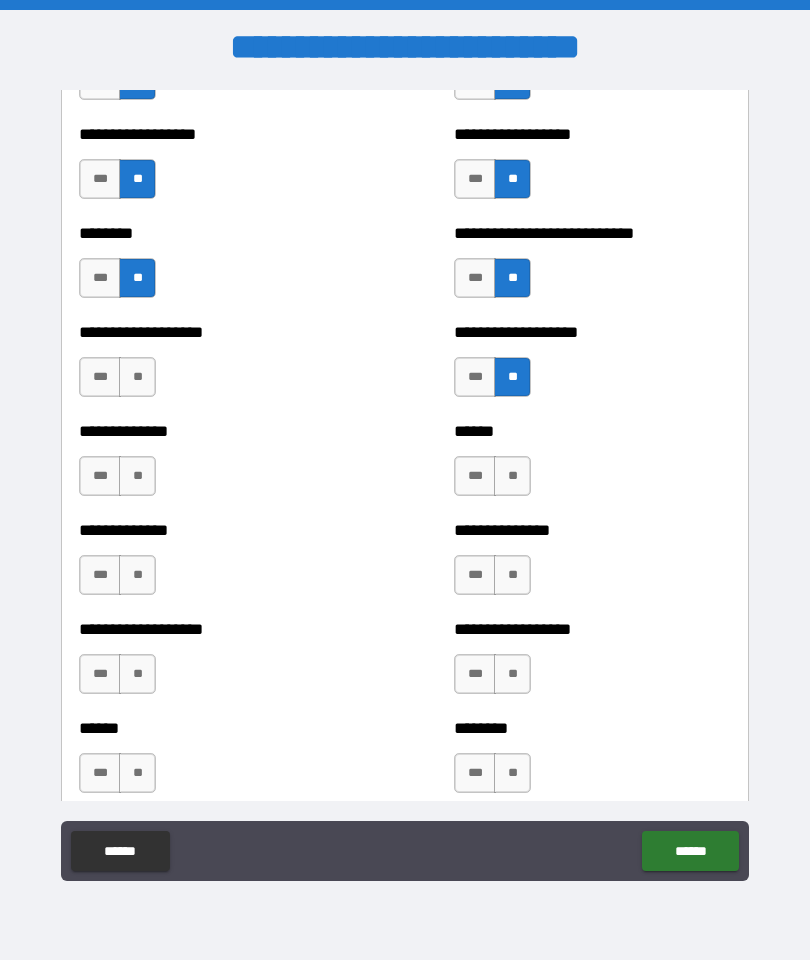 click on "**" at bounding box center [137, 377] 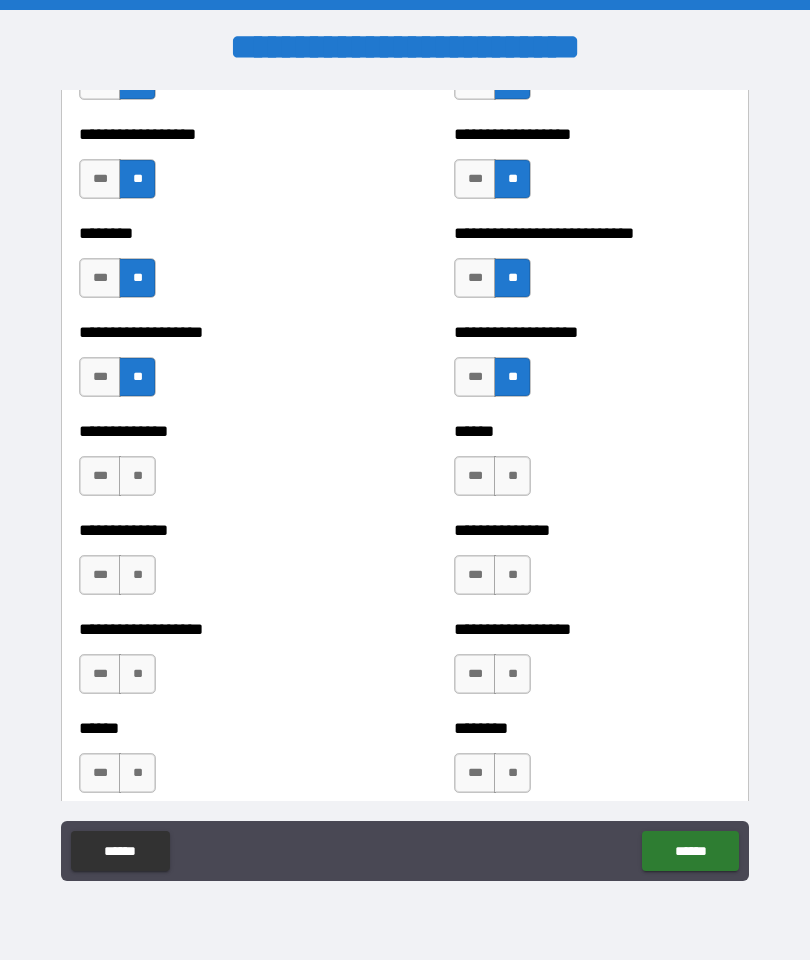 click on "**" at bounding box center [512, 476] 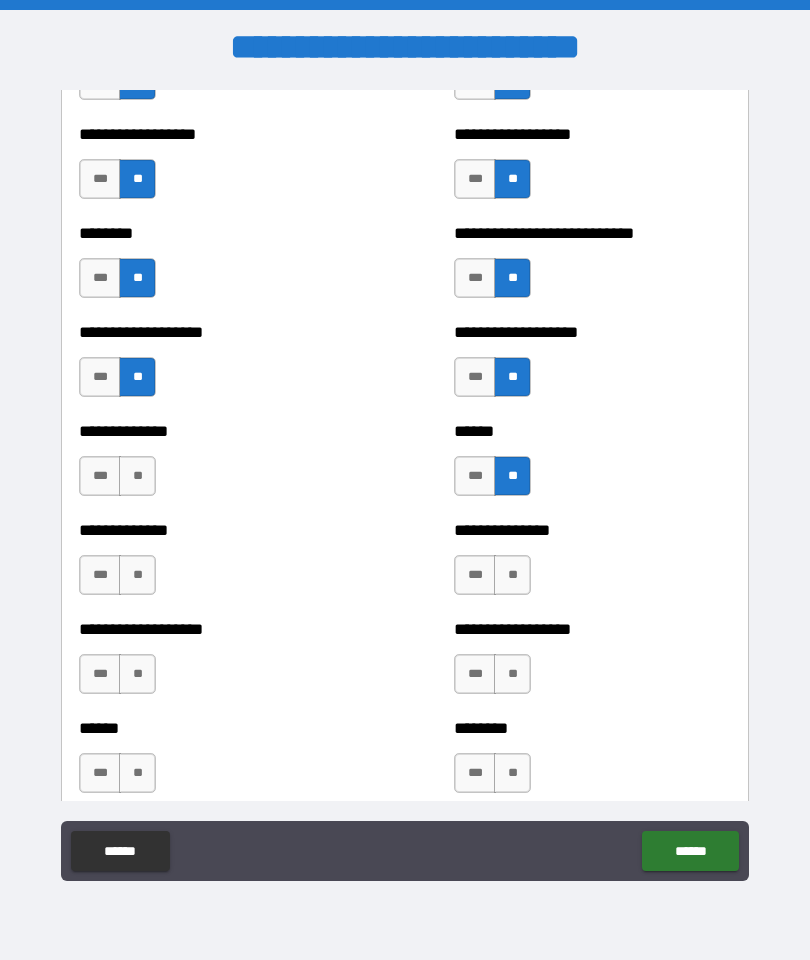 click on "**" at bounding box center (137, 476) 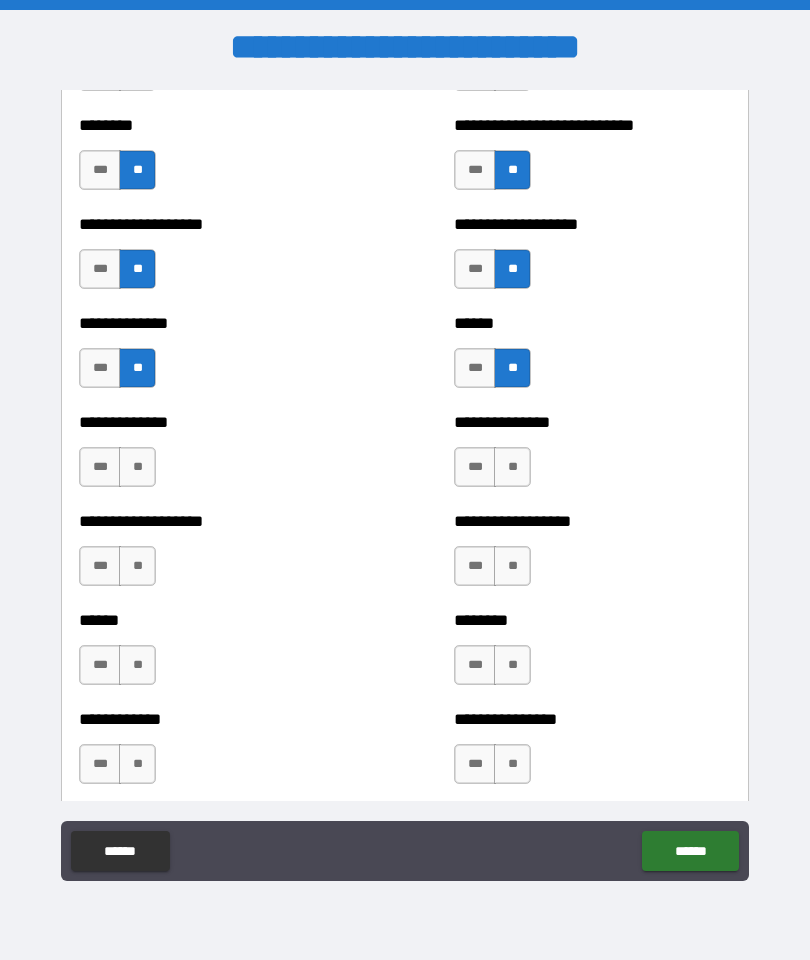 scroll, scrollTop: 4528, scrollLeft: 0, axis: vertical 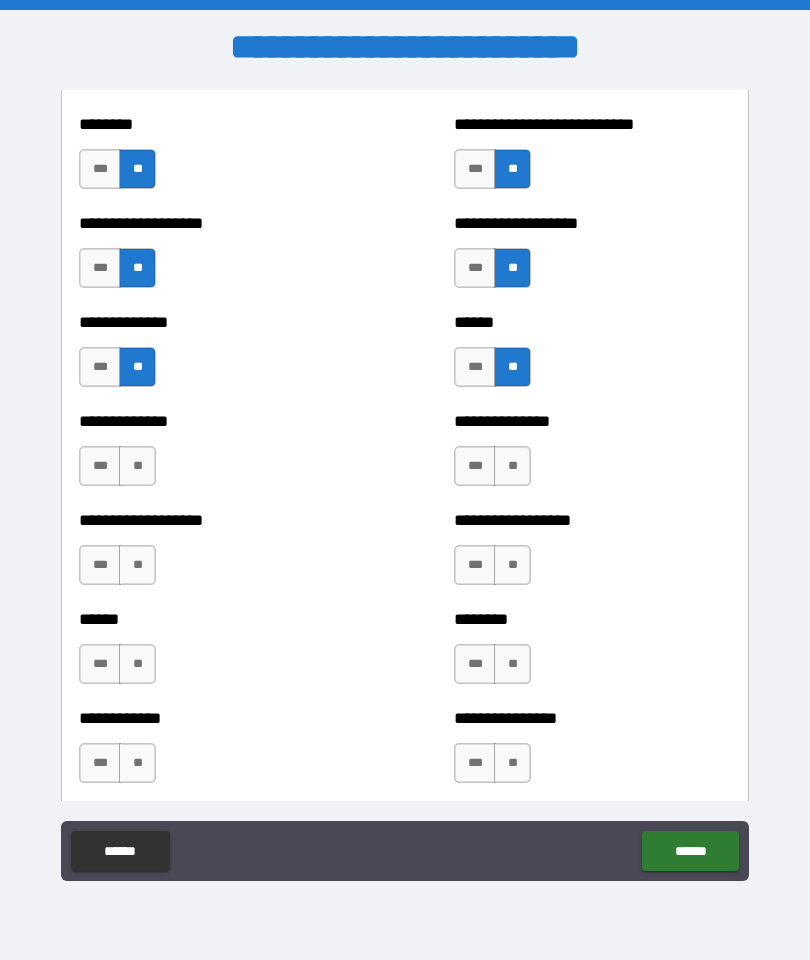 click on "**" at bounding box center (137, 466) 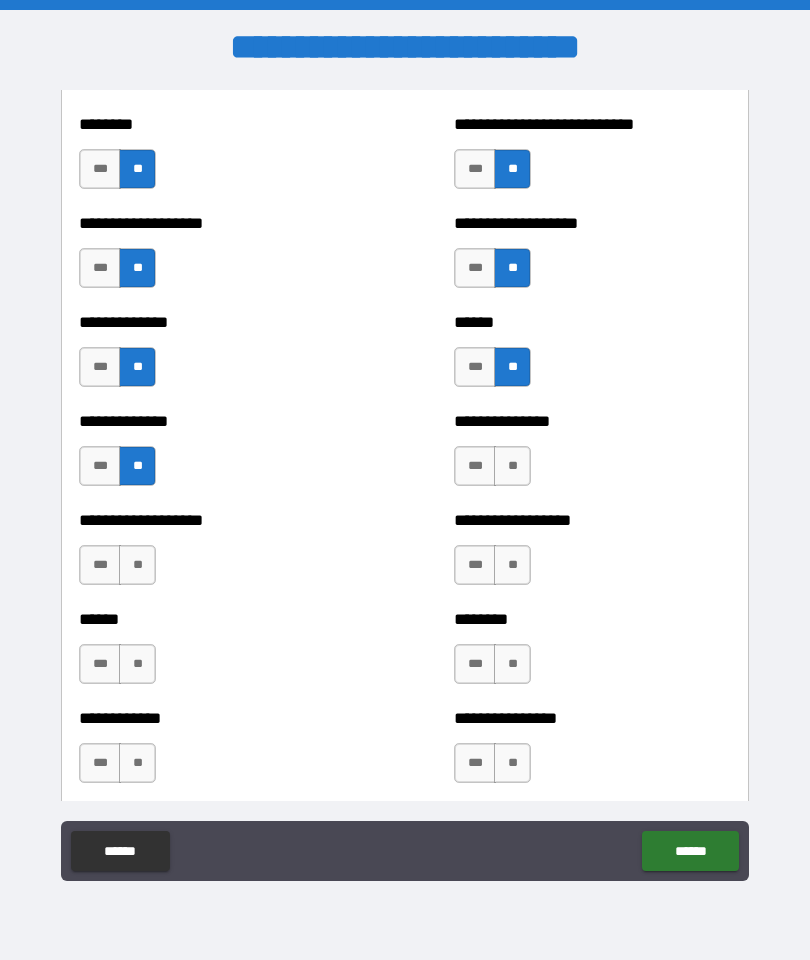 click on "**" at bounding box center [512, 466] 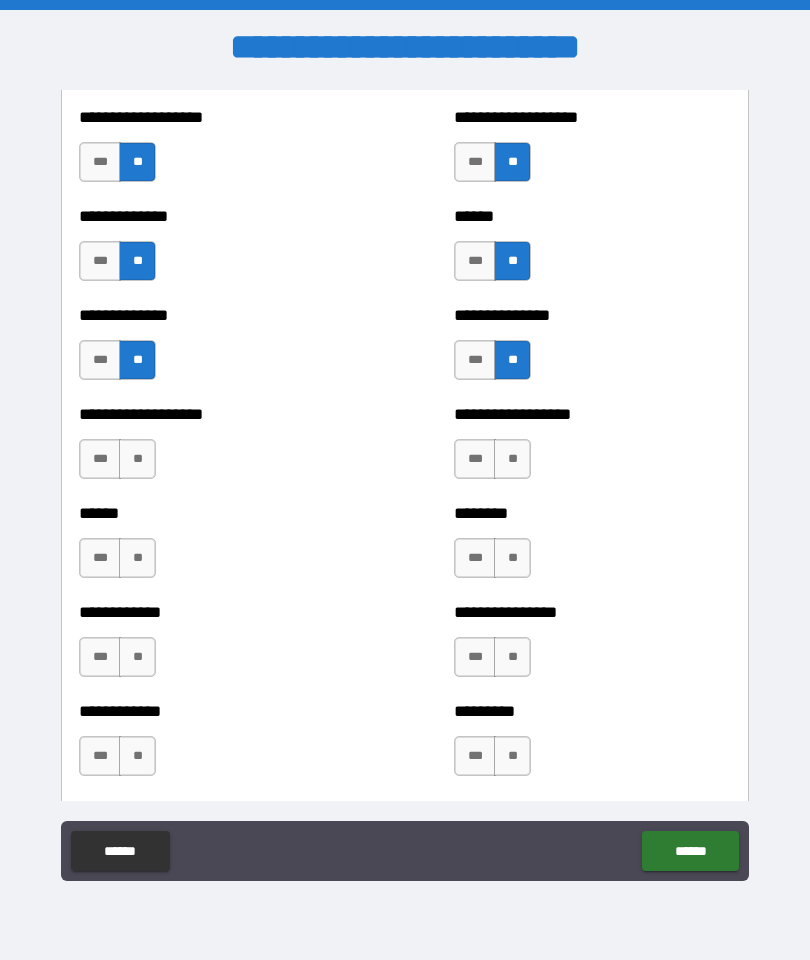scroll, scrollTop: 4647, scrollLeft: 0, axis: vertical 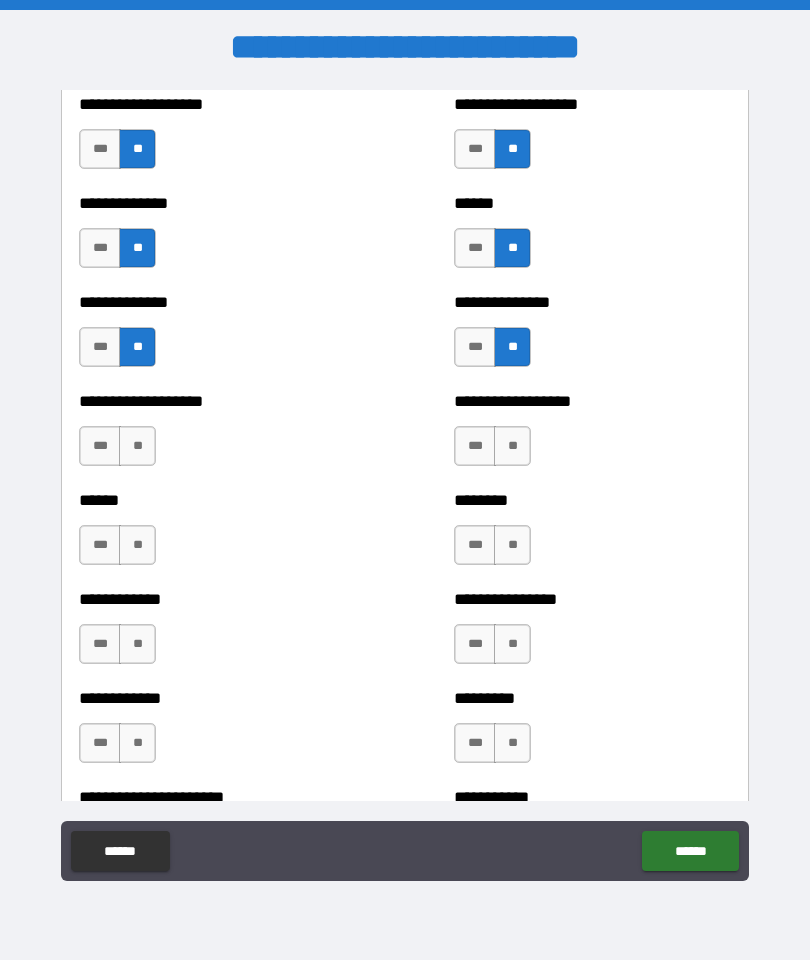 click on "**" at bounding box center (512, 446) 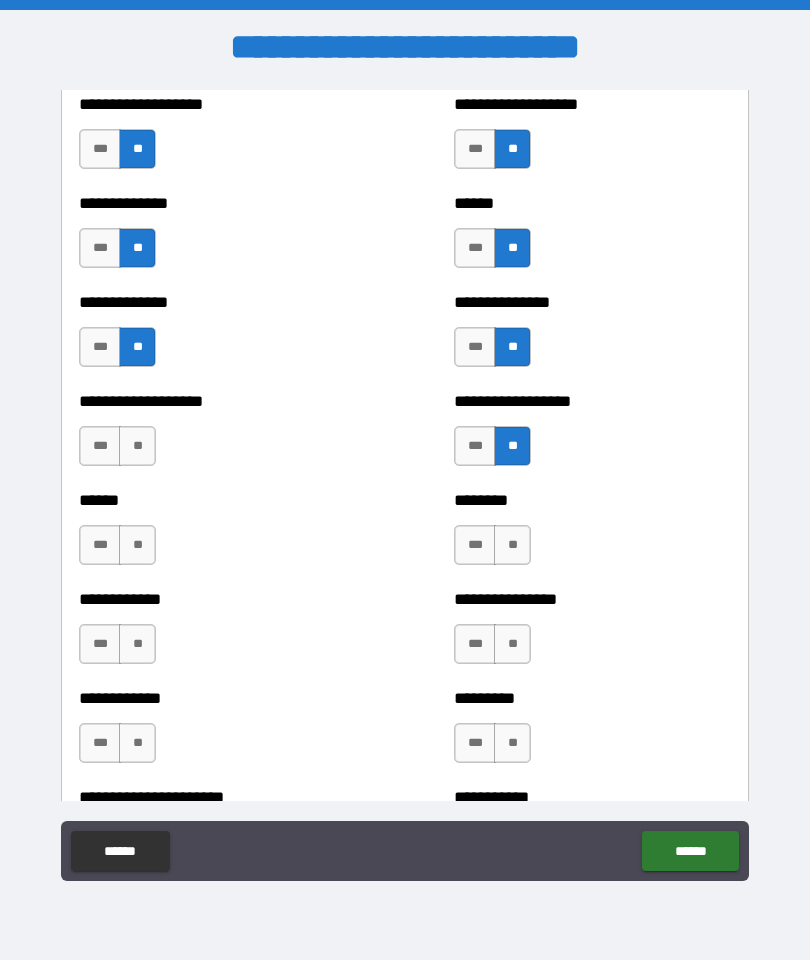 click on "**" at bounding box center (137, 446) 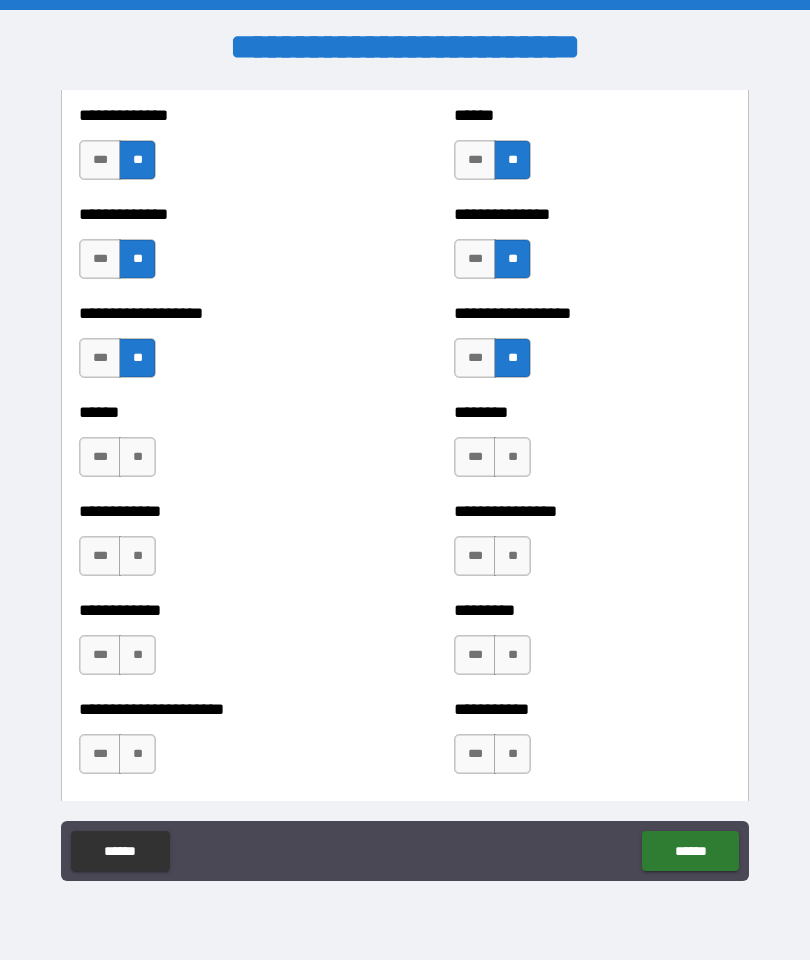 scroll, scrollTop: 4738, scrollLeft: 0, axis: vertical 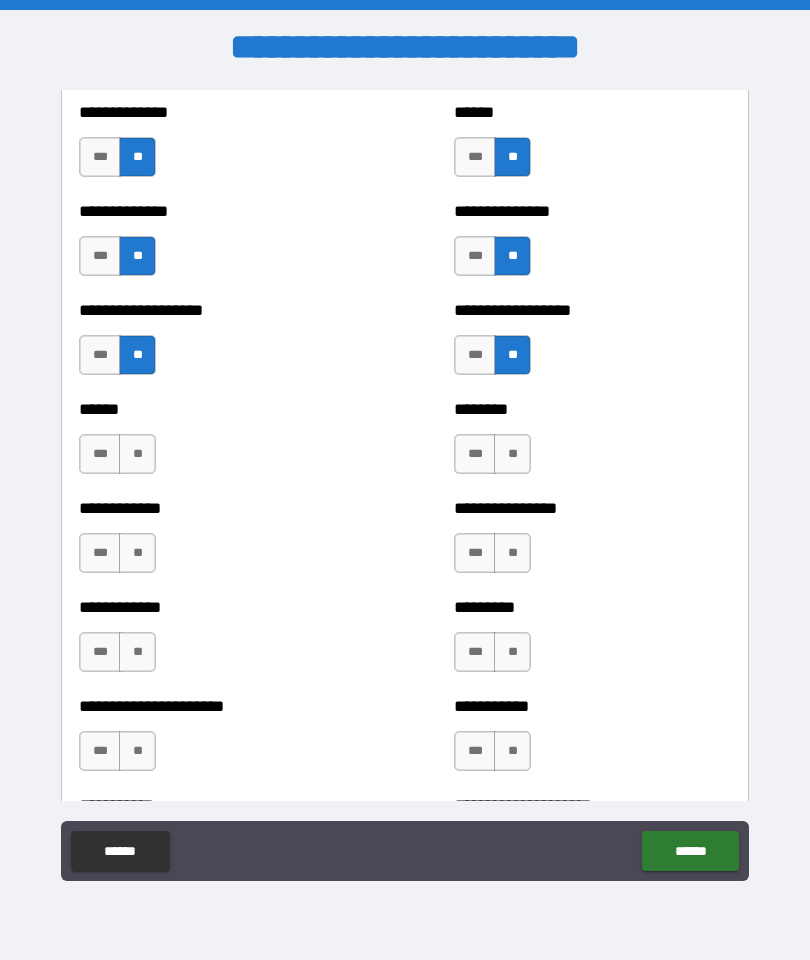 click on "**" at bounding box center [512, 454] 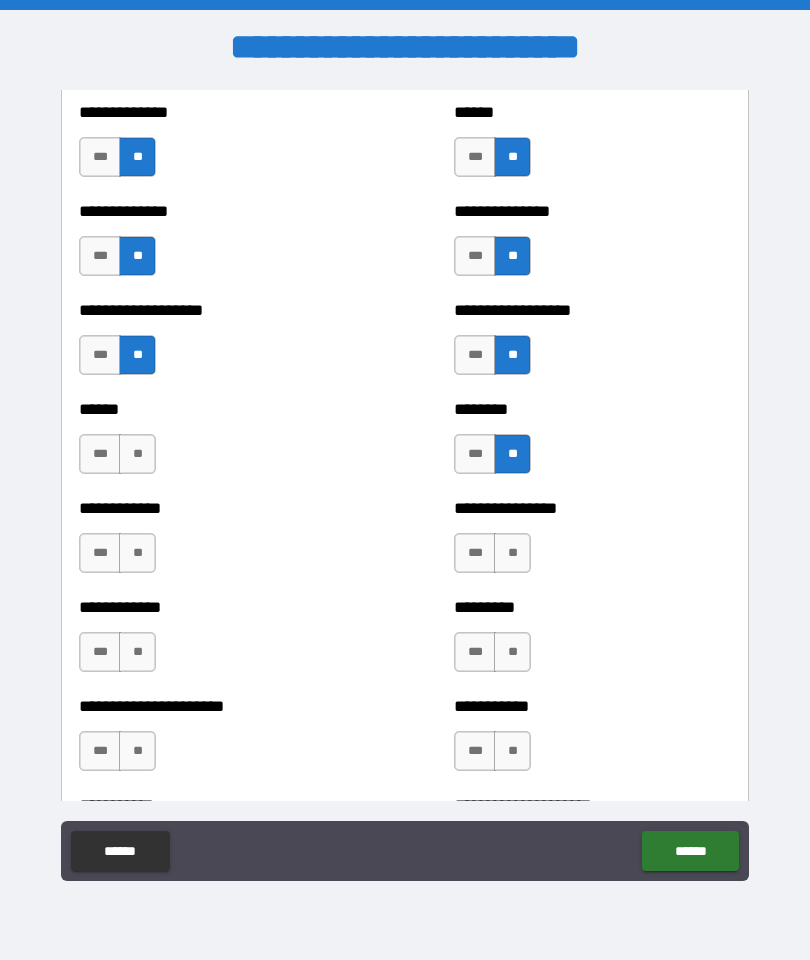 click on "**" at bounding box center [137, 454] 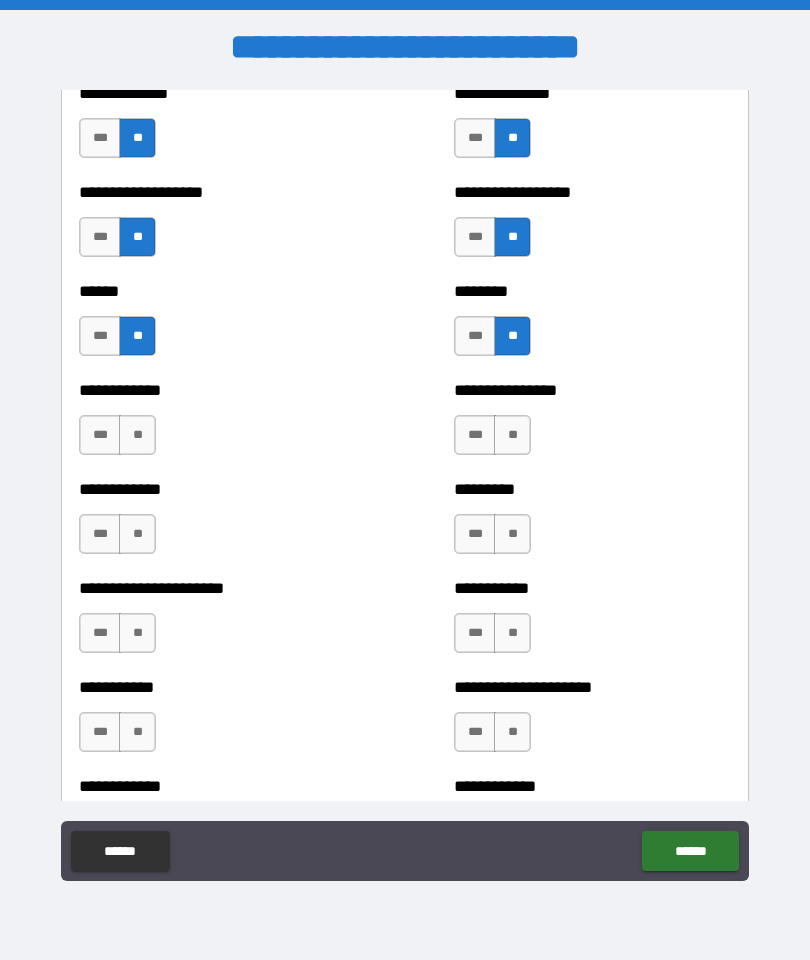 scroll, scrollTop: 4873, scrollLeft: 0, axis: vertical 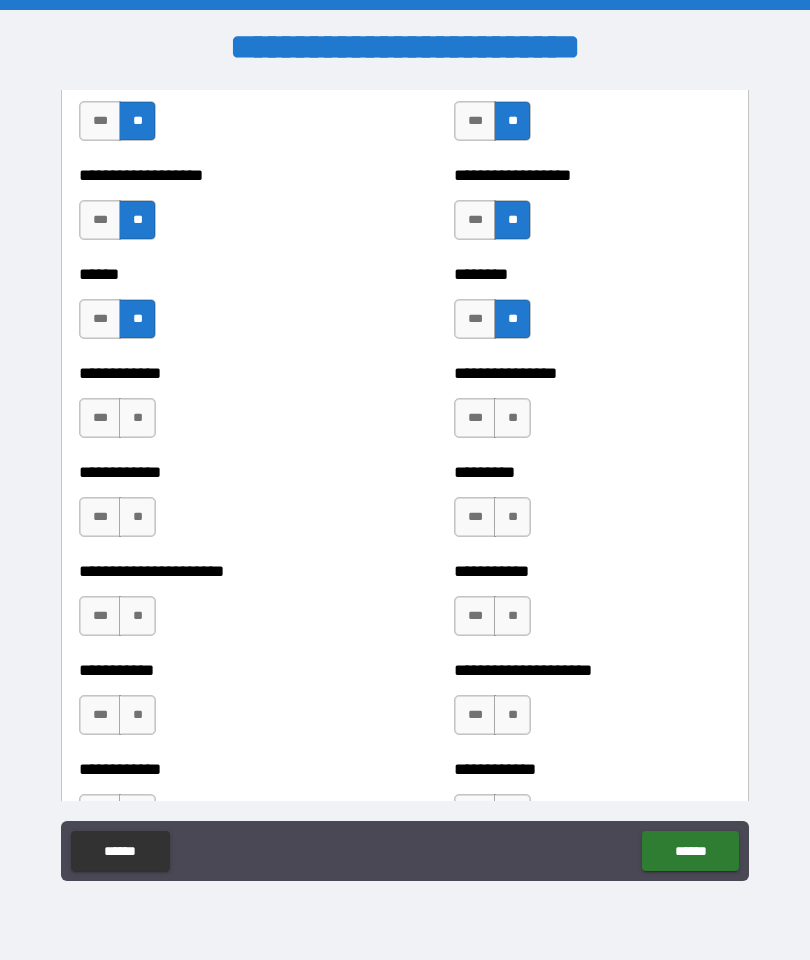 click on "**" at bounding box center [512, 418] 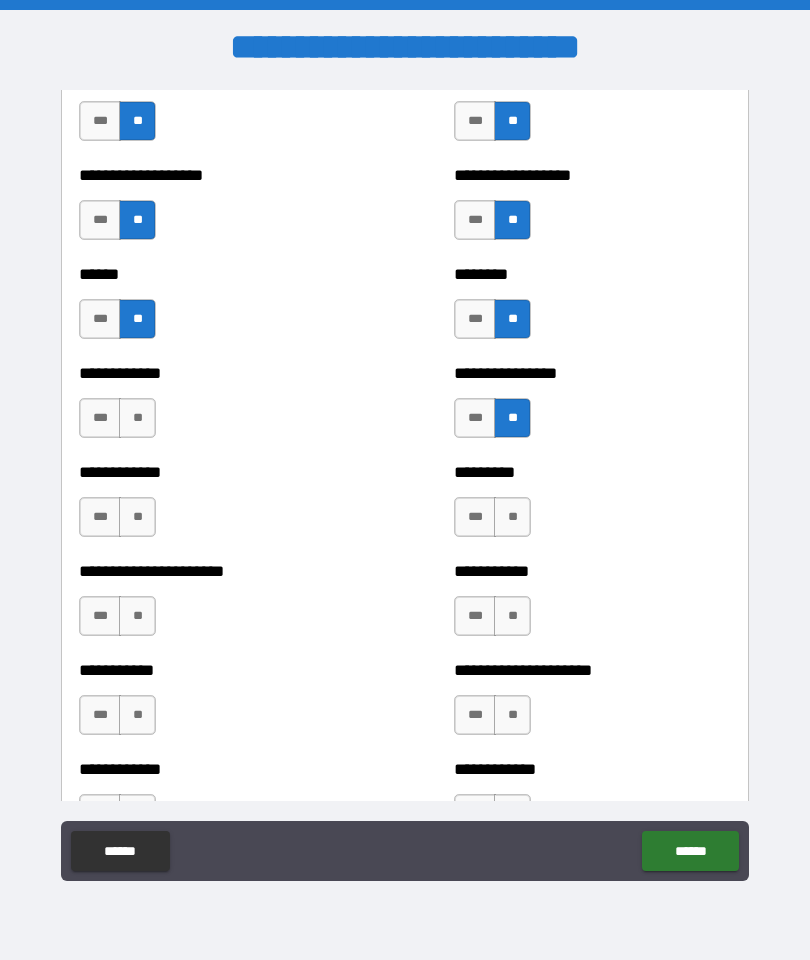 click on "**" at bounding box center (137, 418) 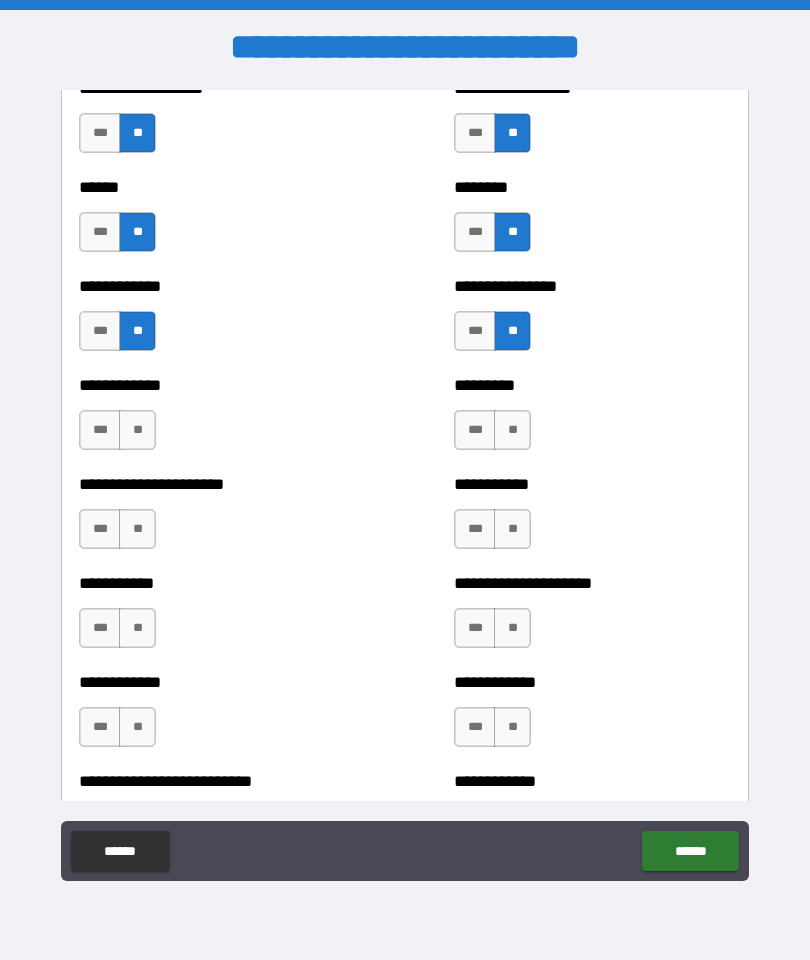 click on "**" at bounding box center [137, 430] 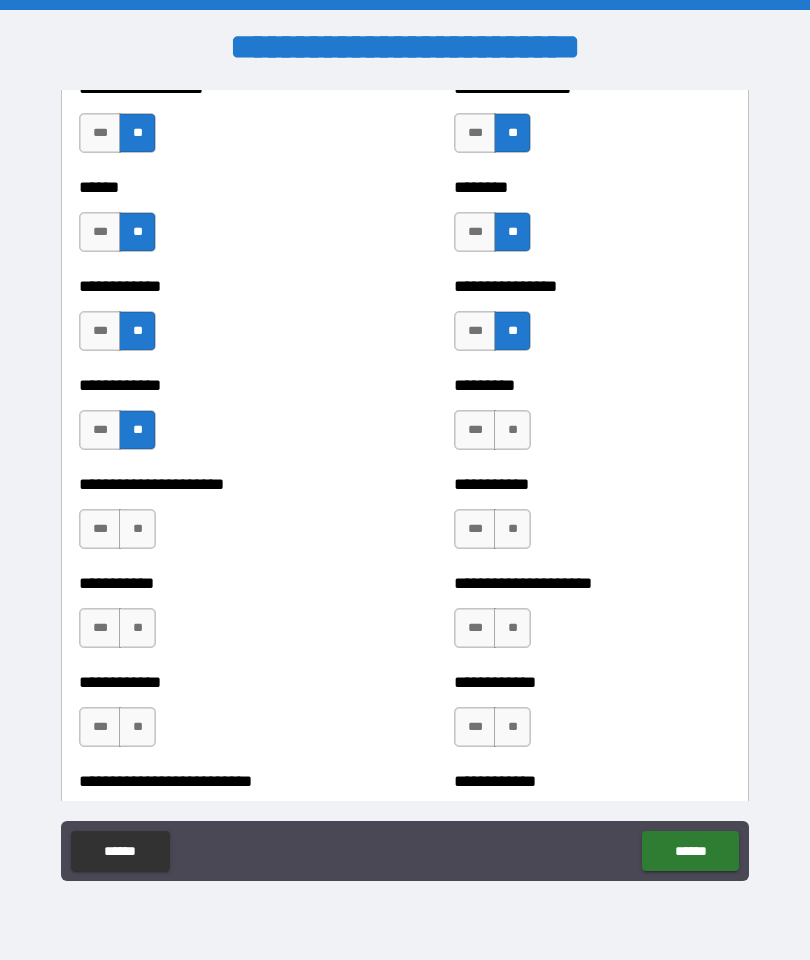 click on "**" at bounding box center (512, 430) 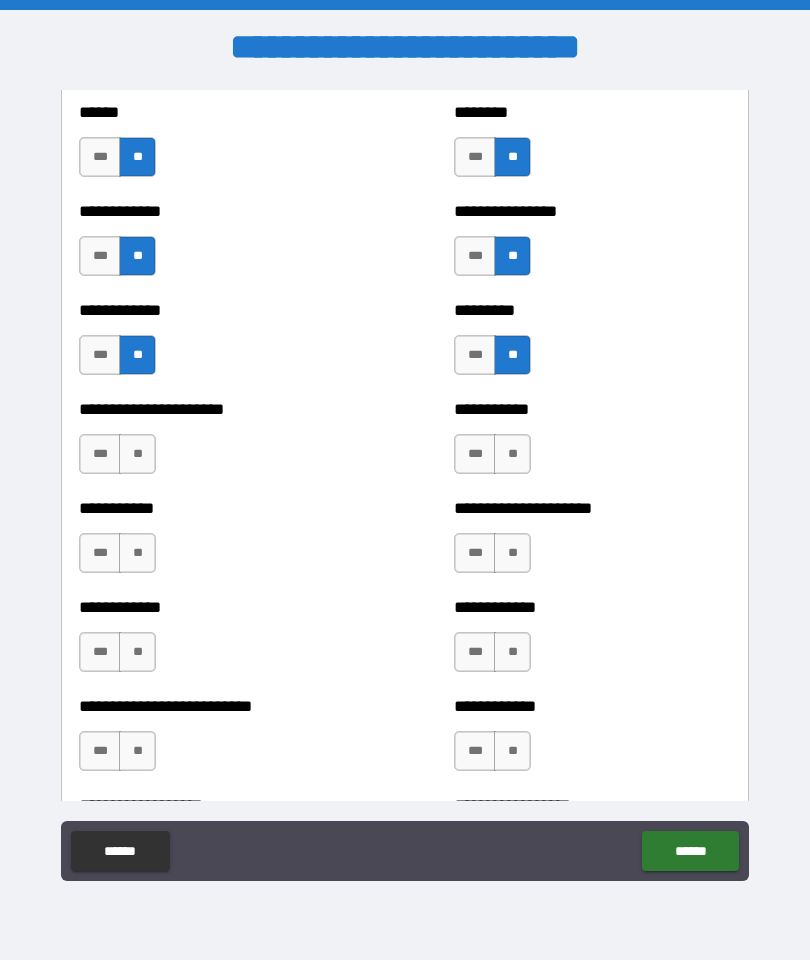scroll, scrollTop: 5045, scrollLeft: 0, axis: vertical 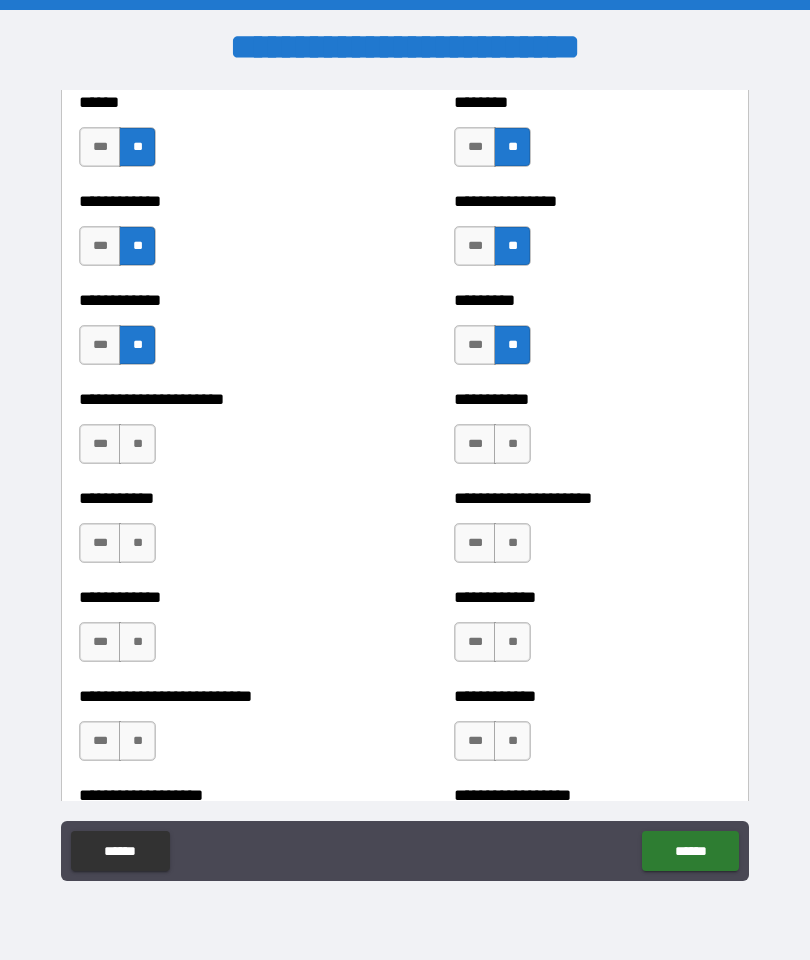 click on "**" at bounding box center [512, 444] 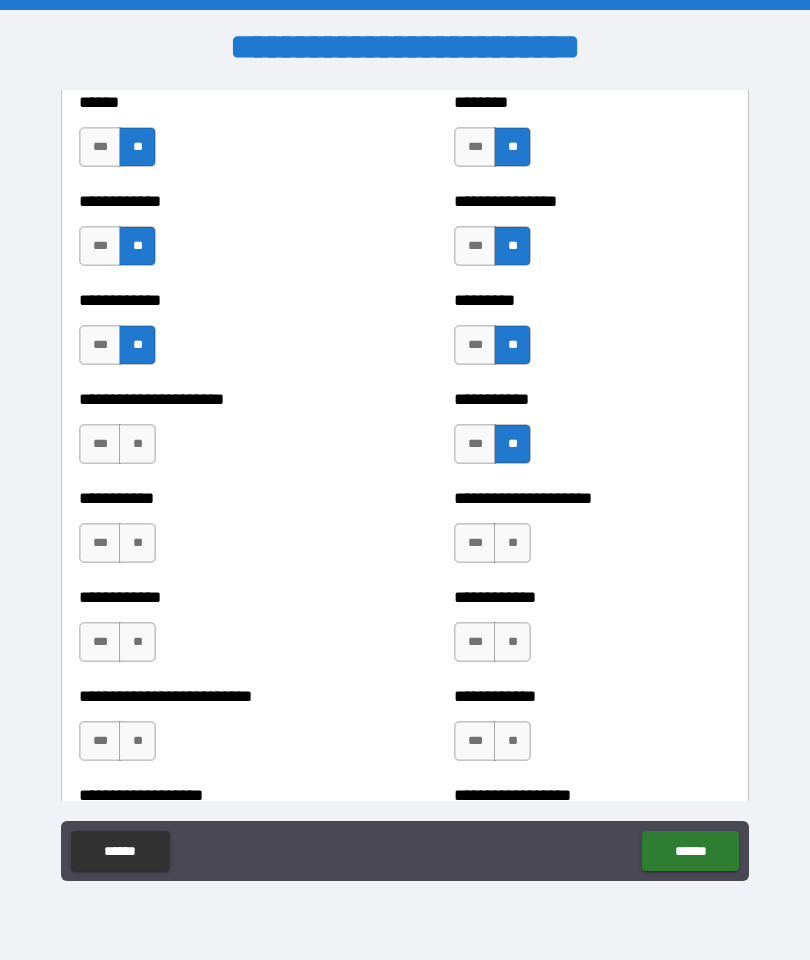 click on "**" at bounding box center [137, 444] 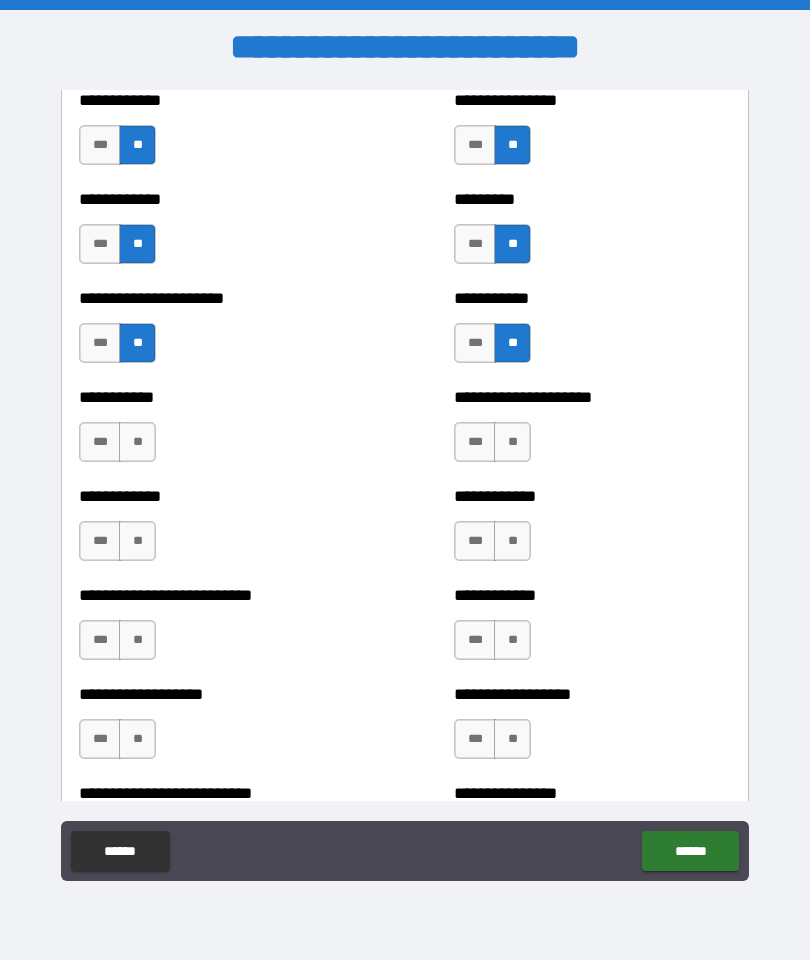 scroll, scrollTop: 5156, scrollLeft: 0, axis: vertical 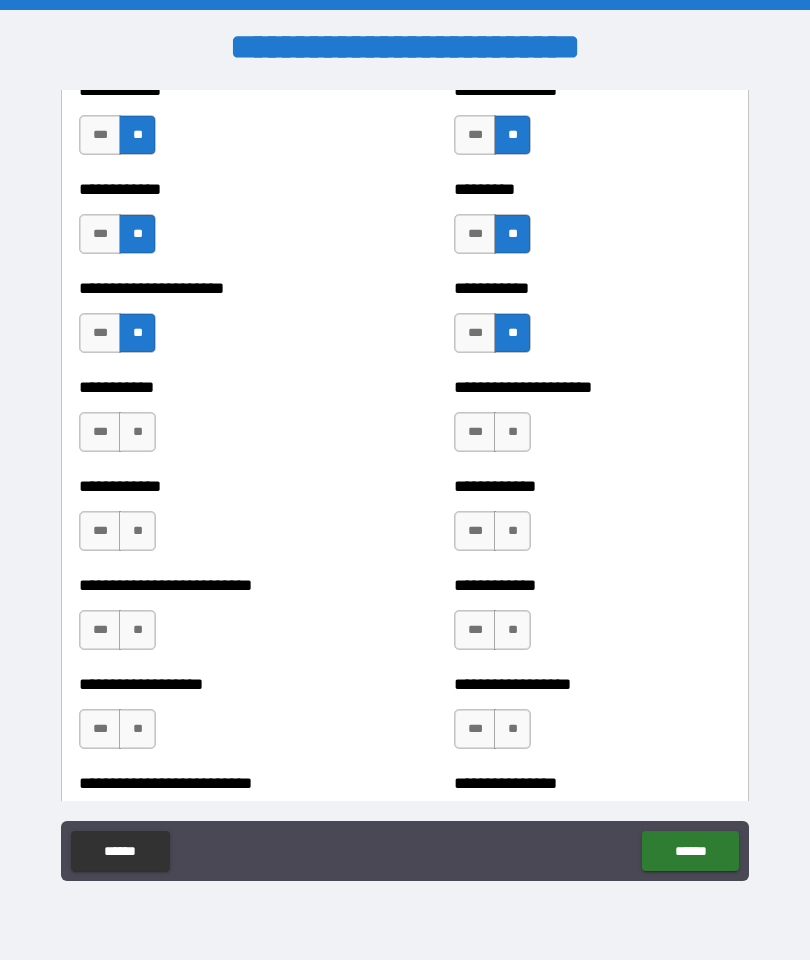 click on "**" at bounding box center (137, 432) 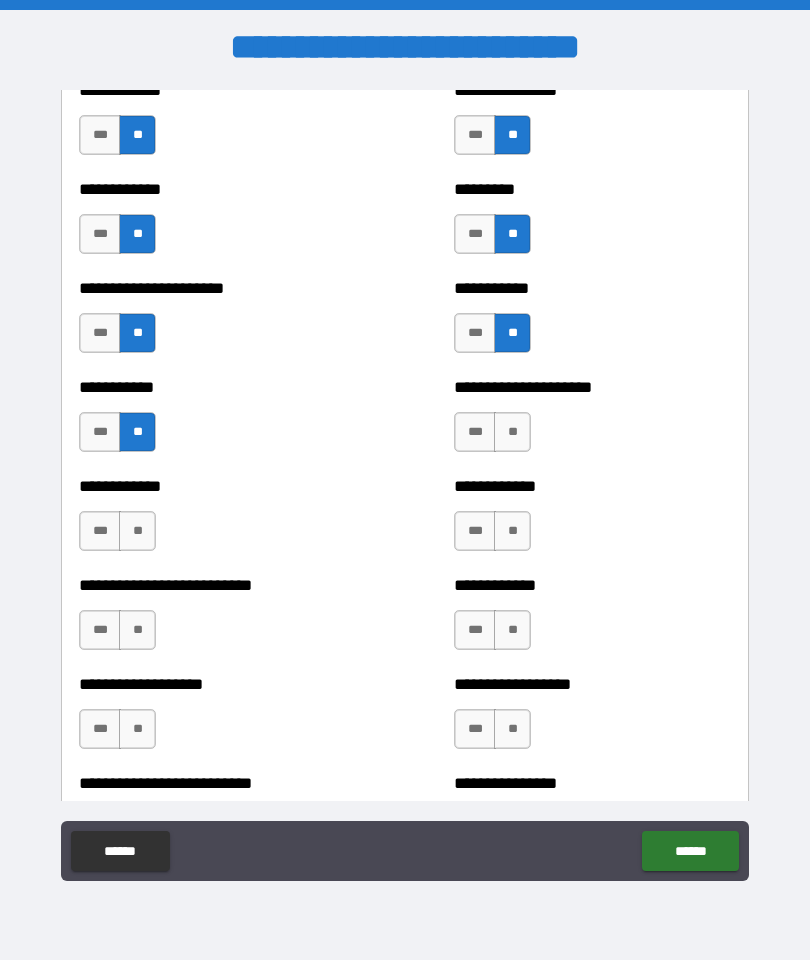 click on "**" at bounding box center (512, 432) 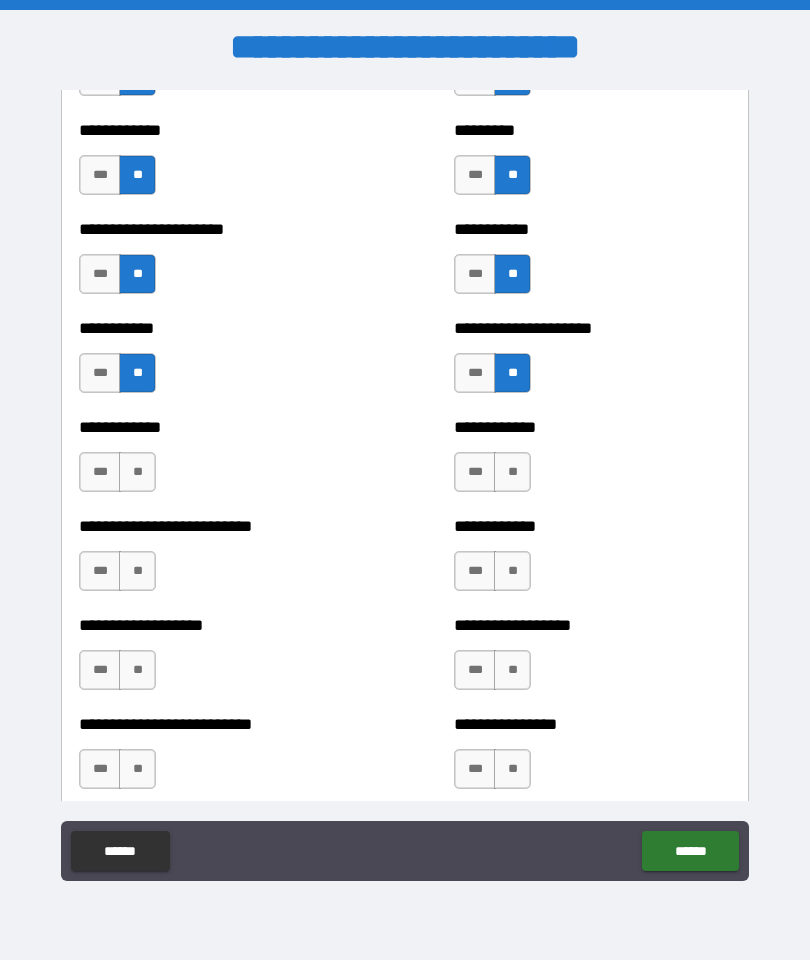 scroll, scrollTop: 5251, scrollLeft: 0, axis: vertical 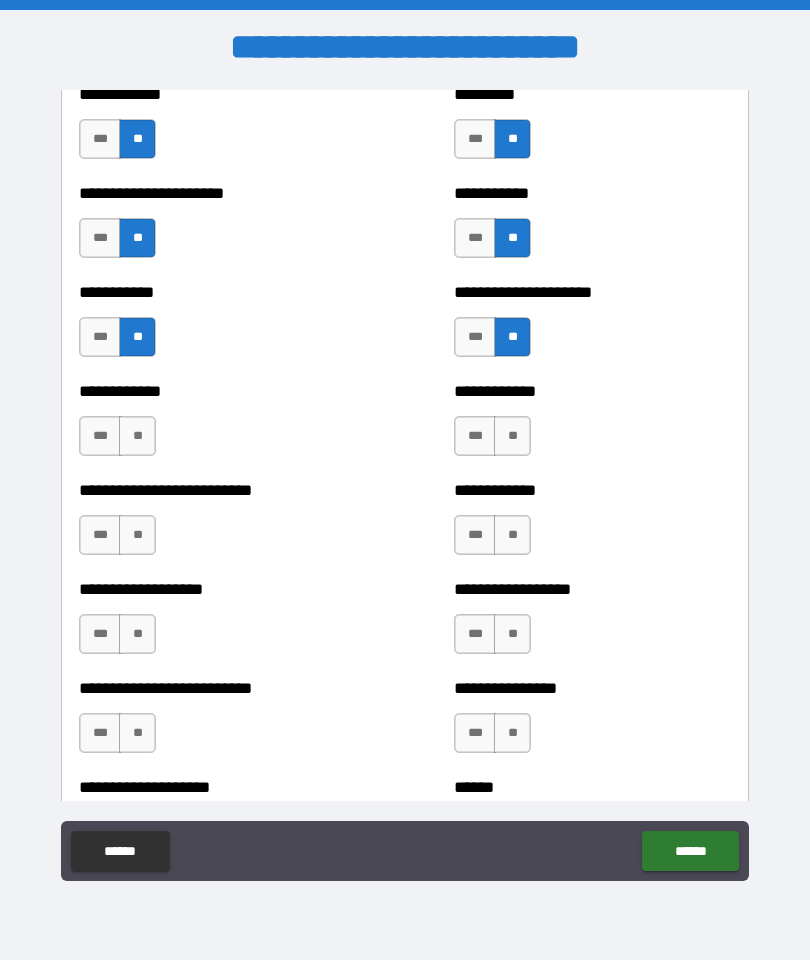 click on "**" at bounding box center (512, 436) 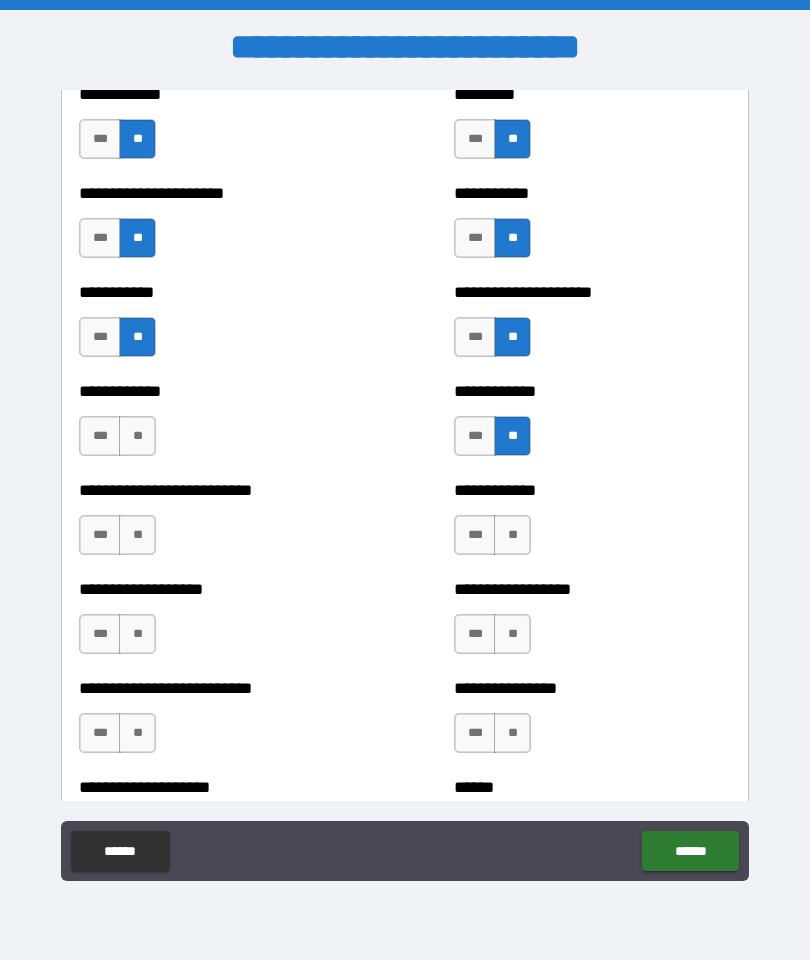 click on "**" at bounding box center (137, 436) 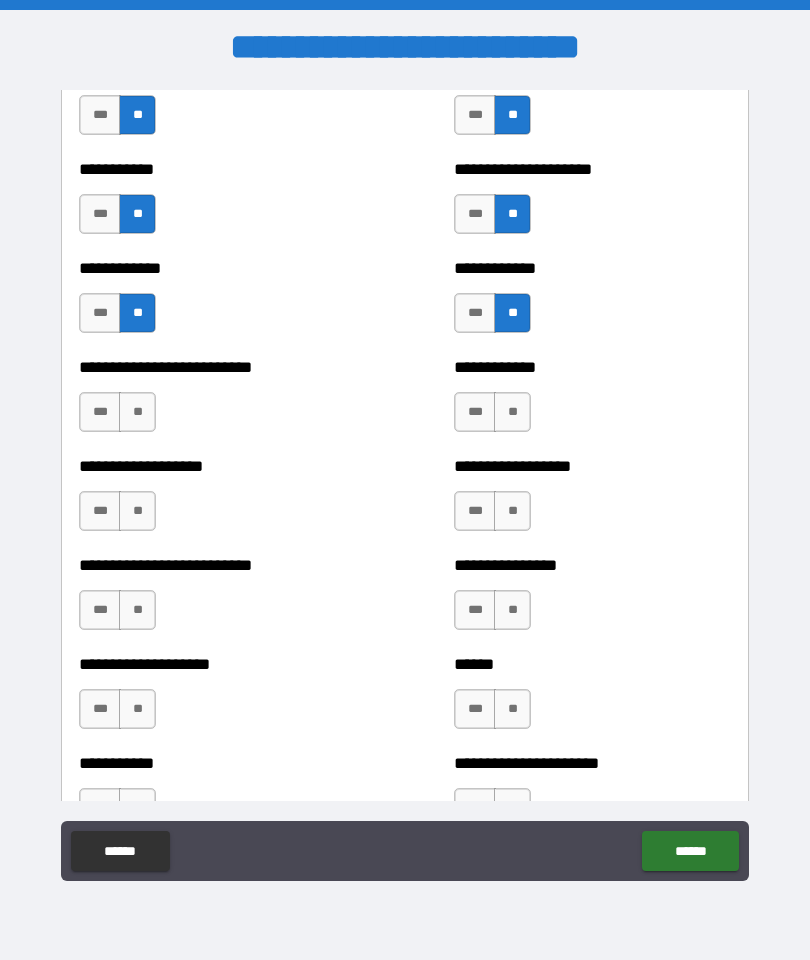 scroll, scrollTop: 5391, scrollLeft: 0, axis: vertical 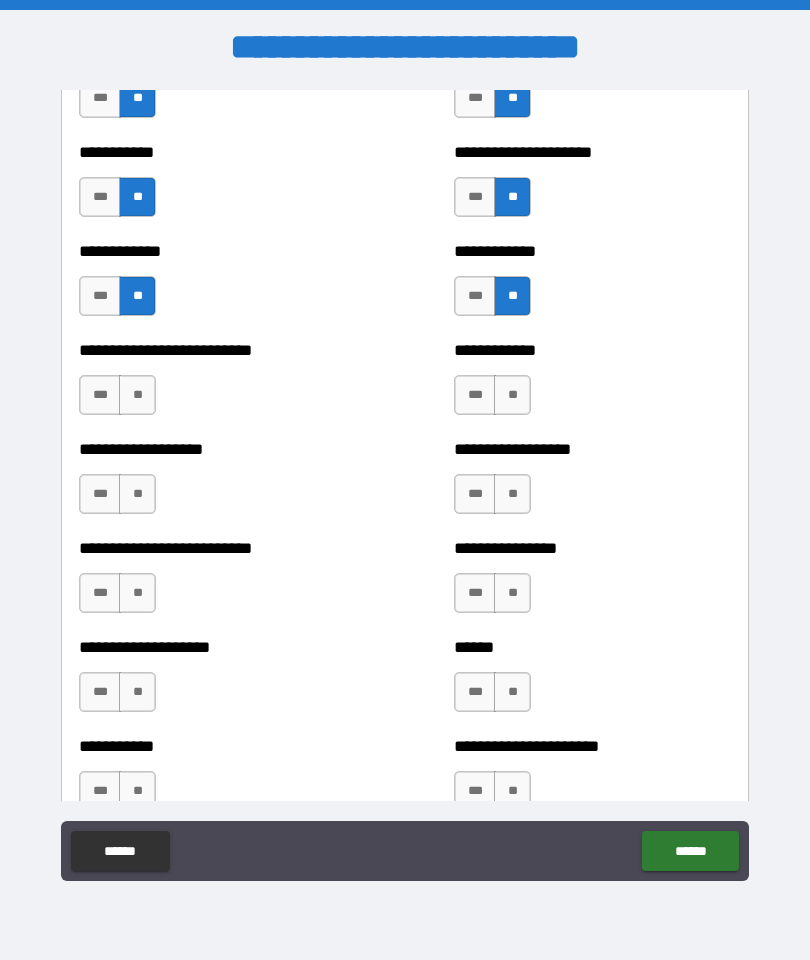 click on "**" at bounding box center (137, 395) 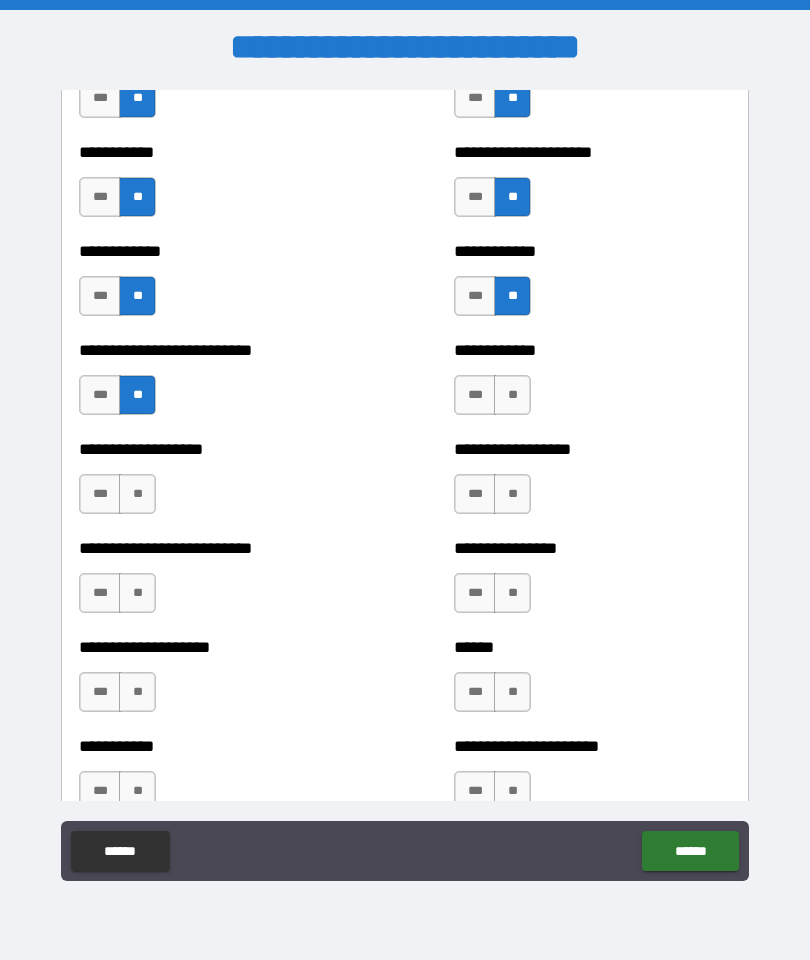 click on "**" at bounding box center [512, 395] 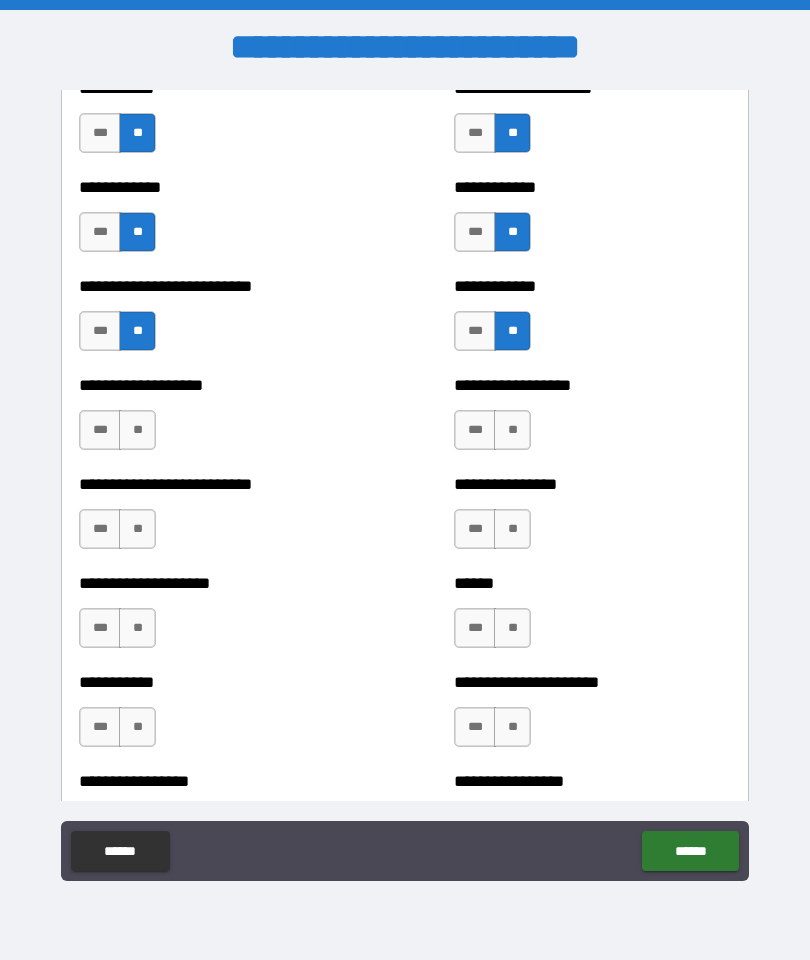 scroll, scrollTop: 5456, scrollLeft: 0, axis: vertical 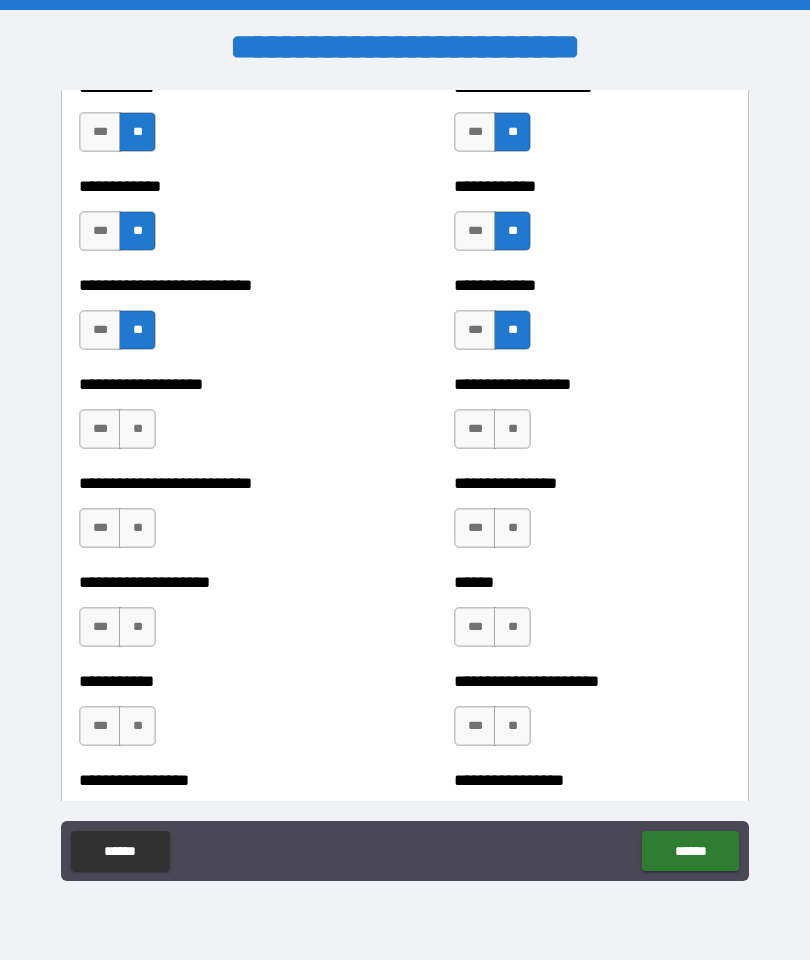 click on "**" at bounding box center [512, 429] 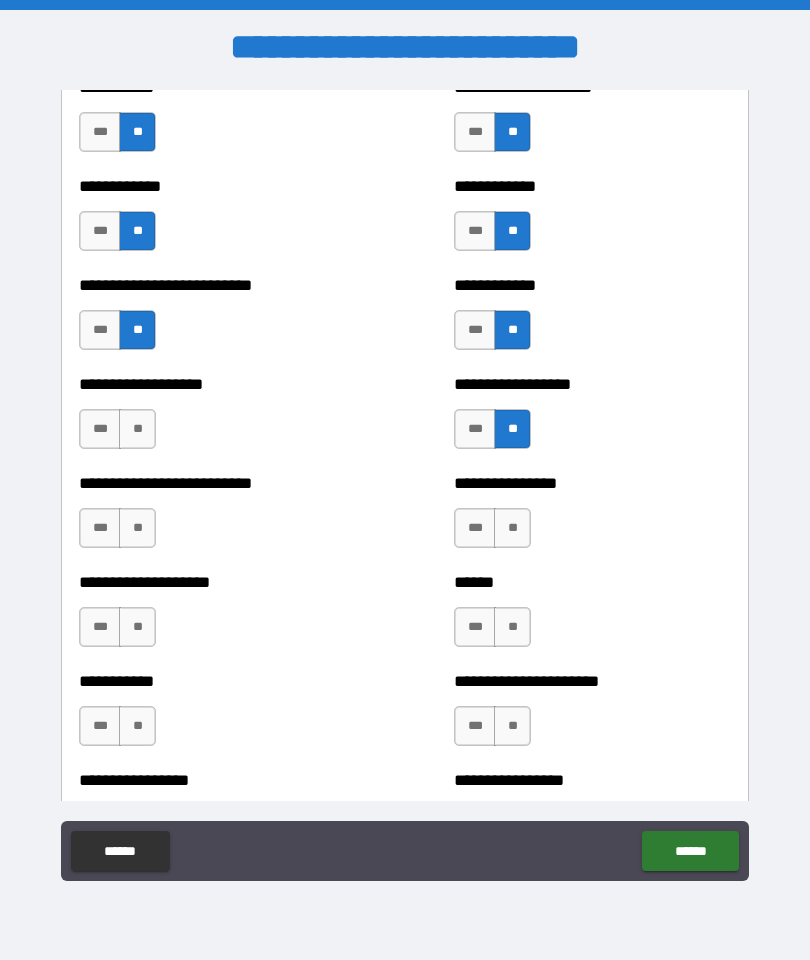 click on "**" at bounding box center [137, 429] 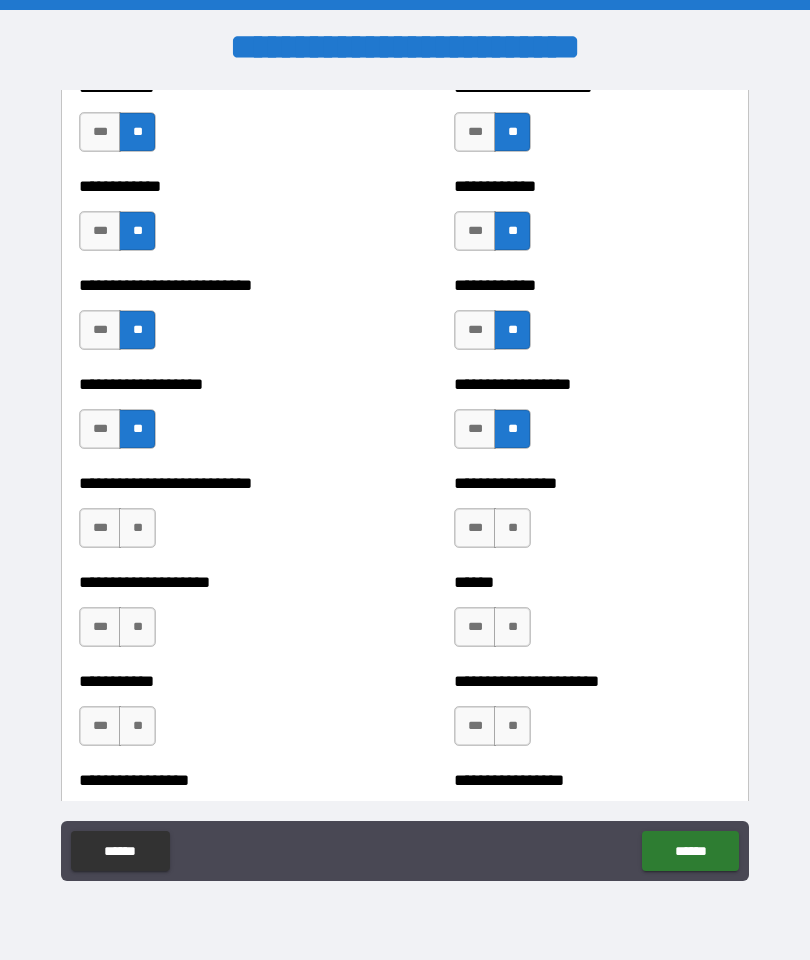 click on "**" at bounding box center (512, 528) 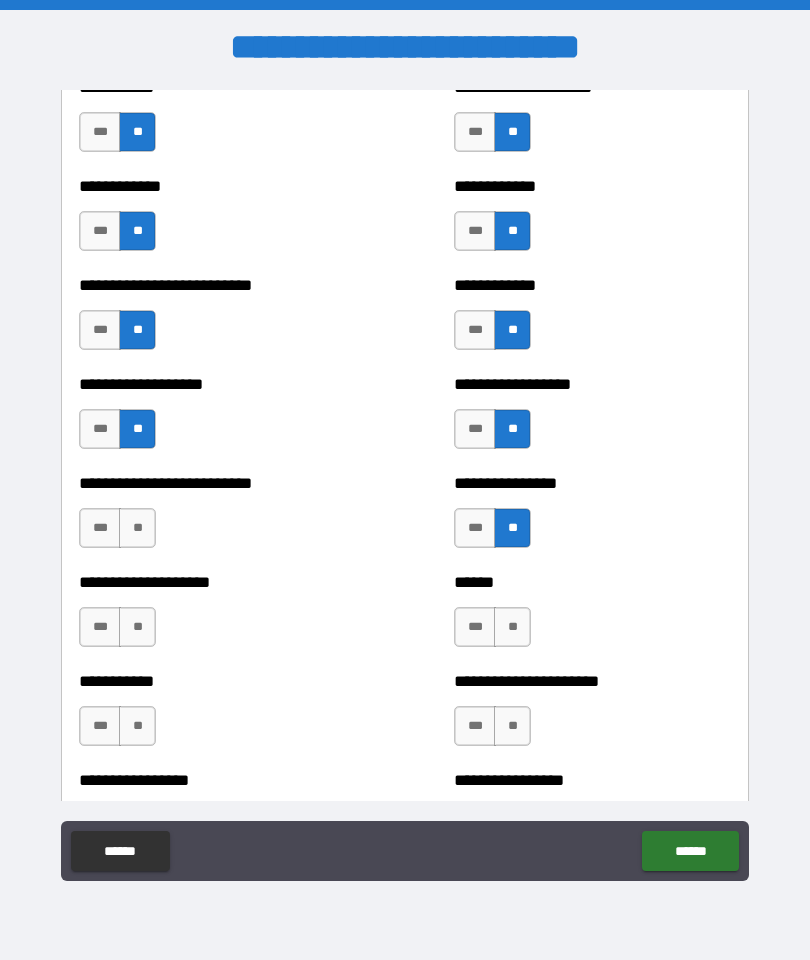 click on "**" at bounding box center (137, 528) 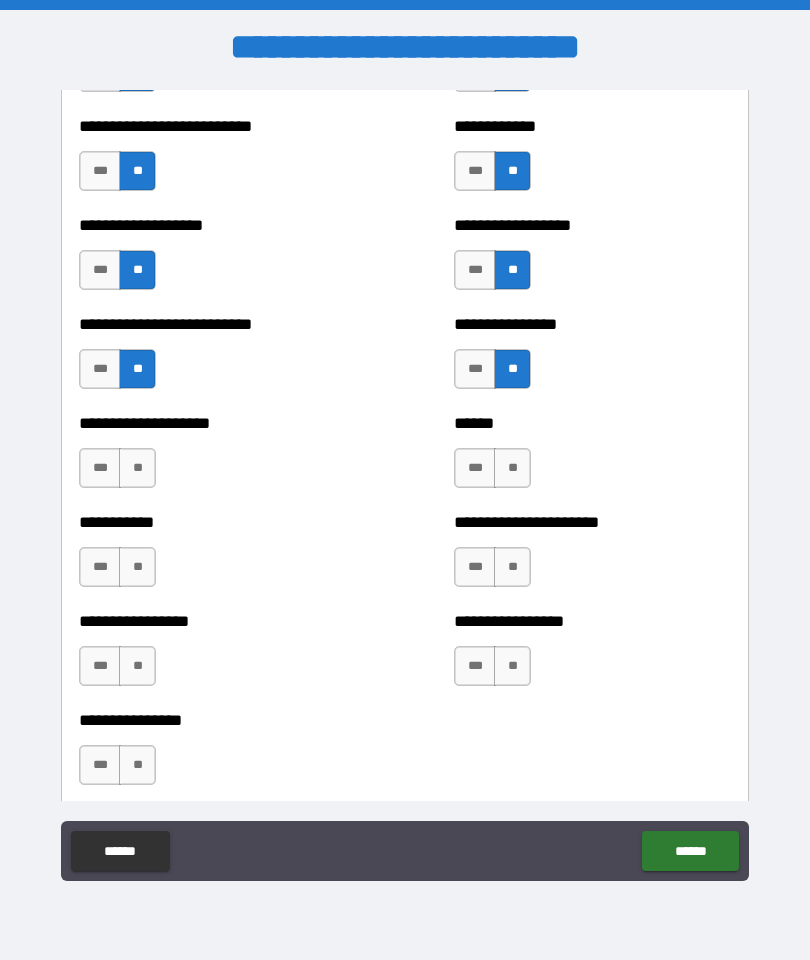 scroll, scrollTop: 5630, scrollLeft: 0, axis: vertical 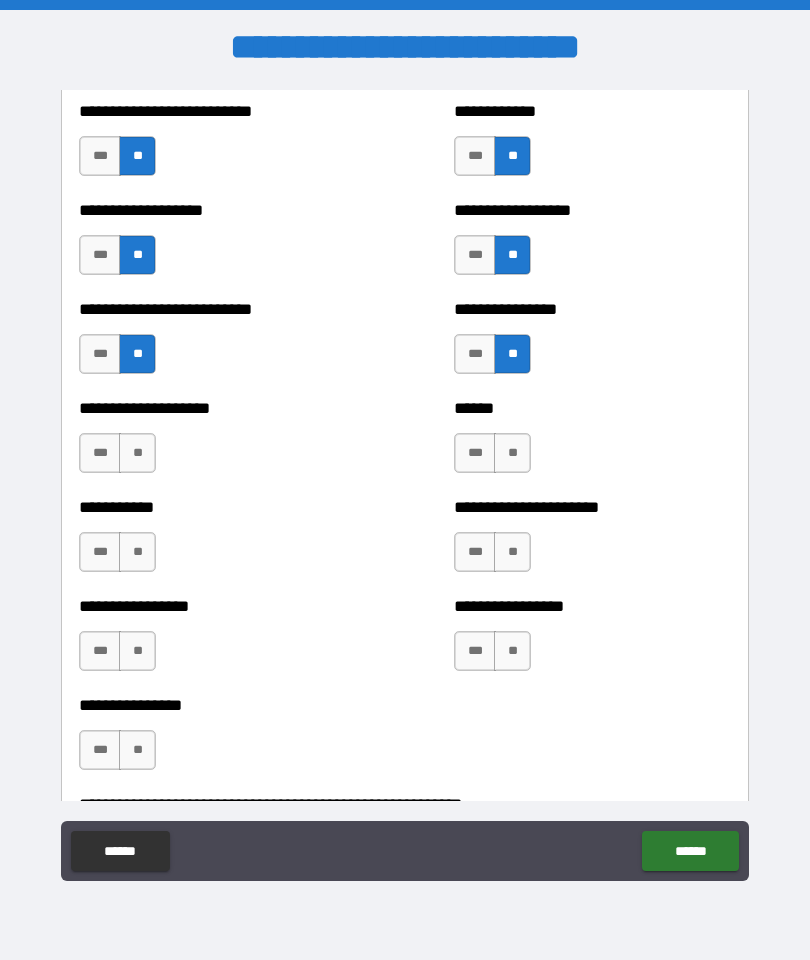 click on "**" at bounding box center [512, 453] 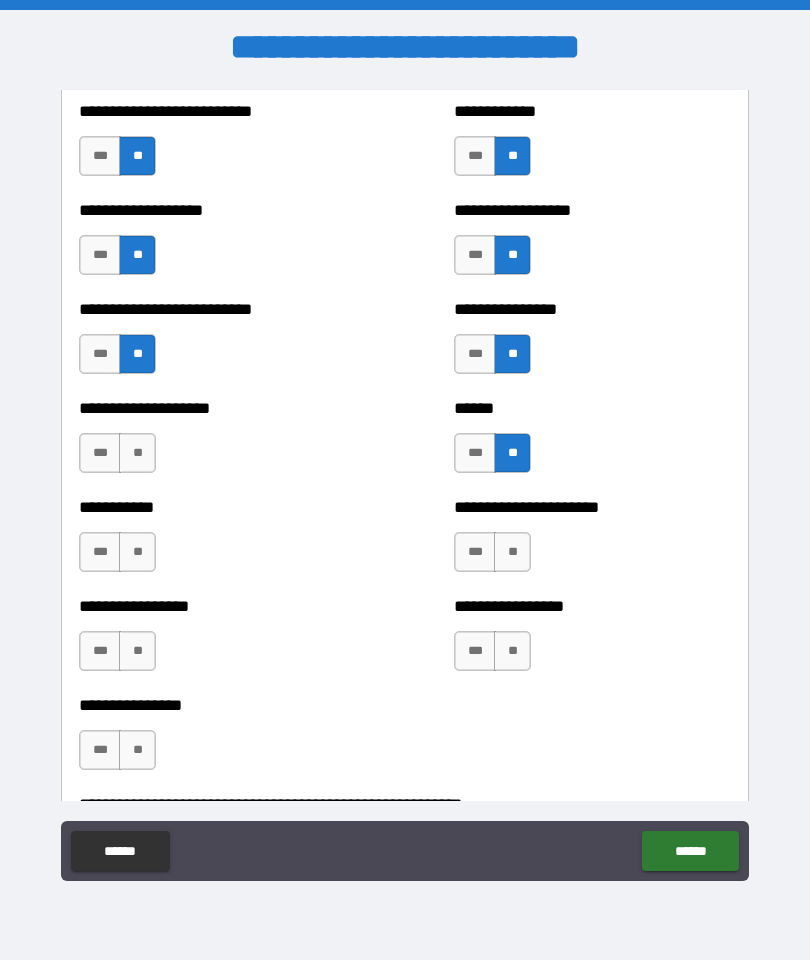 click on "**" at bounding box center (137, 453) 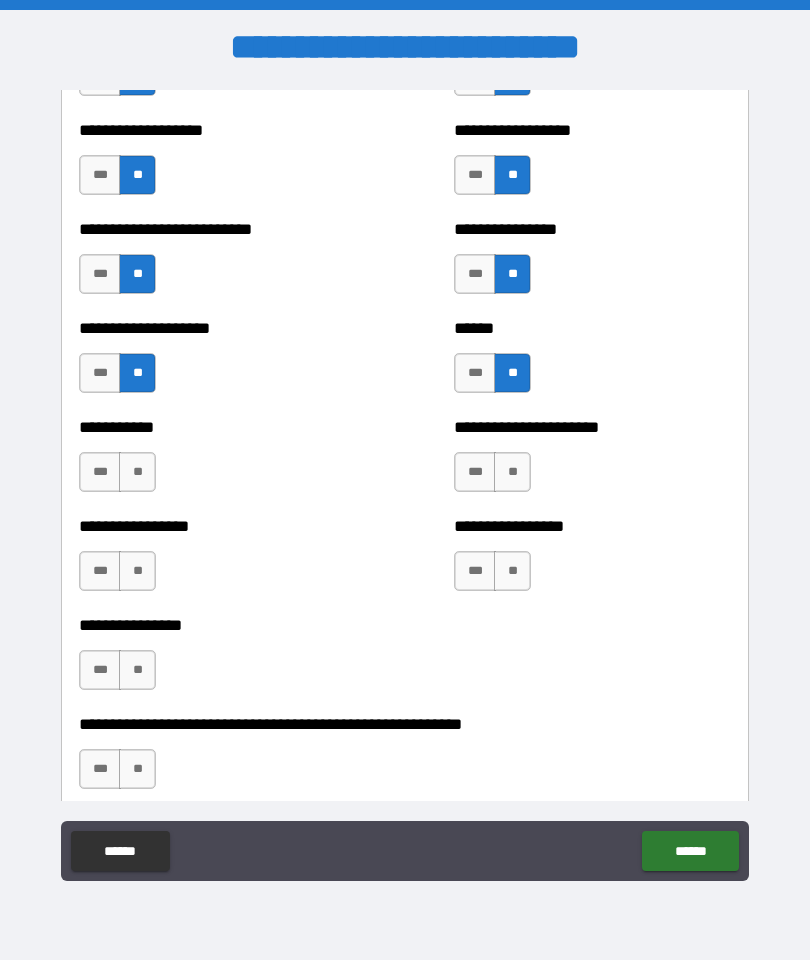 scroll, scrollTop: 5748, scrollLeft: 0, axis: vertical 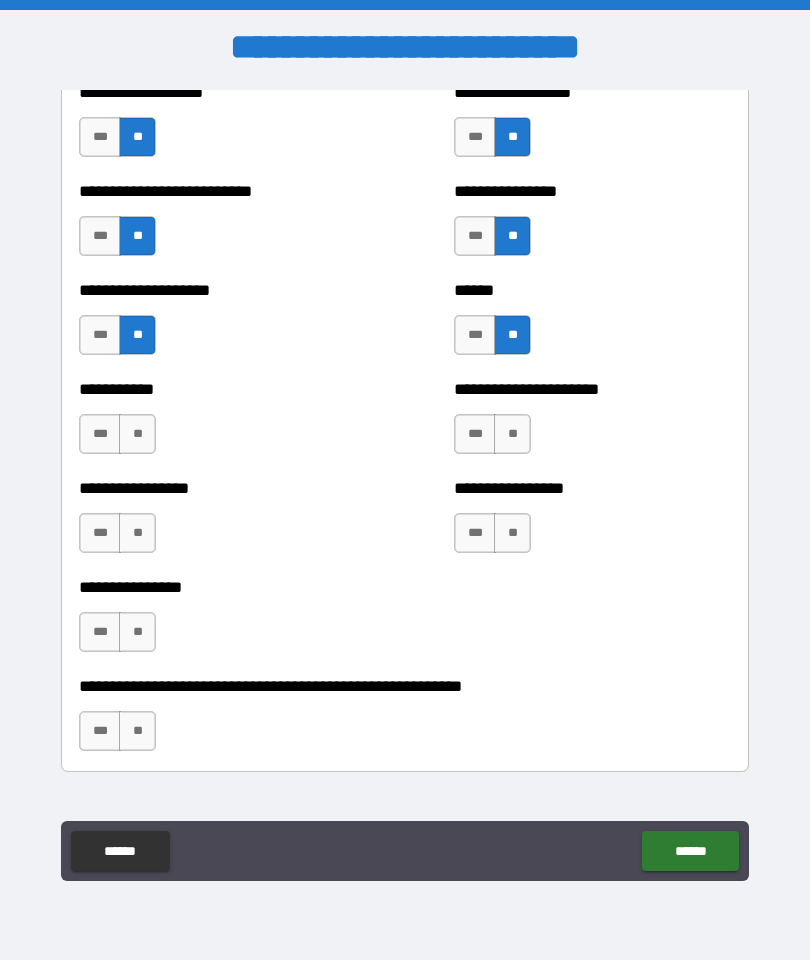 click on "**" at bounding box center [137, 434] 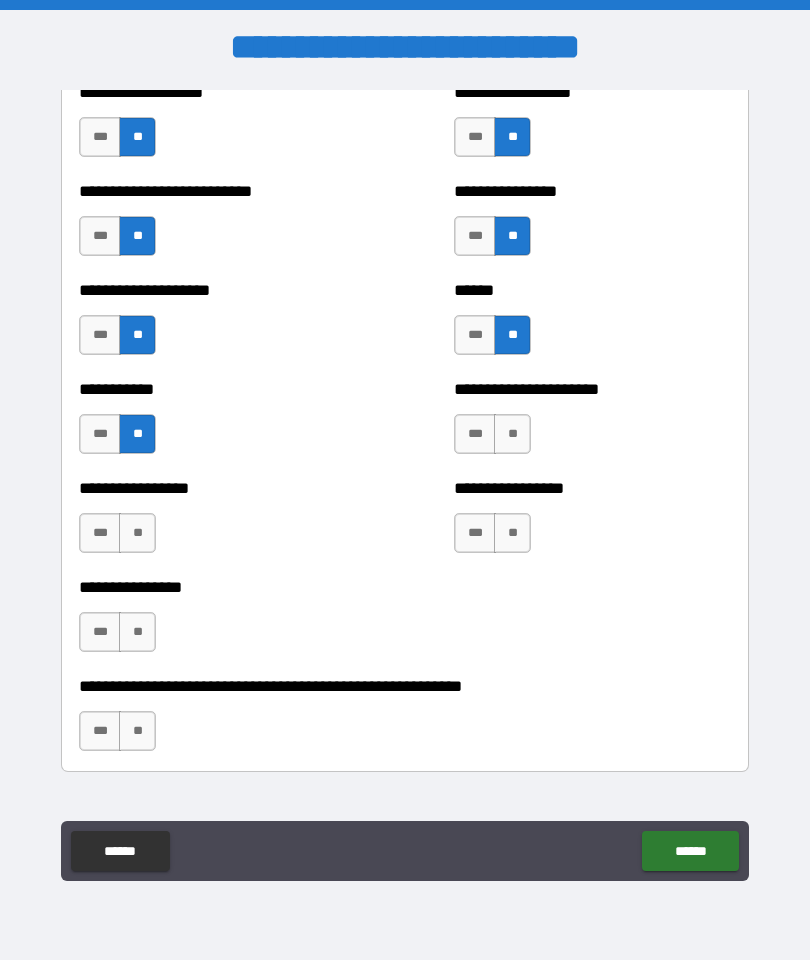 click on "**" at bounding box center [512, 434] 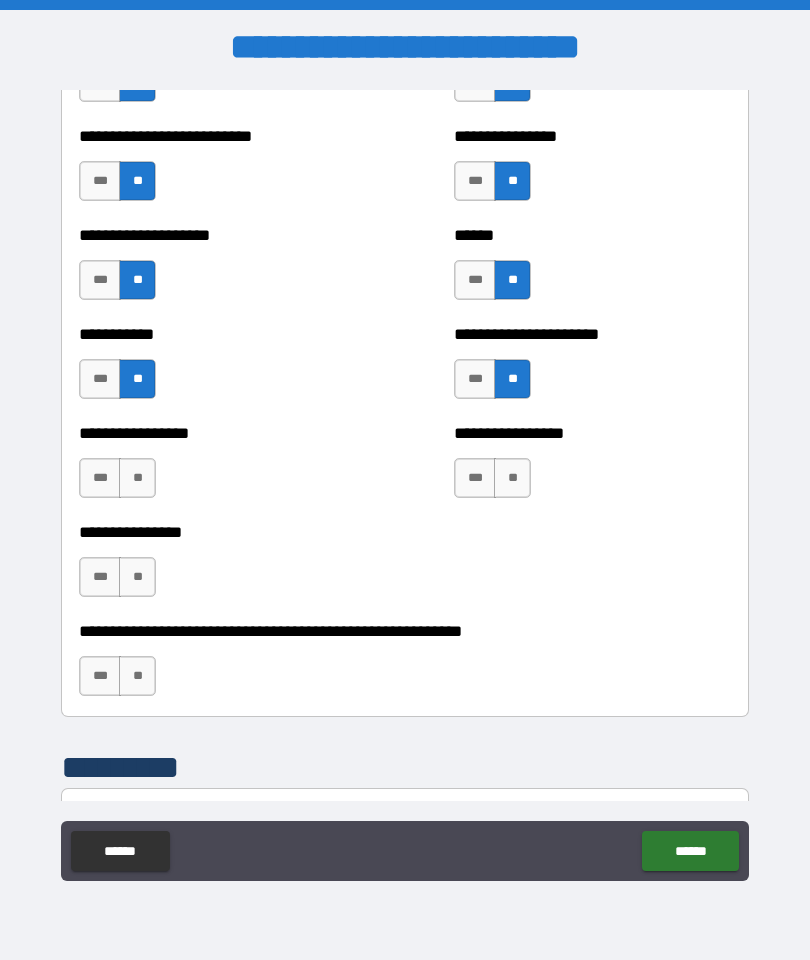 scroll, scrollTop: 5822, scrollLeft: 0, axis: vertical 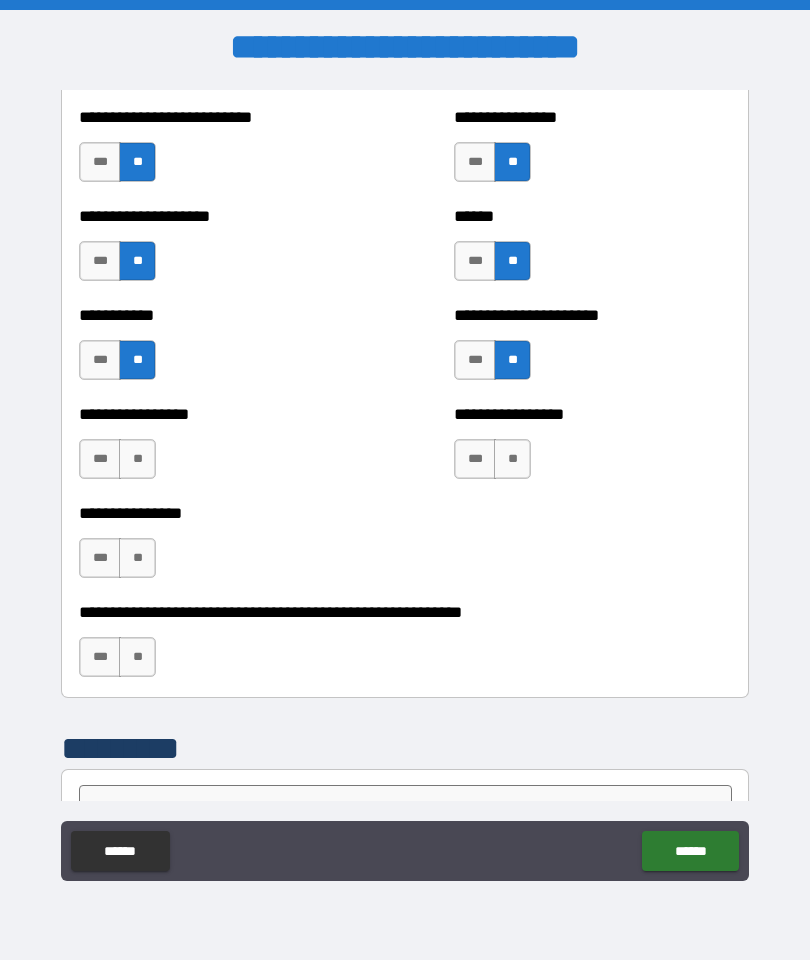 click on "**" at bounding box center (512, 459) 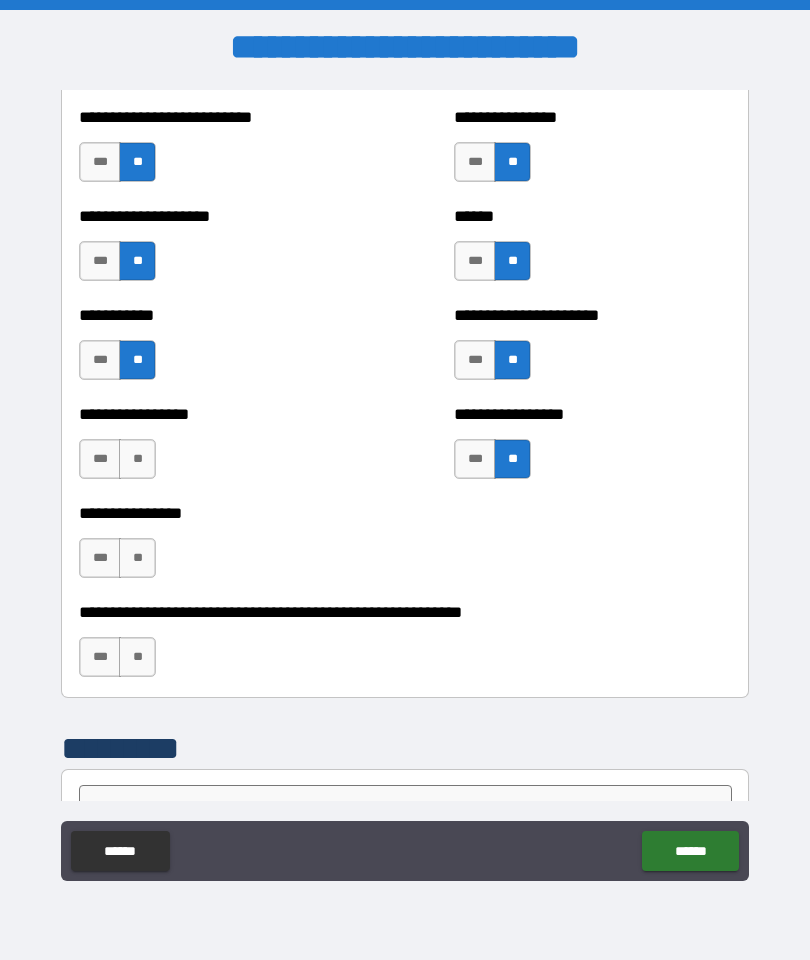 click on "**" at bounding box center [137, 459] 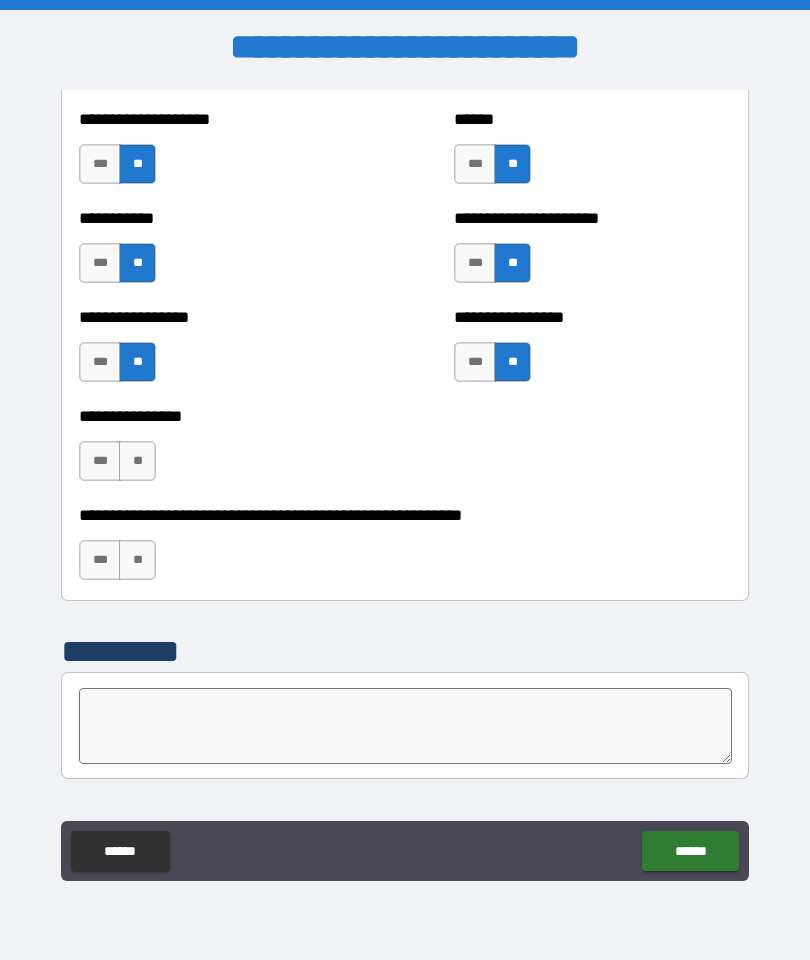 click on "**" at bounding box center (137, 461) 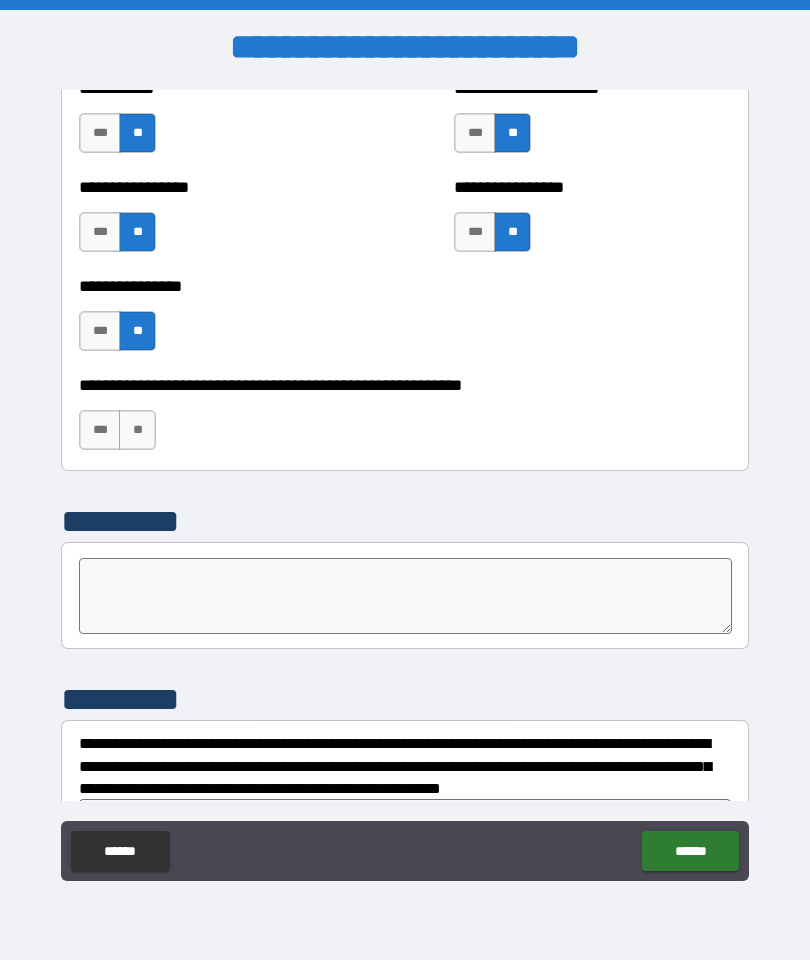 click on "**" at bounding box center (137, 430) 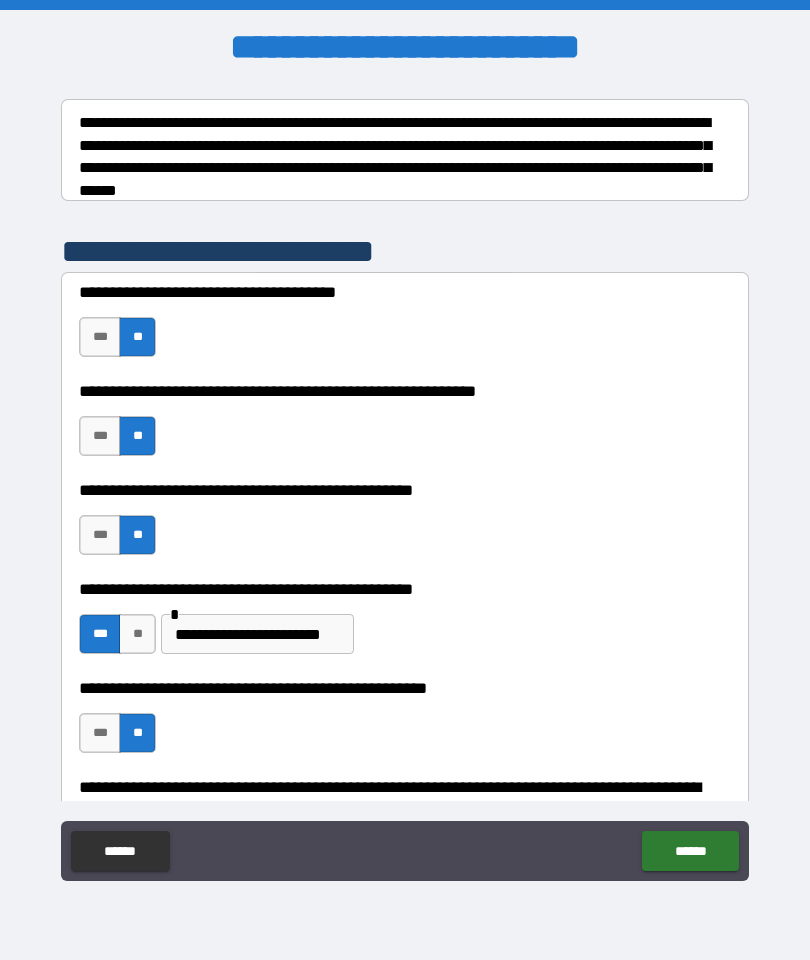 scroll, scrollTop: 317, scrollLeft: 0, axis: vertical 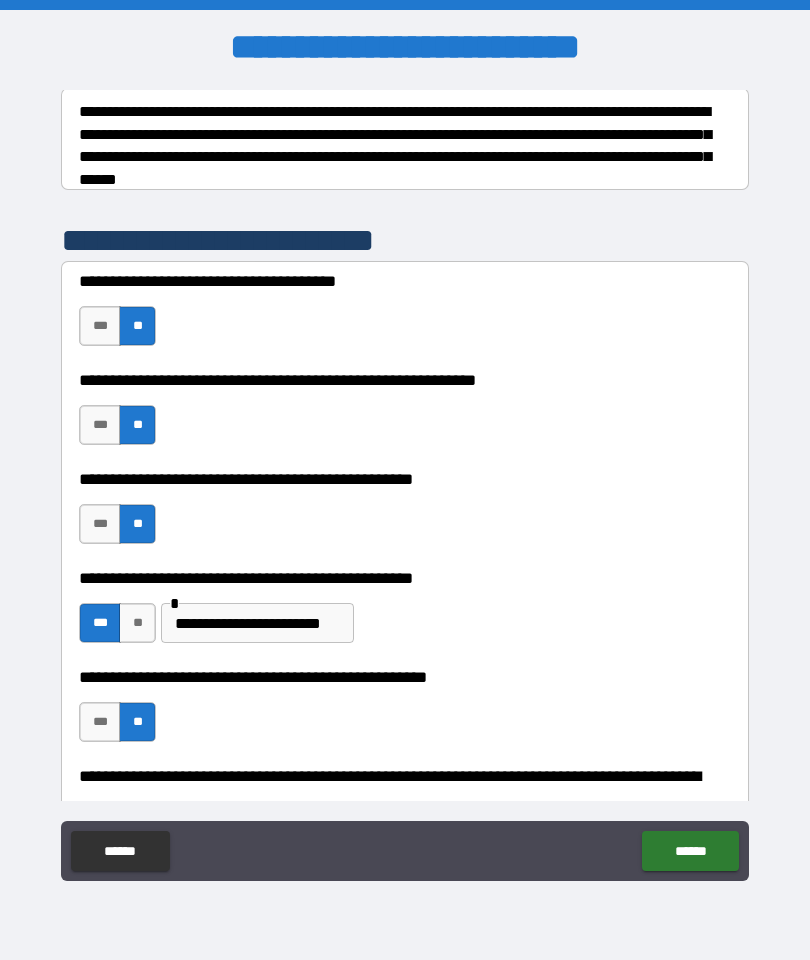 click on "***" at bounding box center [100, 326] 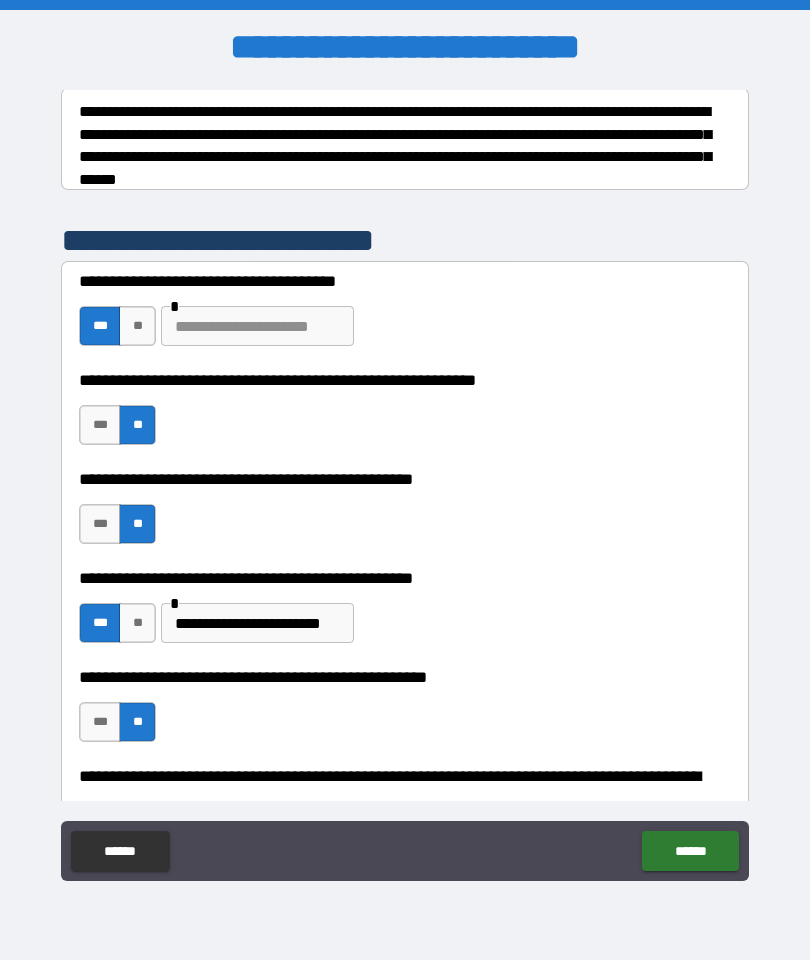 click on "**" at bounding box center [137, 326] 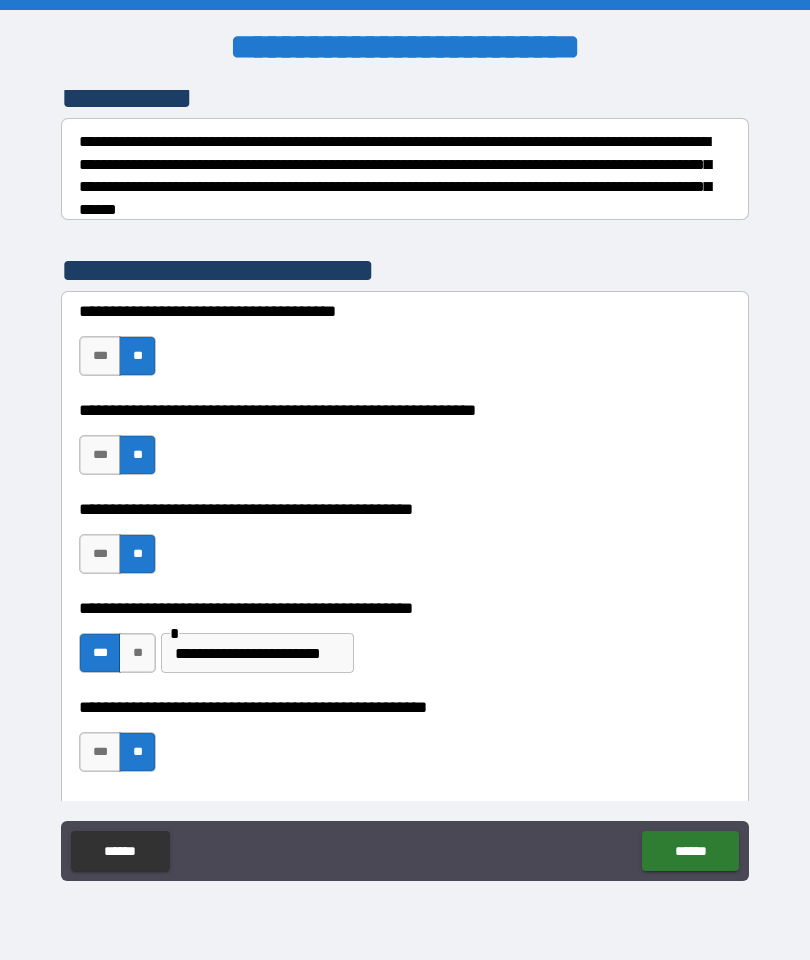 scroll, scrollTop: 284, scrollLeft: 0, axis: vertical 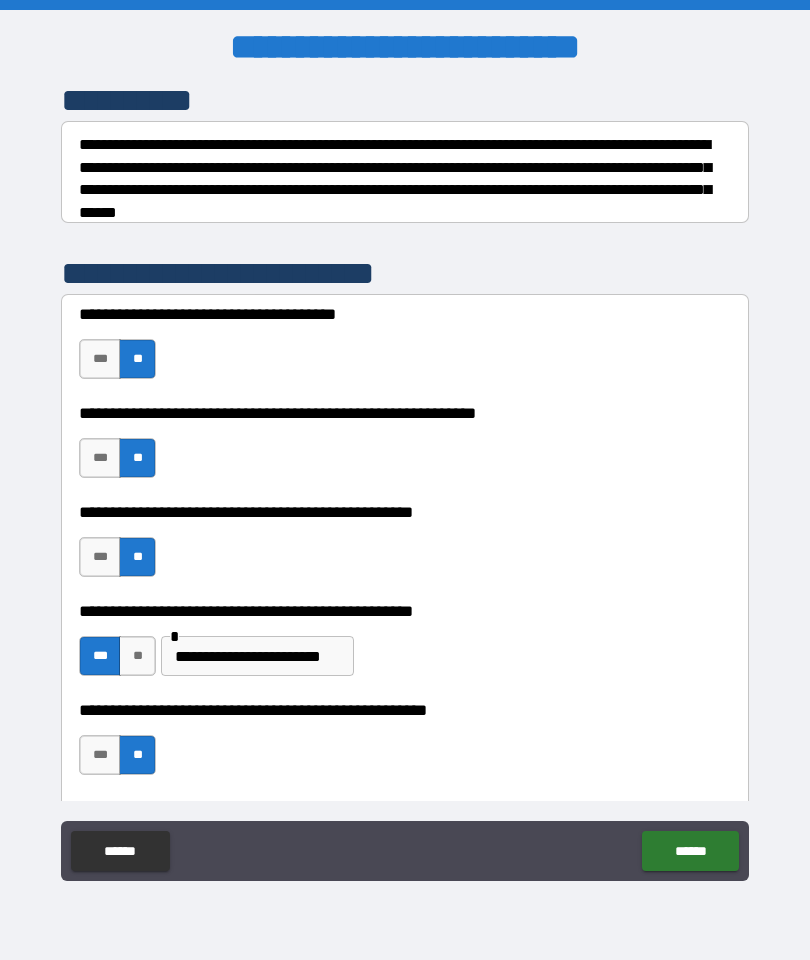 click on "**" at bounding box center (137, 359) 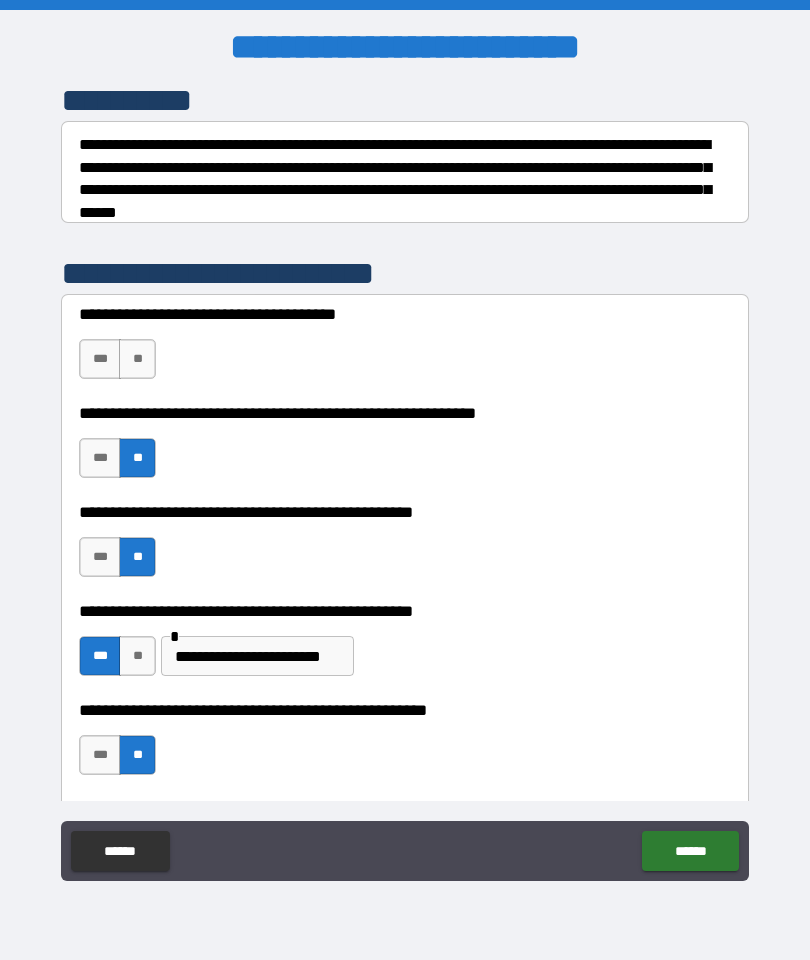 click on "***" at bounding box center [100, 359] 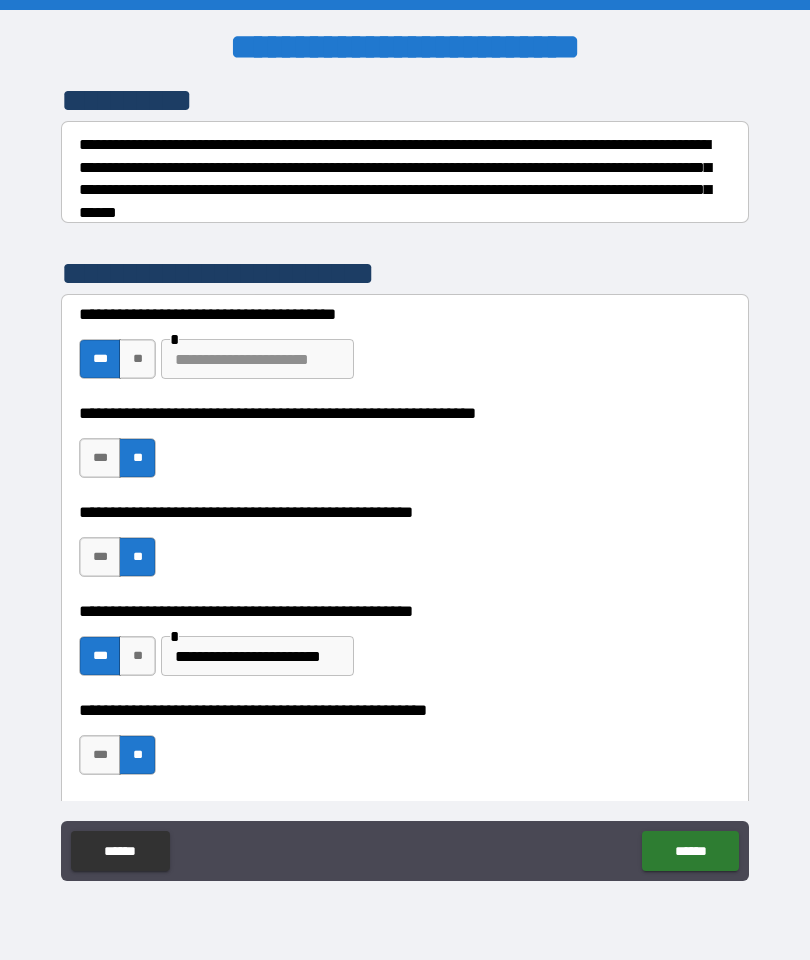 click at bounding box center (257, 359) 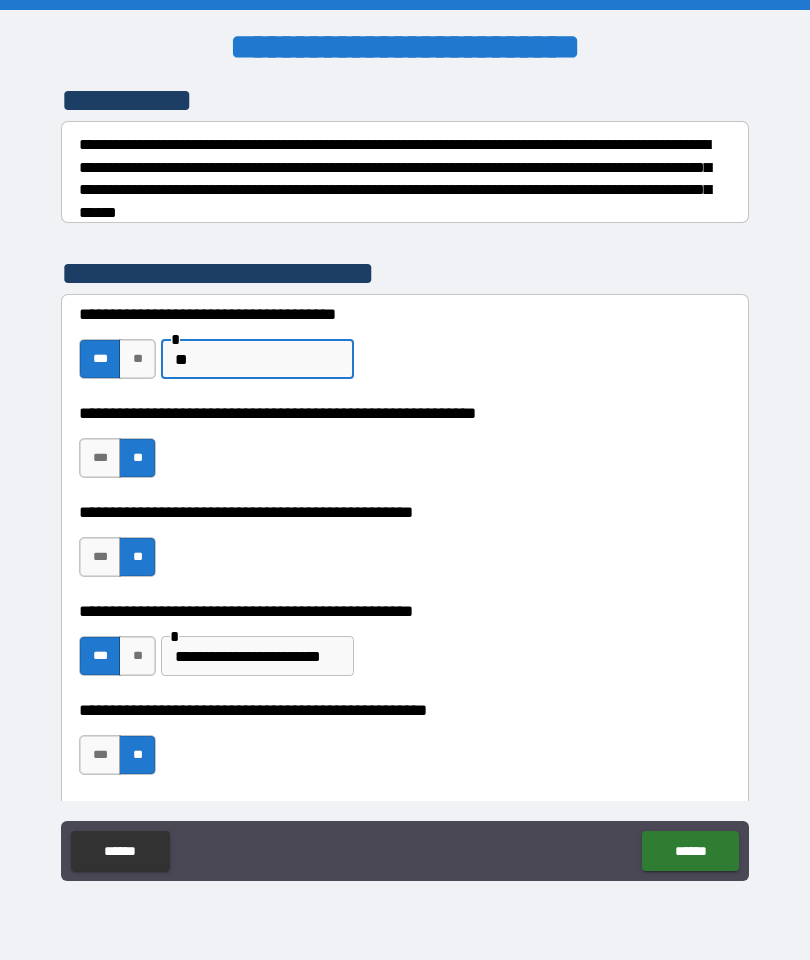 type on "*" 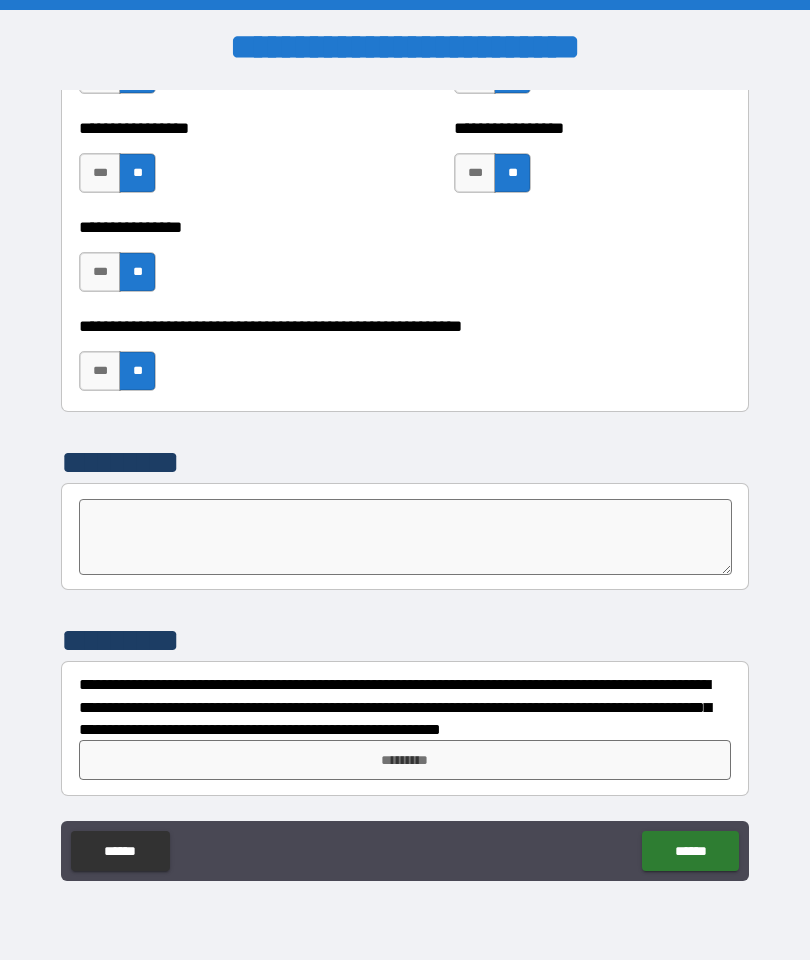 scroll, scrollTop: 6108, scrollLeft: 0, axis: vertical 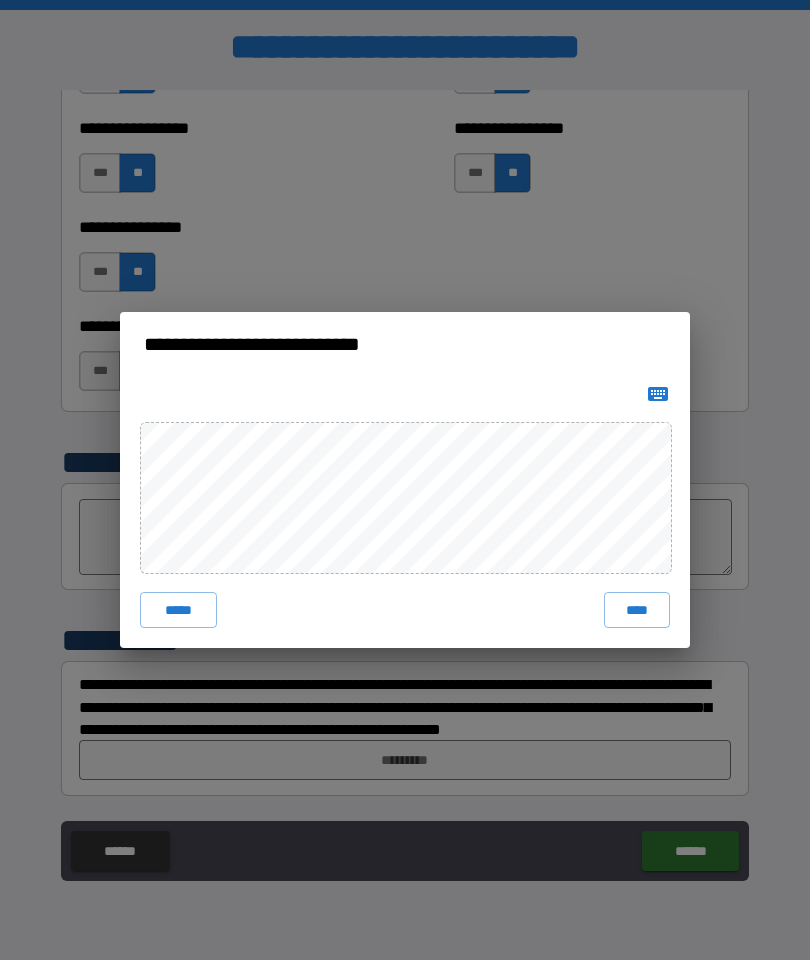 click on "****" at bounding box center [637, 610] 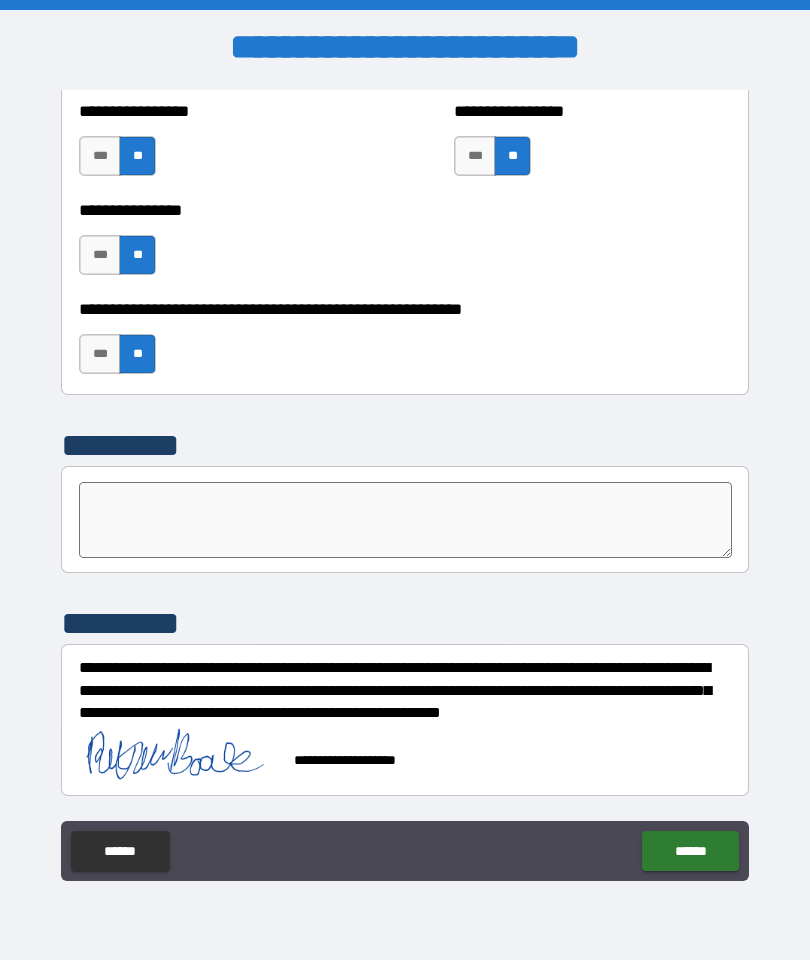 scroll, scrollTop: 6125, scrollLeft: 0, axis: vertical 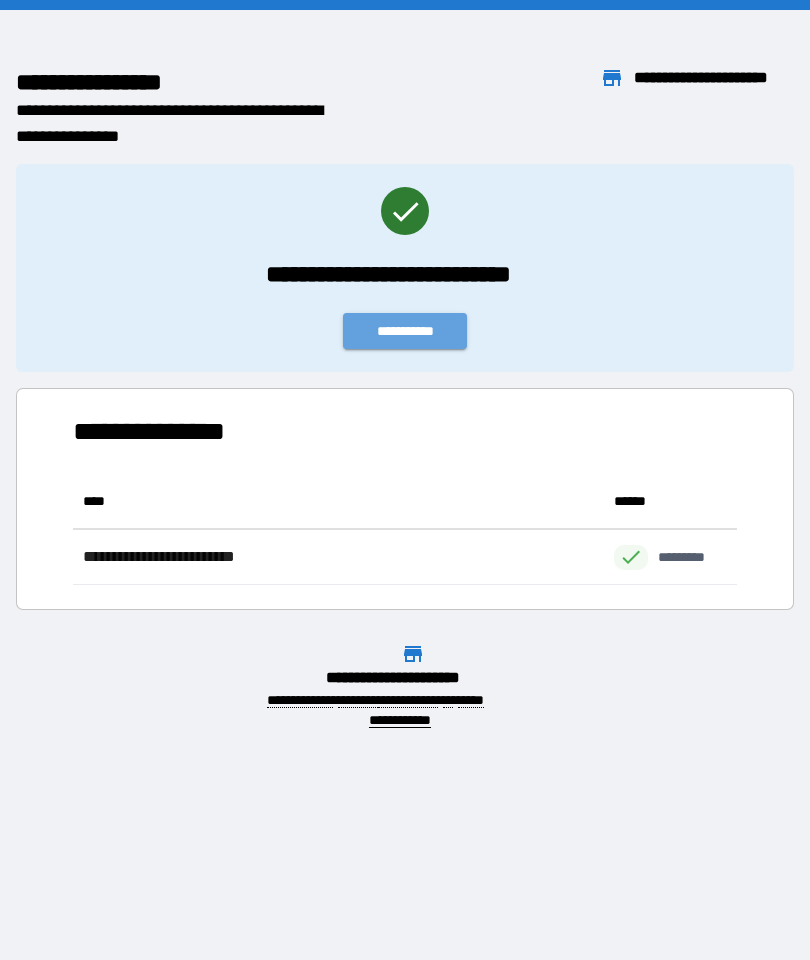 click on "**********" at bounding box center [405, 331] 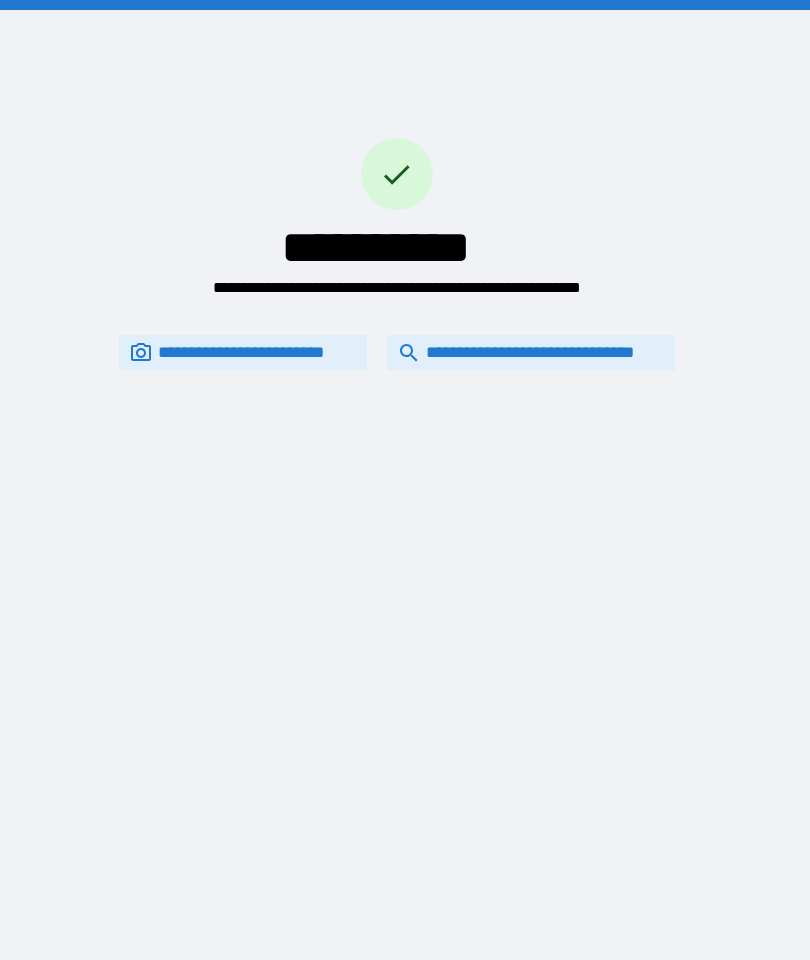 click on "**********" at bounding box center [531, 352] 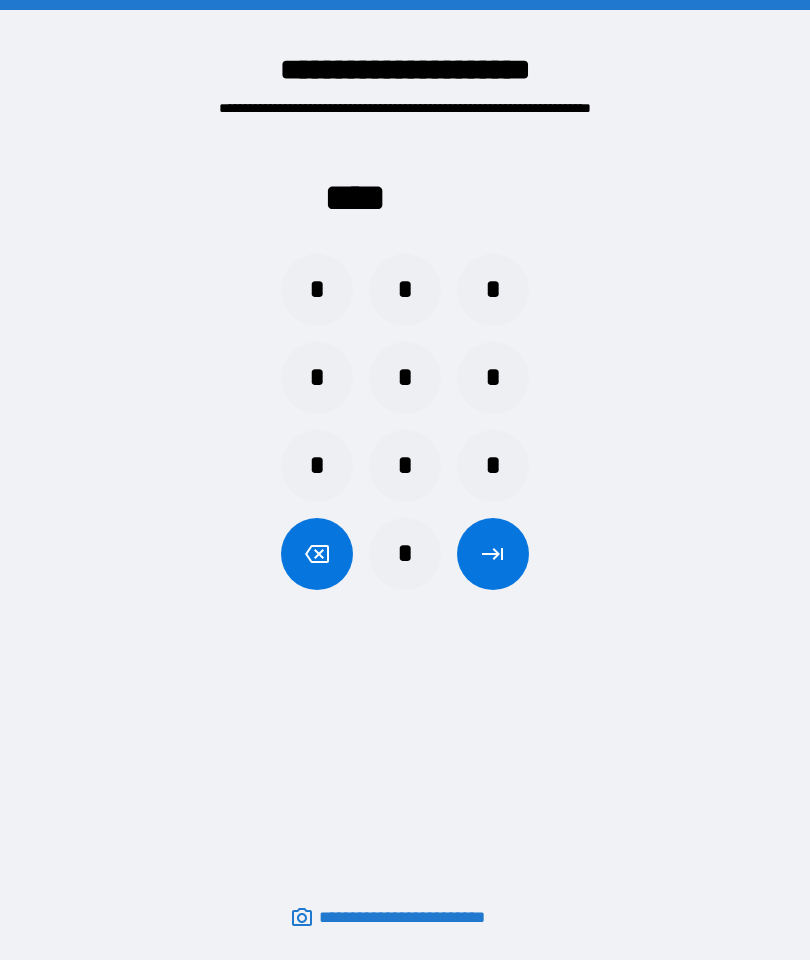 click on "*" at bounding box center (317, 466) 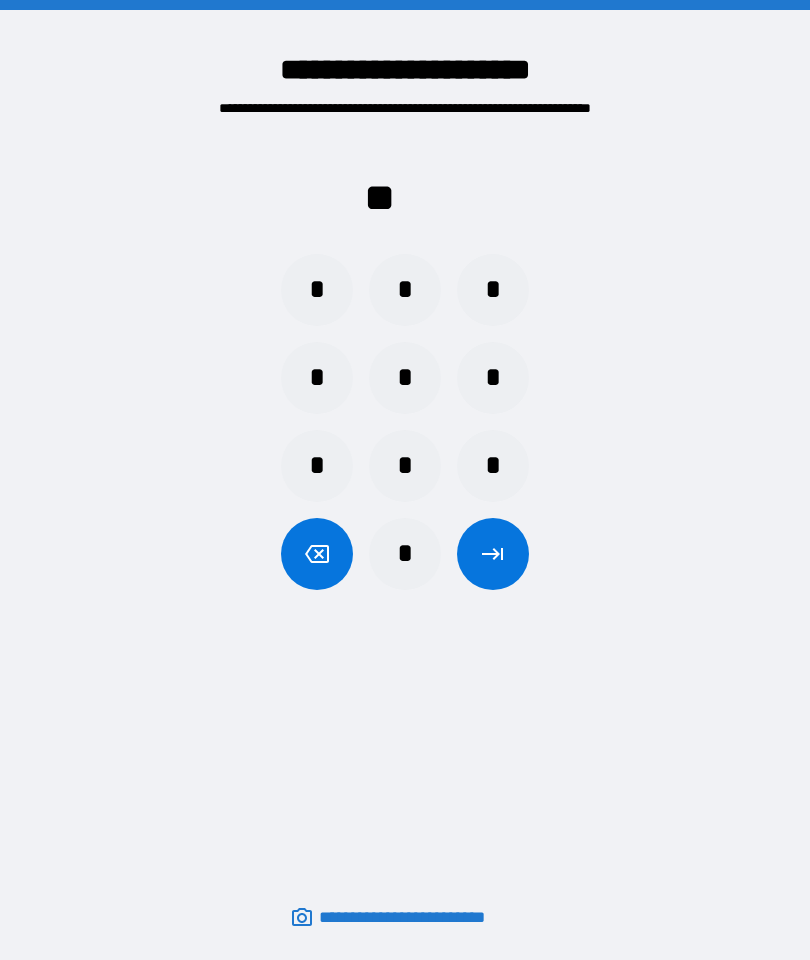 click on "*" at bounding box center (405, 554) 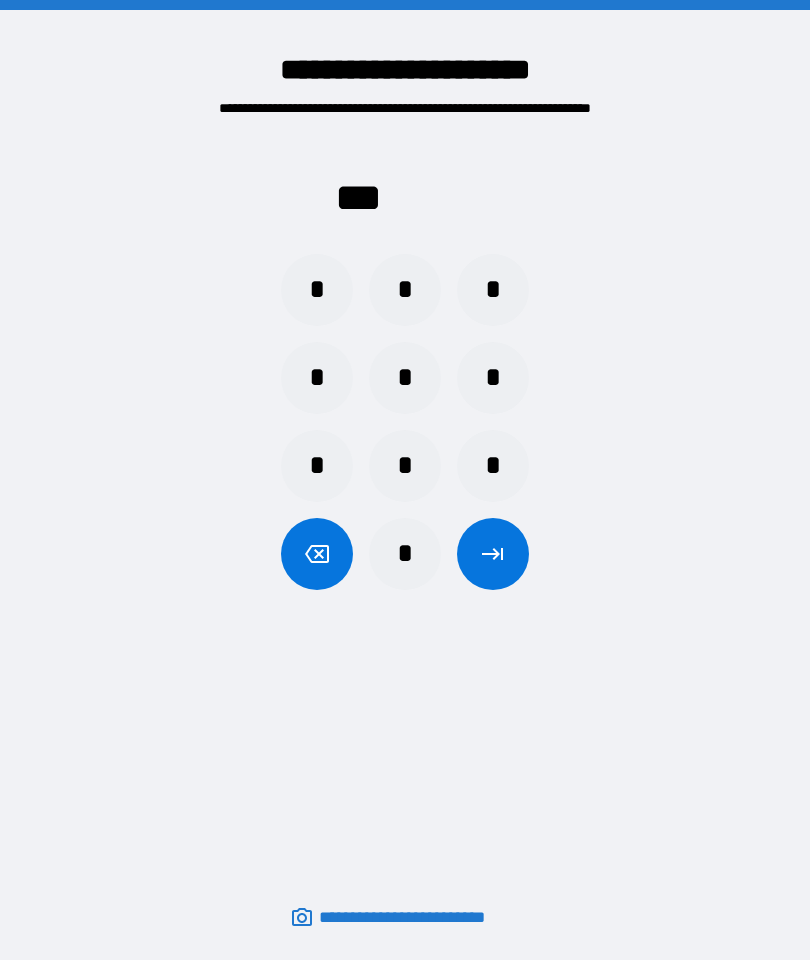 click on "* * *" at bounding box center [405, 378] 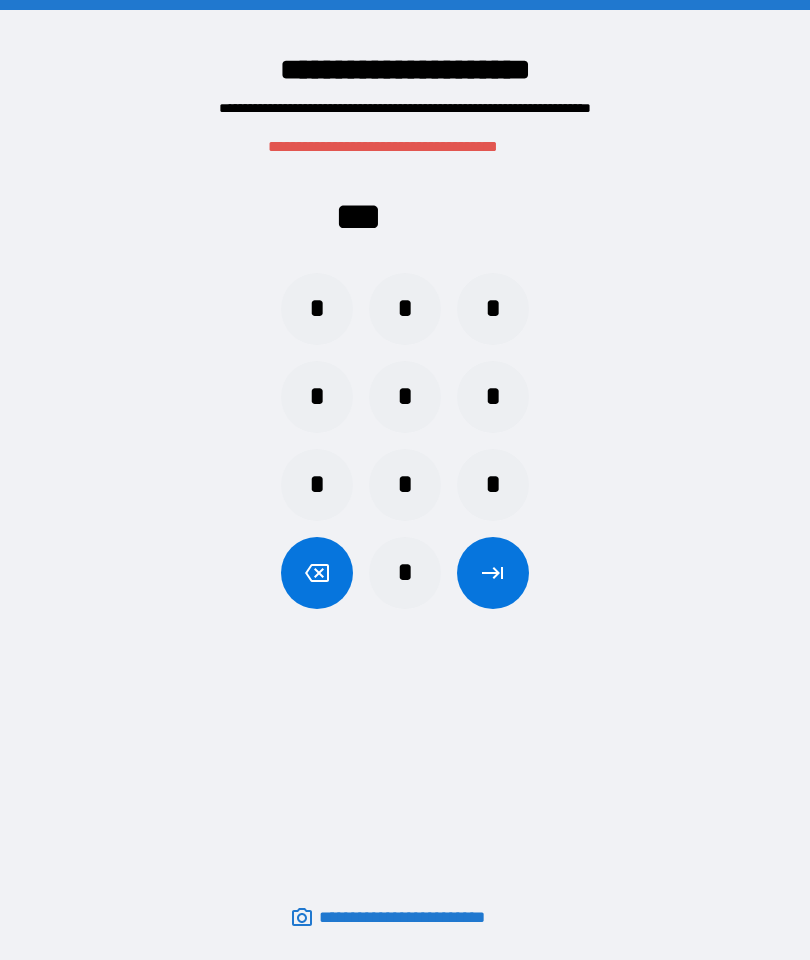 click on "*" at bounding box center [317, 485] 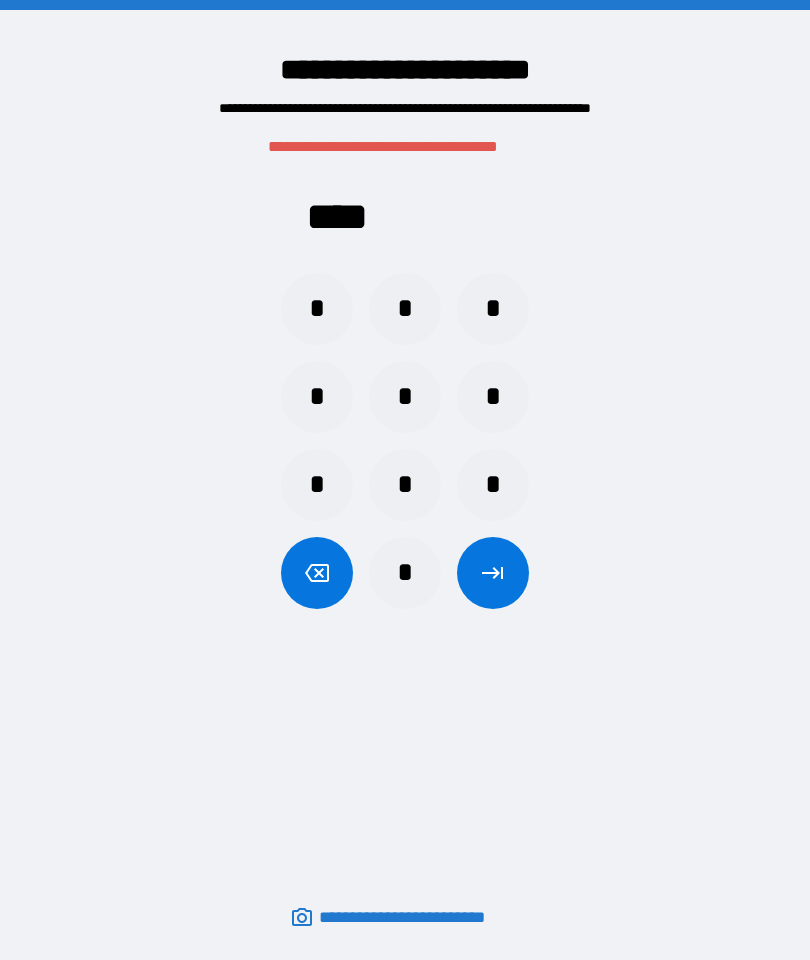 click at bounding box center (493, 573) 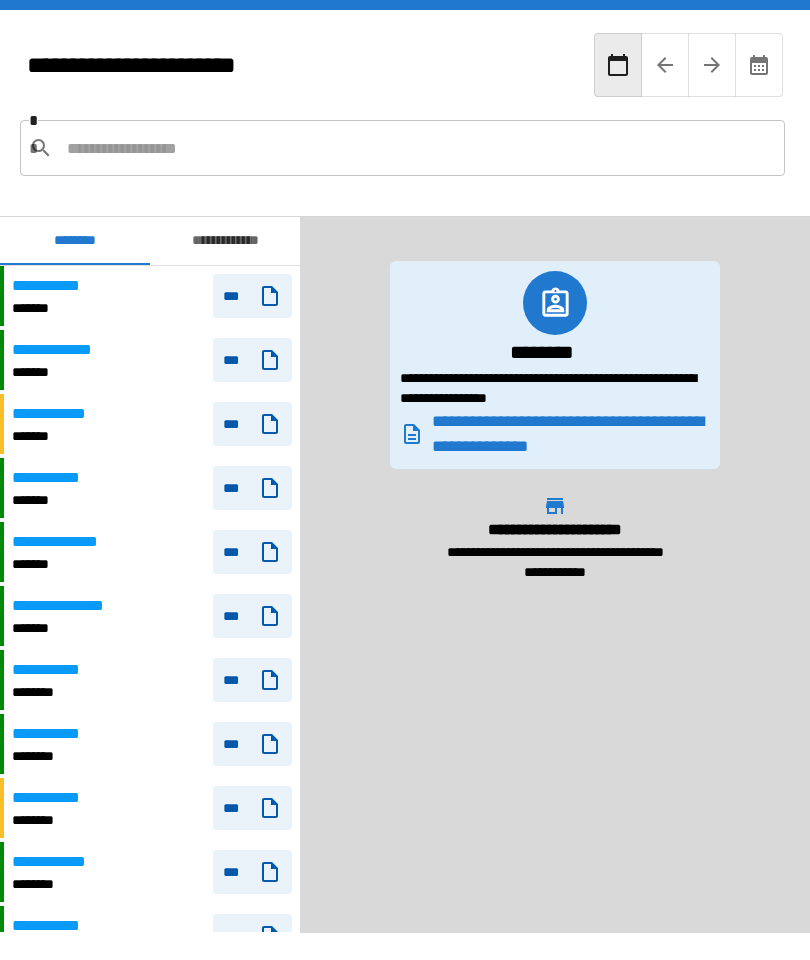 scroll, scrollTop: 180, scrollLeft: 0, axis: vertical 